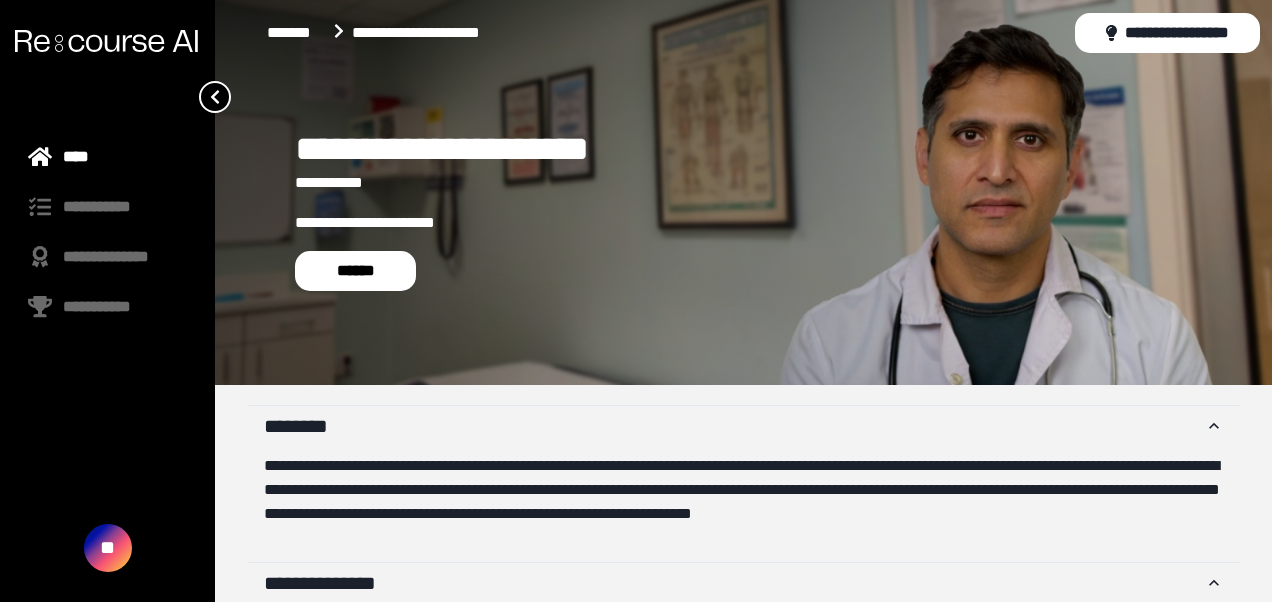 scroll, scrollTop: 0, scrollLeft: 0, axis: both 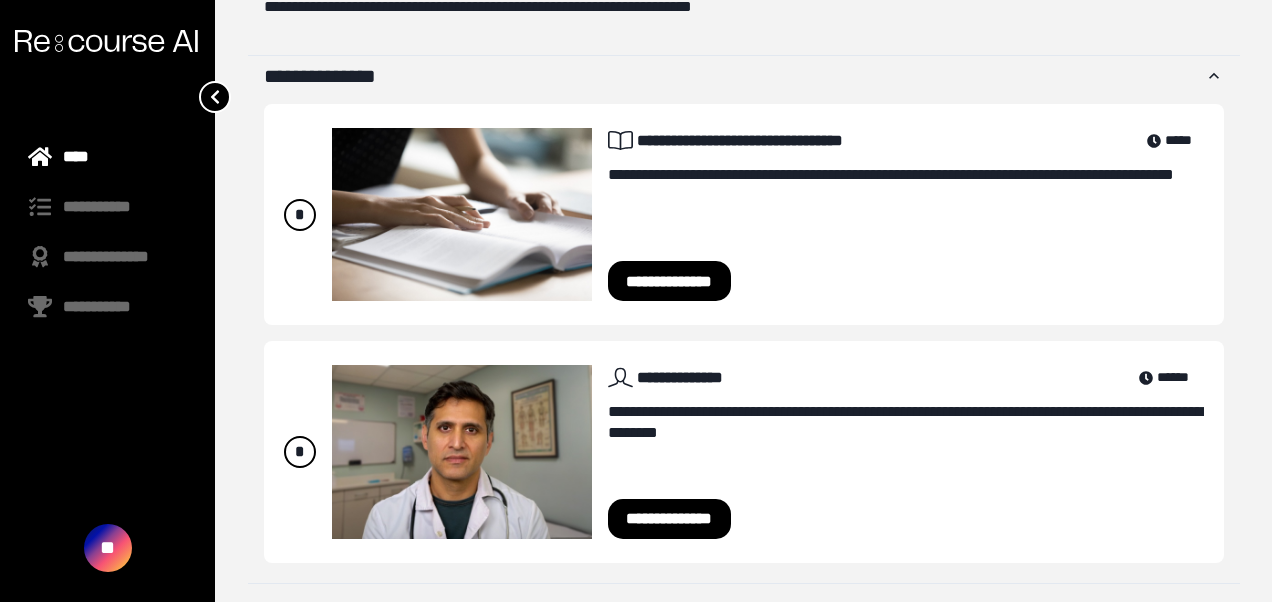 click on "**********" at bounding box center (670, 519) 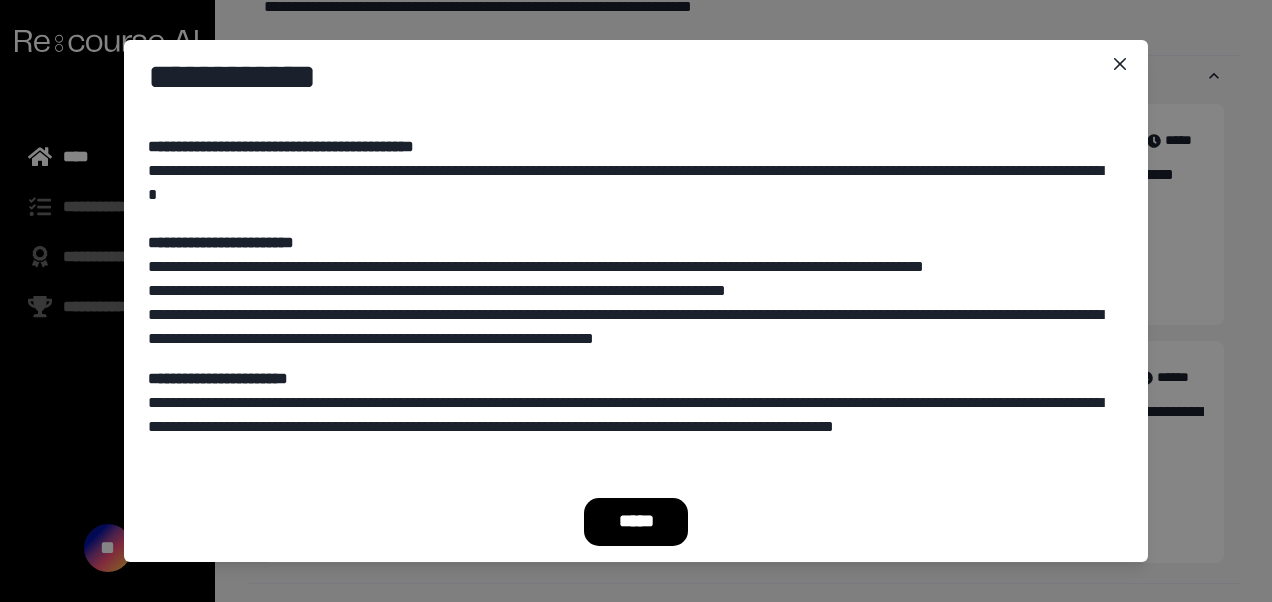 scroll, scrollTop: 145, scrollLeft: 0, axis: vertical 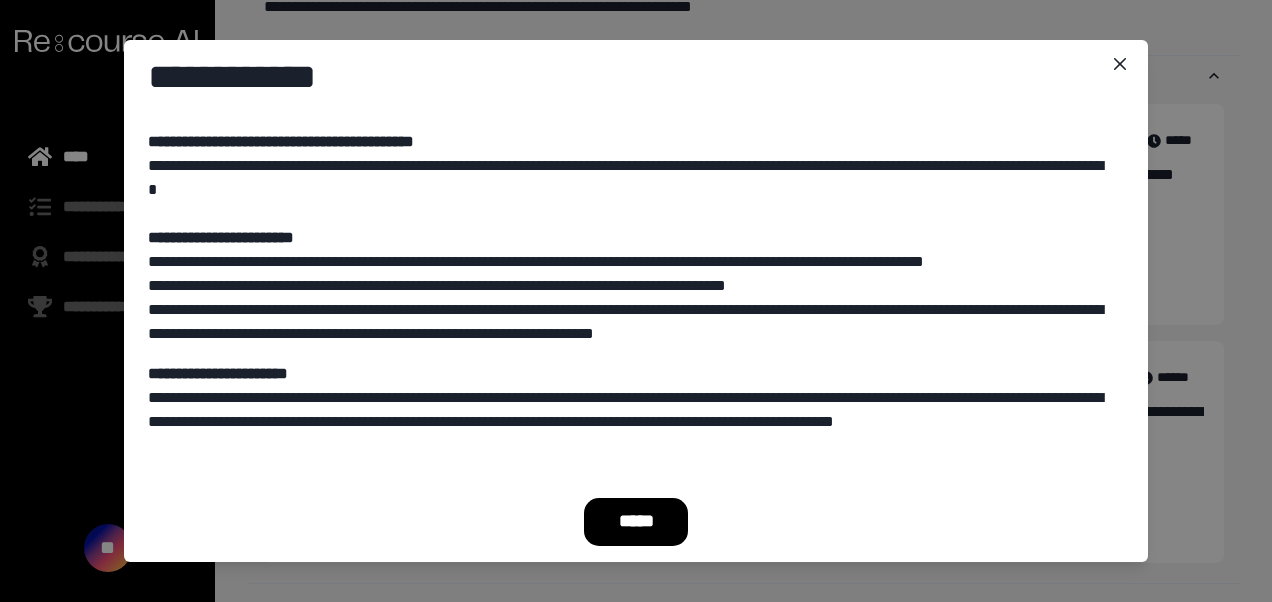 click on "*****" at bounding box center (636, 522) 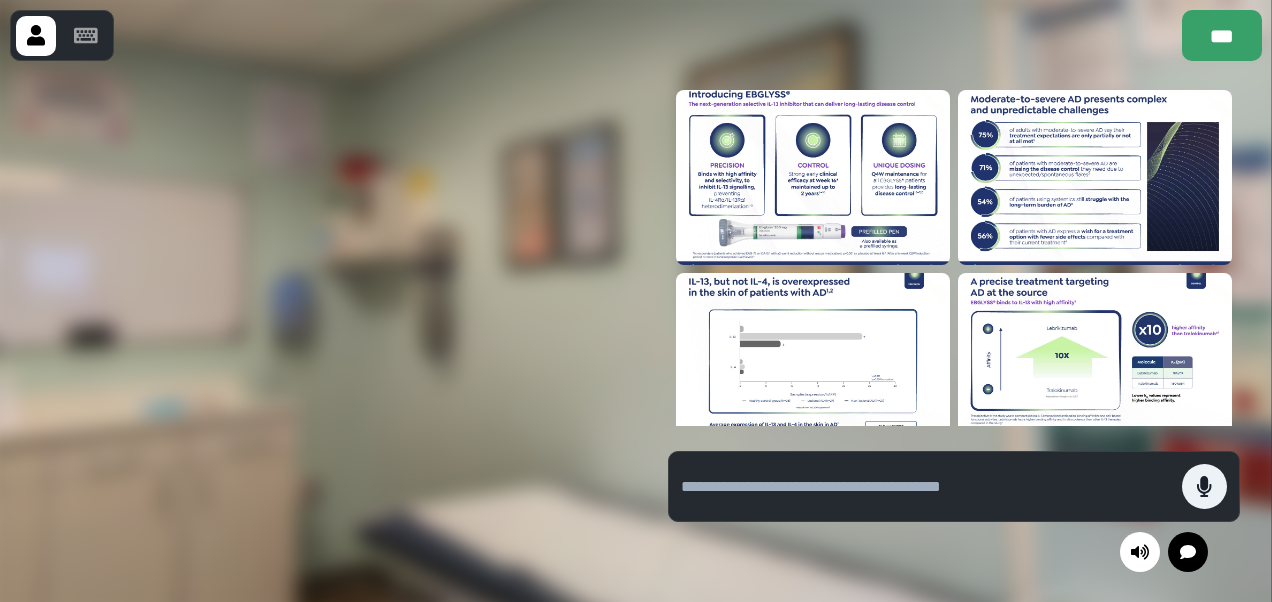 click at bounding box center [926, 487] 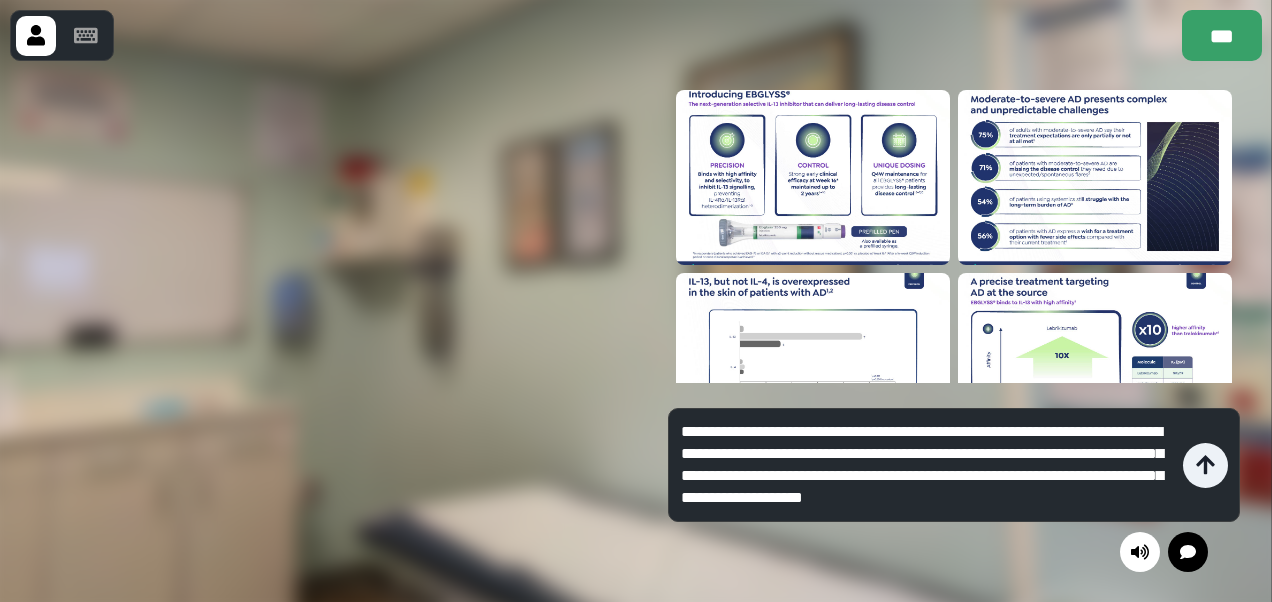 type on "**********" 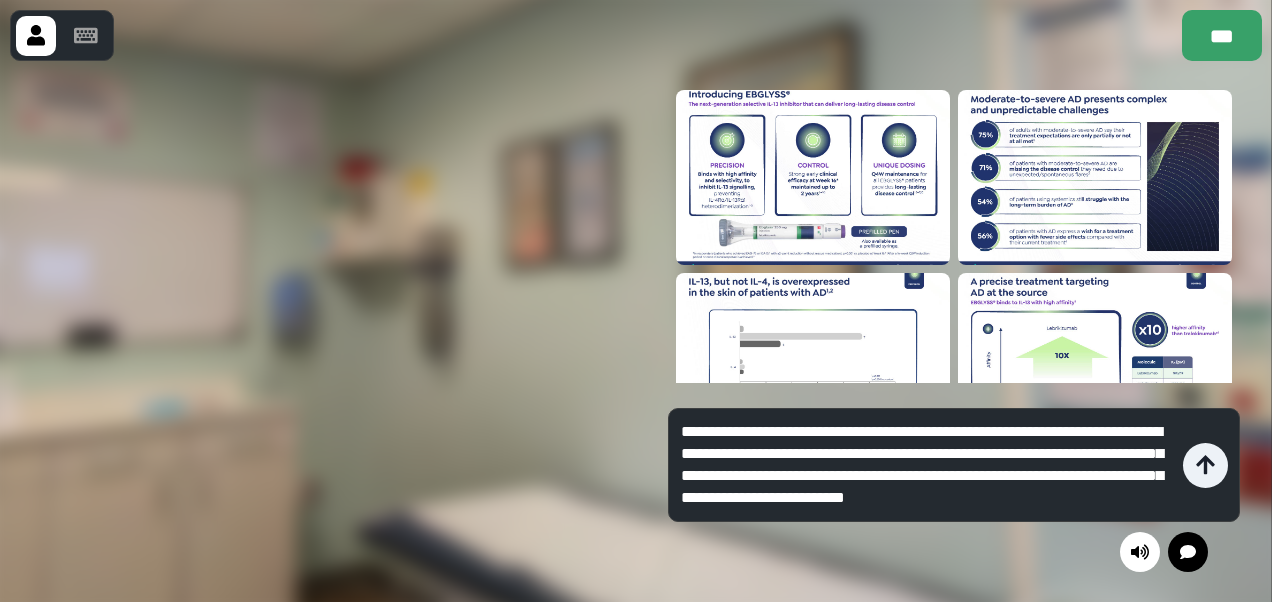 scroll, scrollTop: 20, scrollLeft: 0, axis: vertical 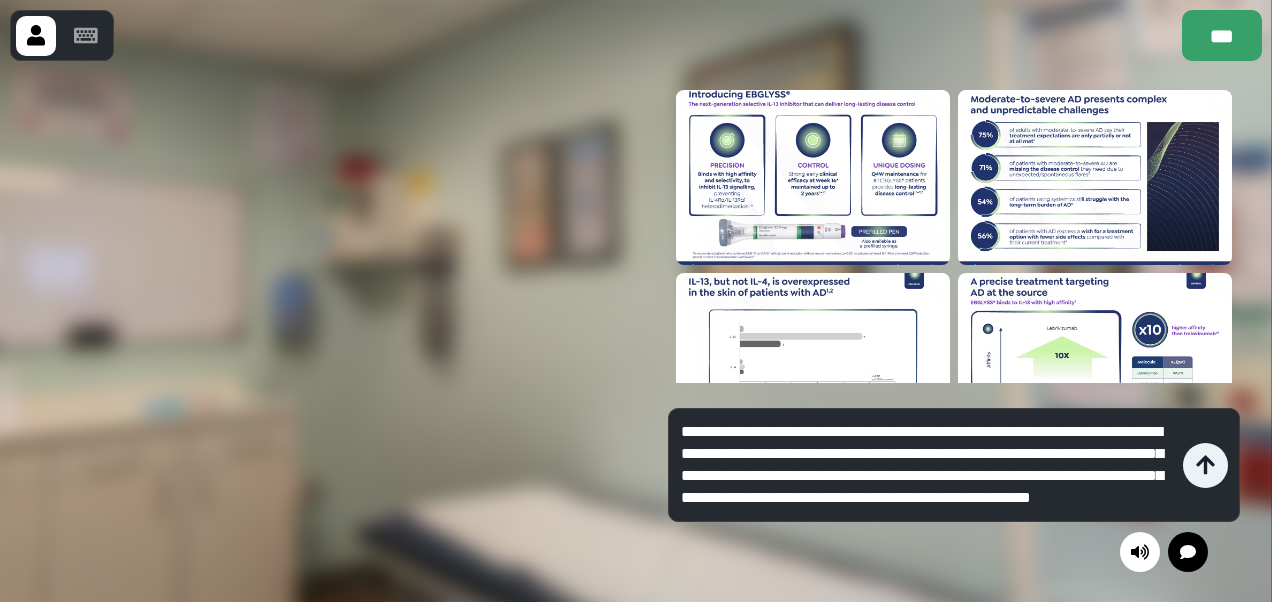 type on "**********" 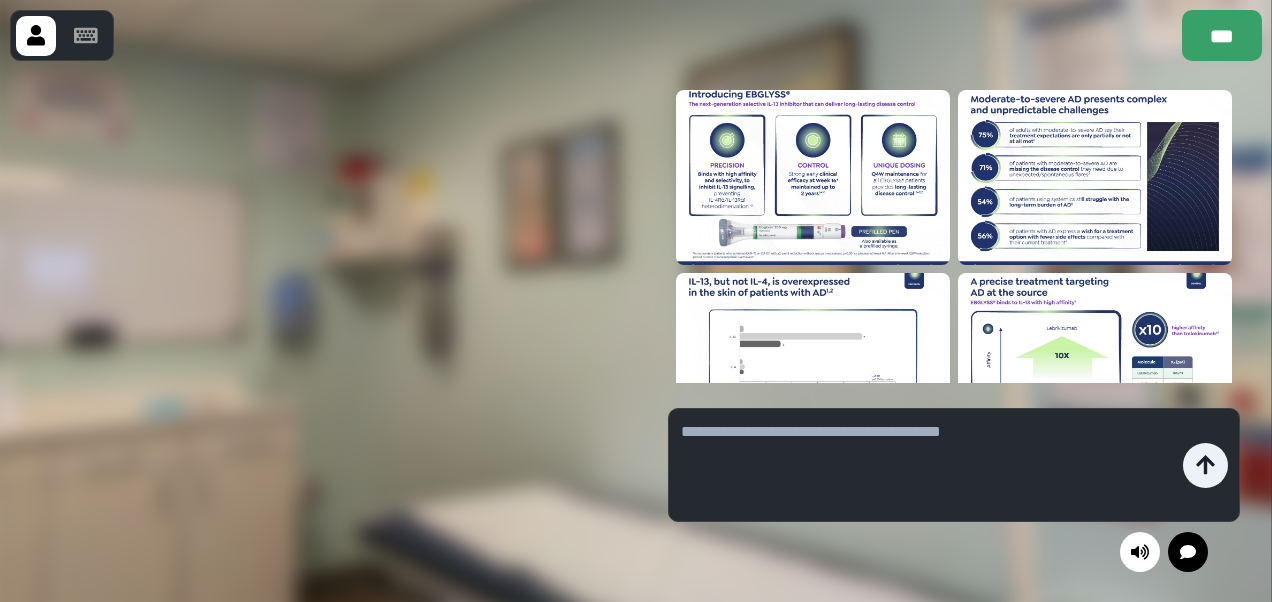 scroll, scrollTop: 0, scrollLeft: 0, axis: both 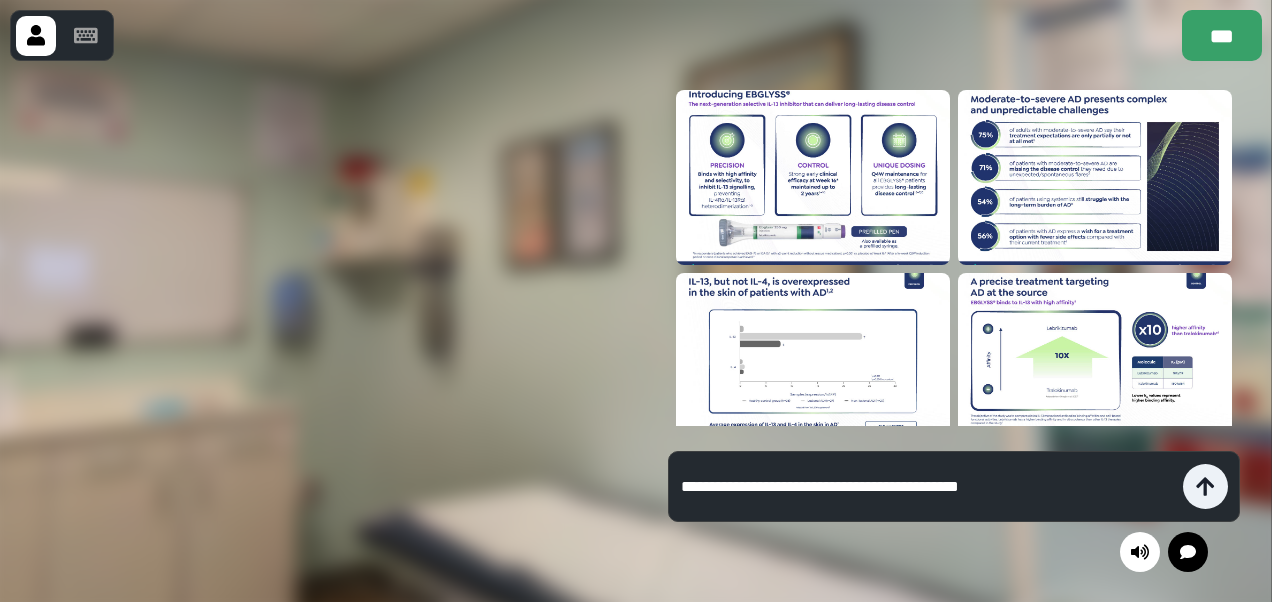 type on "**********" 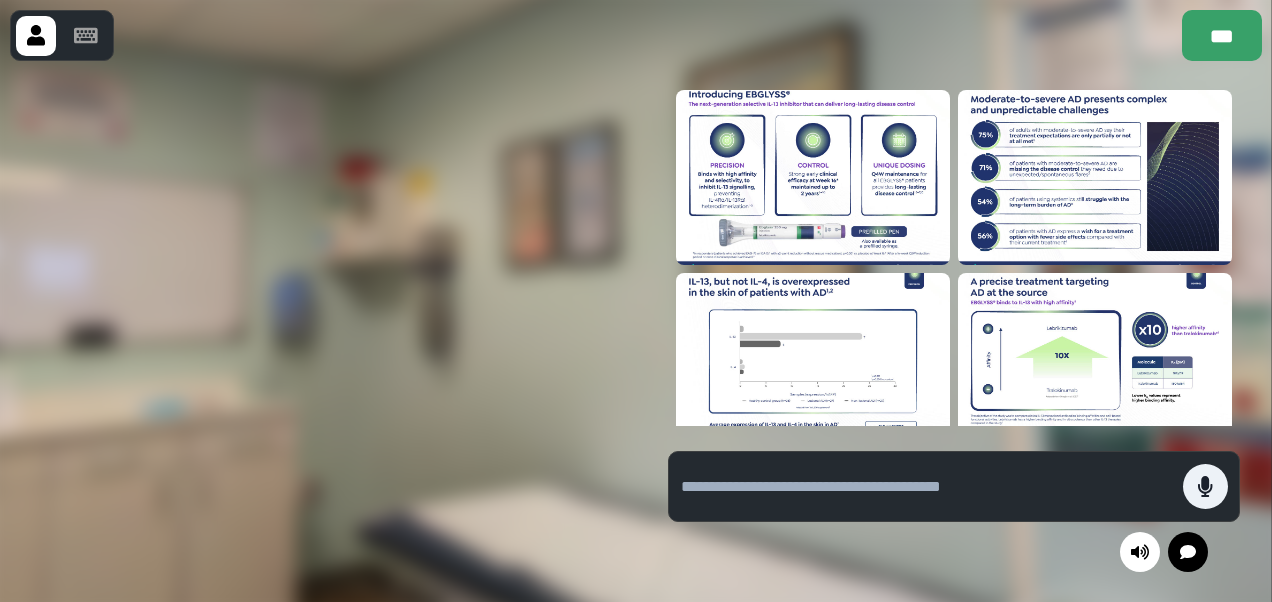 click at bounding box center (813, 177) 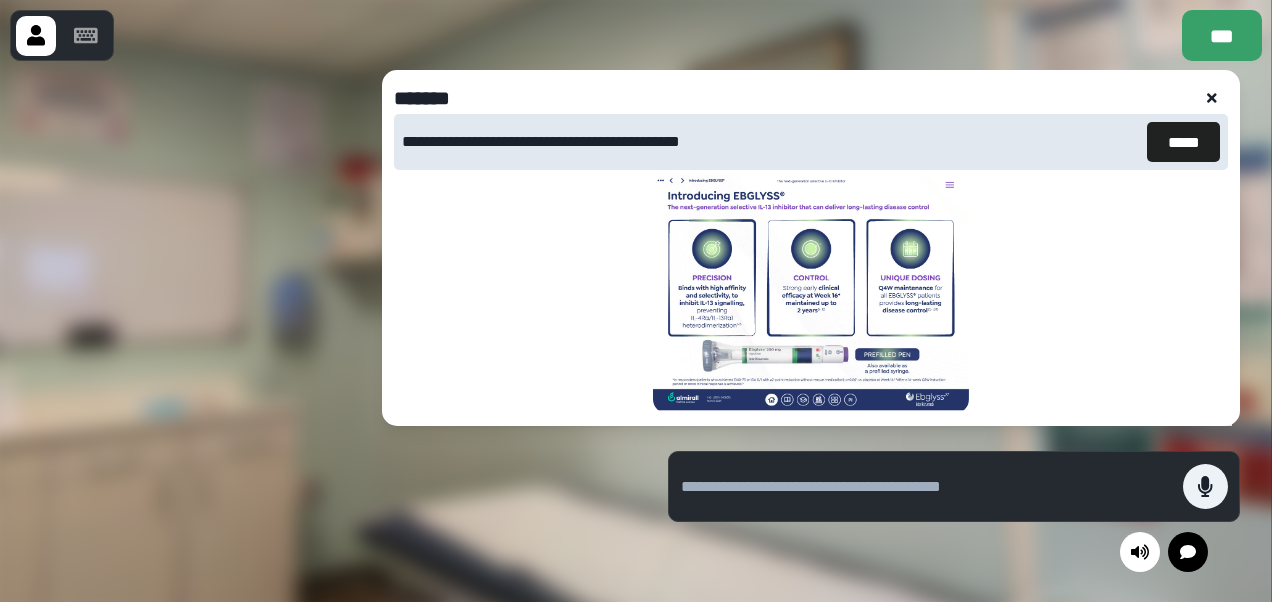 click at bounding box center (927, 487) 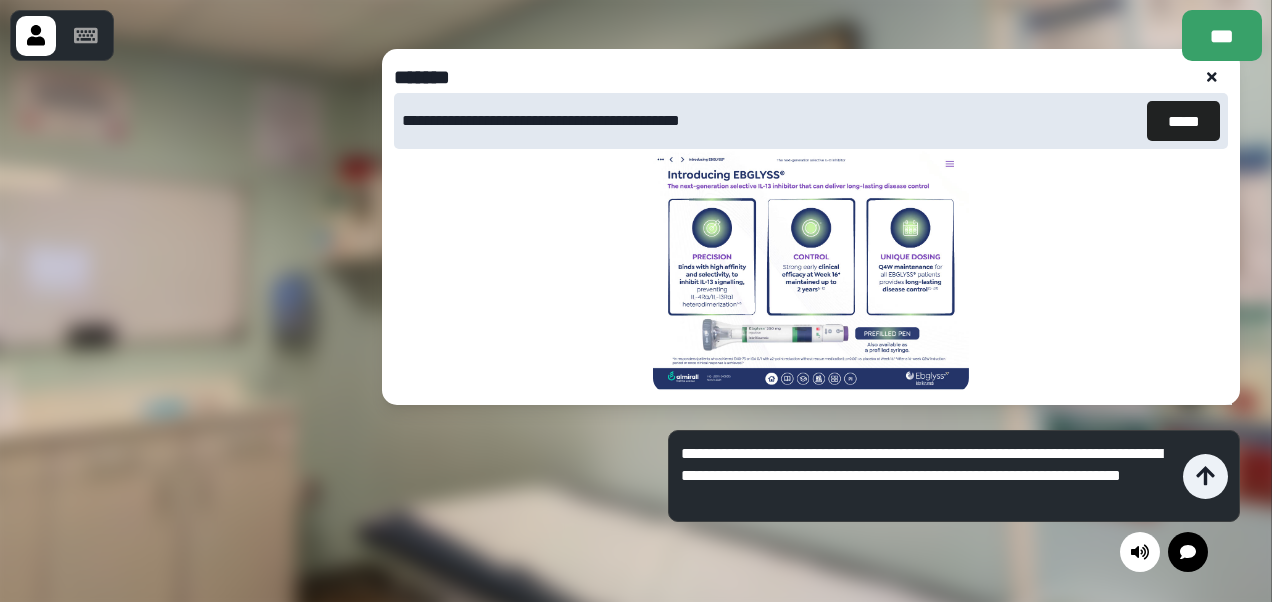 type on "**********" 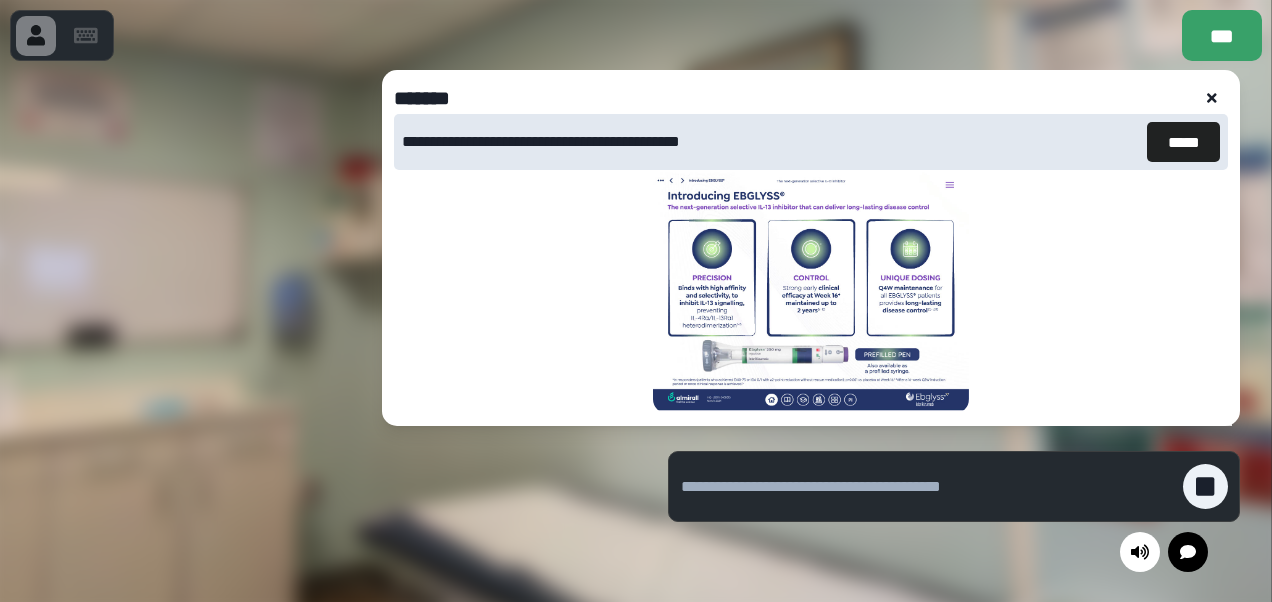 click 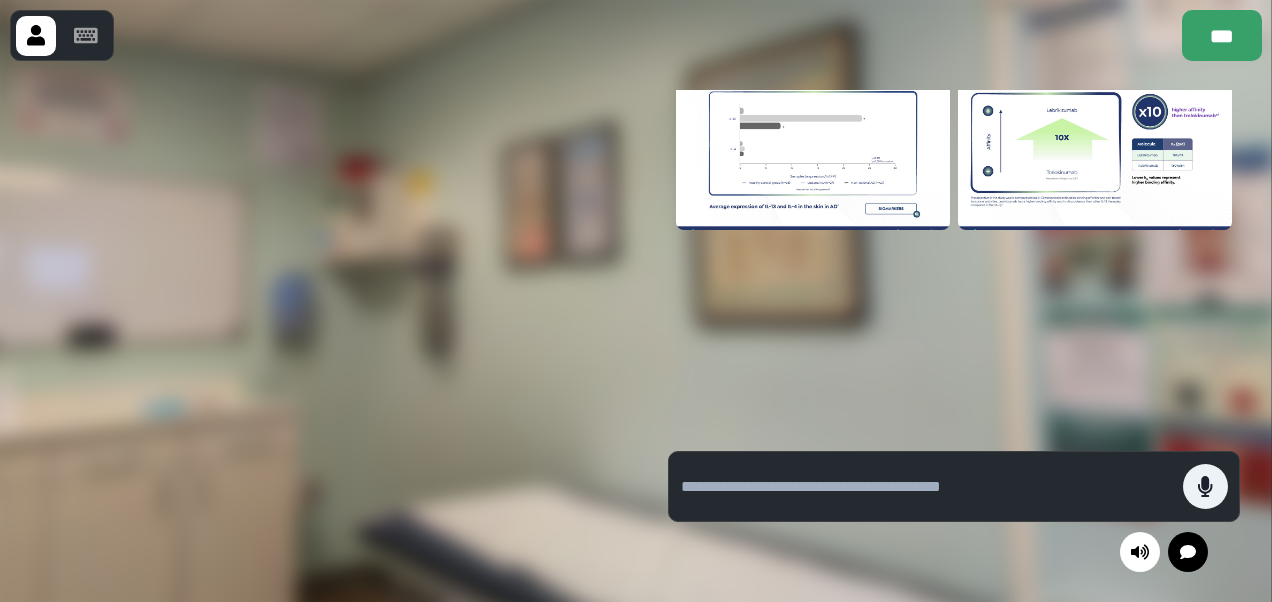 scroll, scrollTop: 222, scrollLeft: 0, axis: vertical 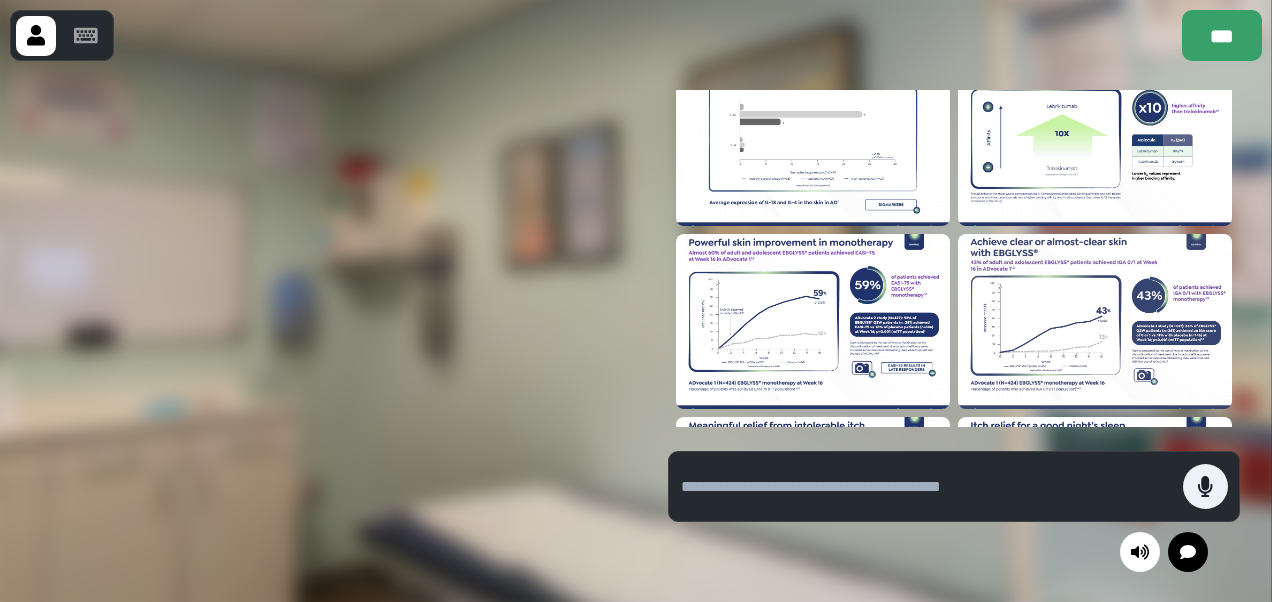 click at bounding box center (813, 321) 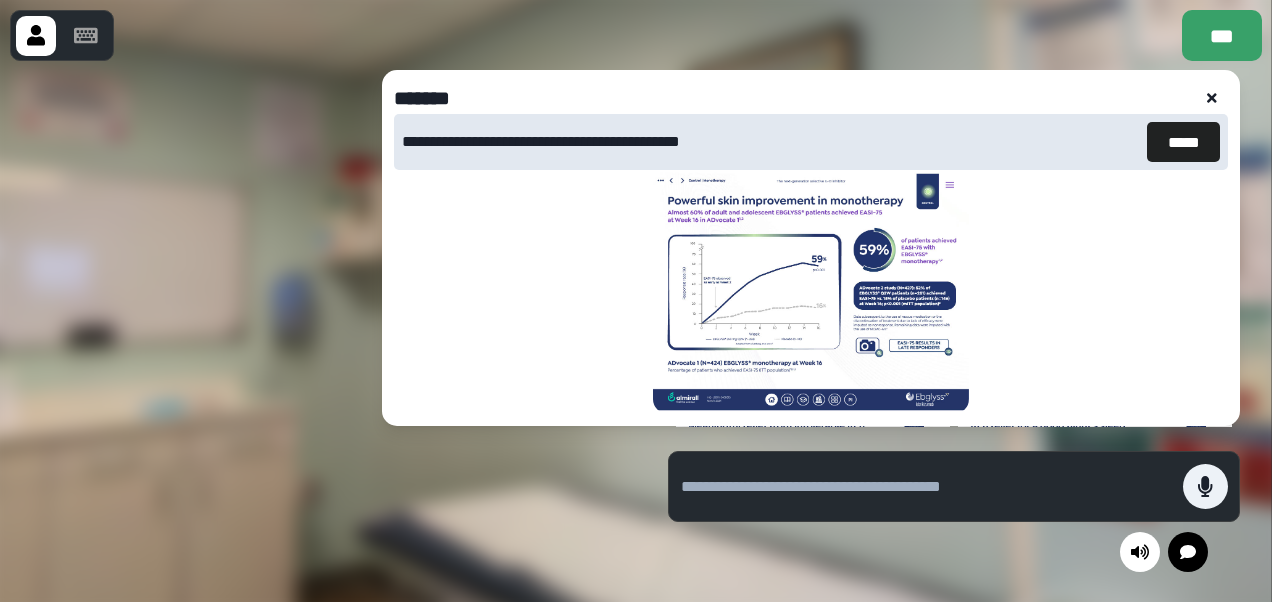 click at bounding box center [927, 487] 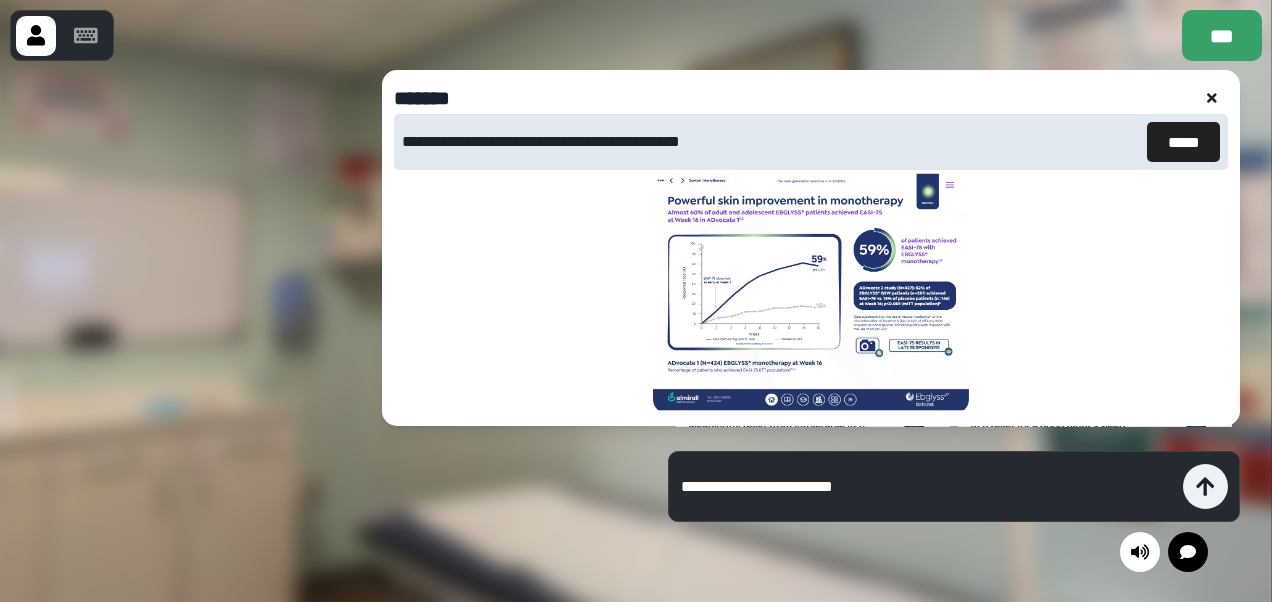 click on "**********" at bounding box center [927, 487] 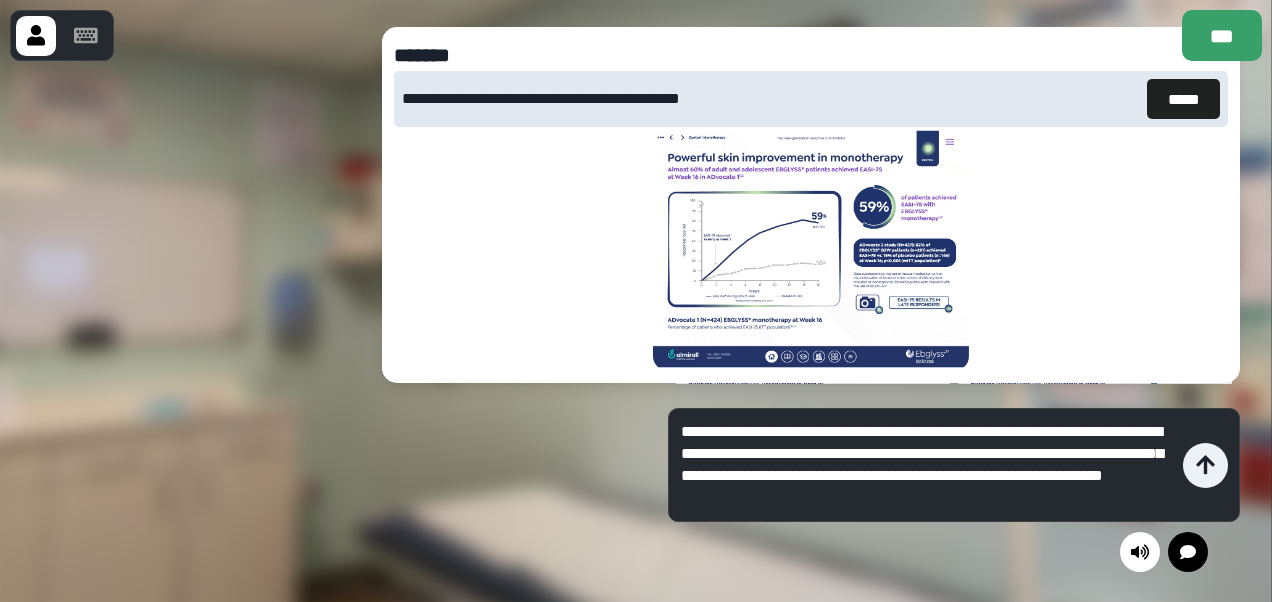 type on "**********" 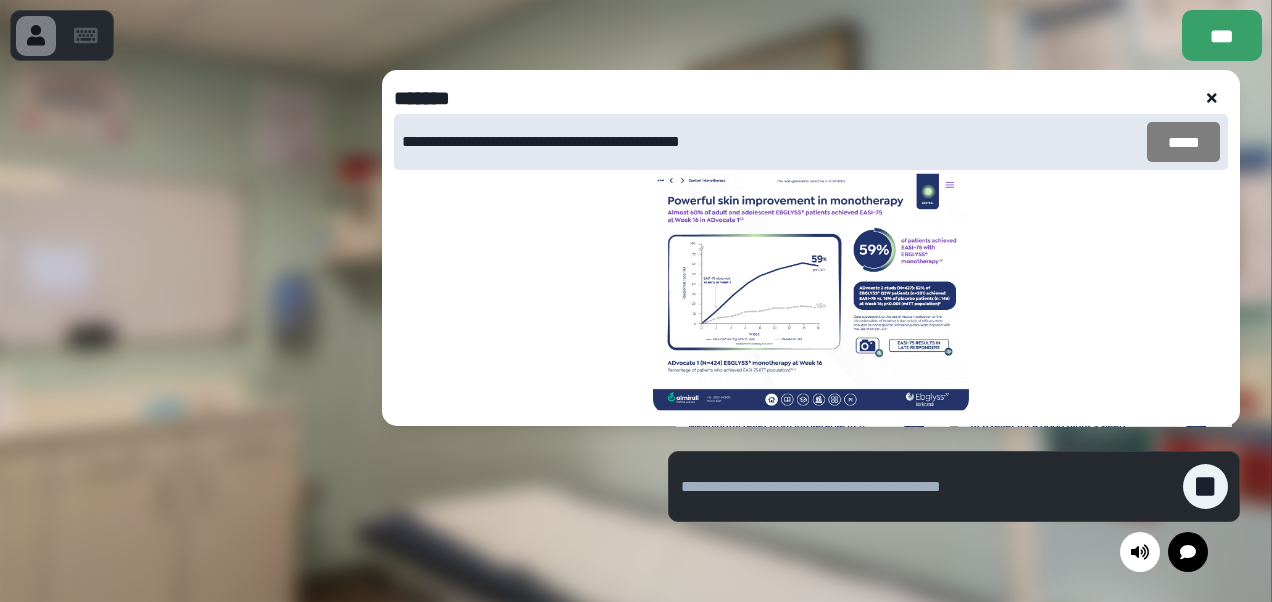click on "*****" at bounding box center (1183, 142) 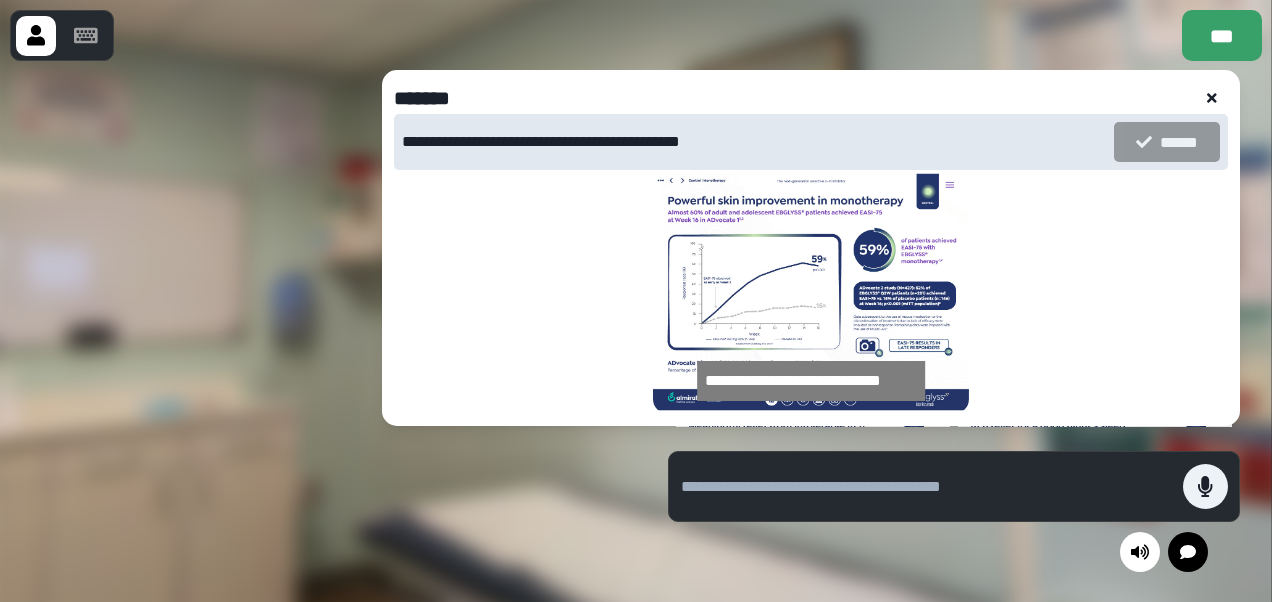 click at bounding box center (932, 486) 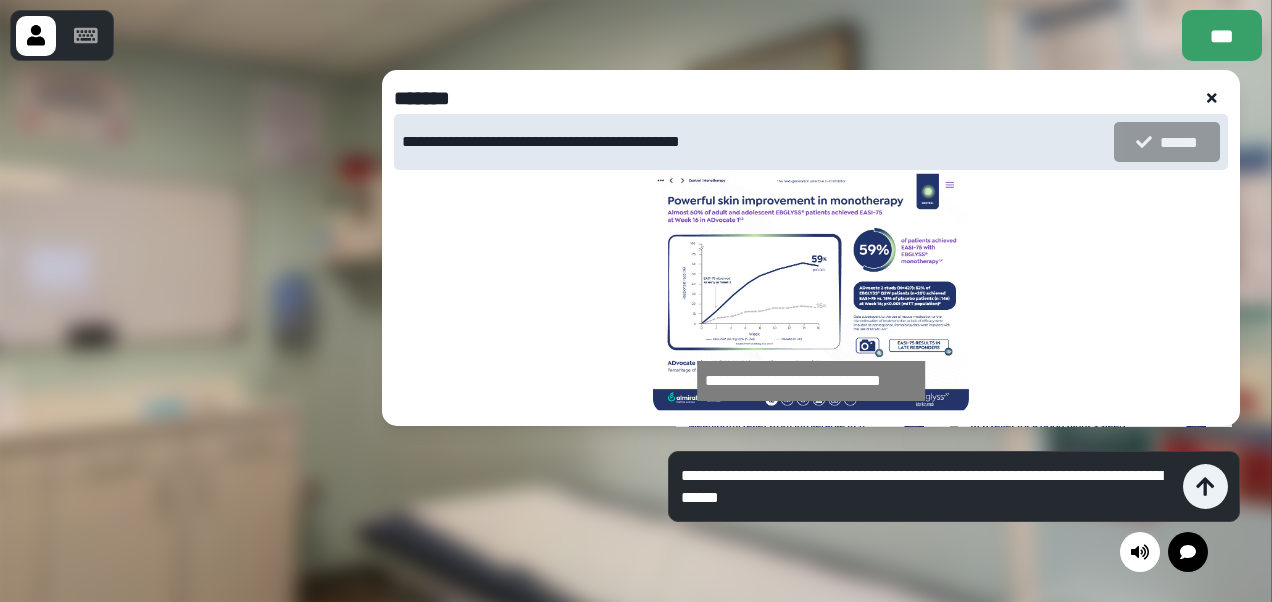 type on "**********" 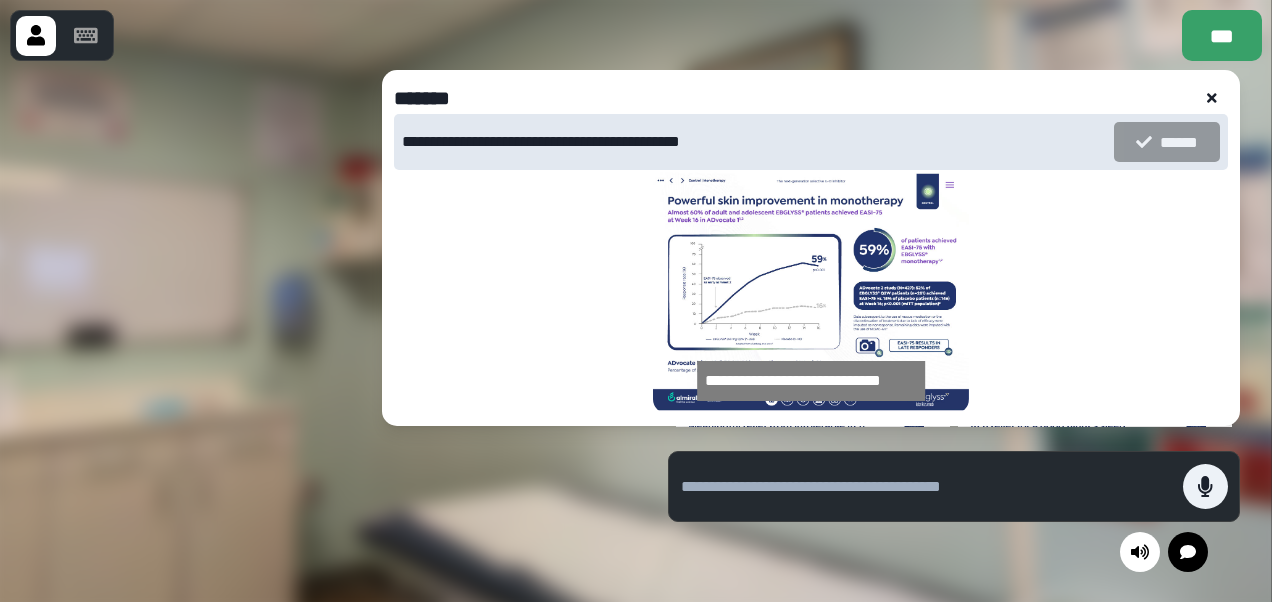 click at bounding box center [927, 487] 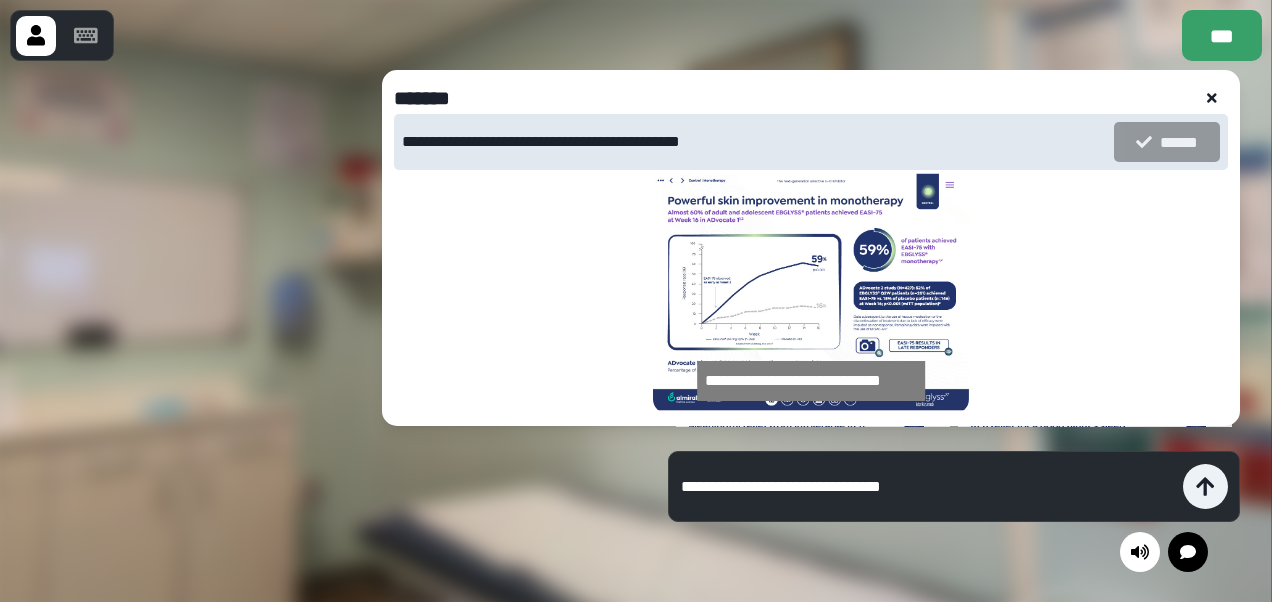 type on "**********" 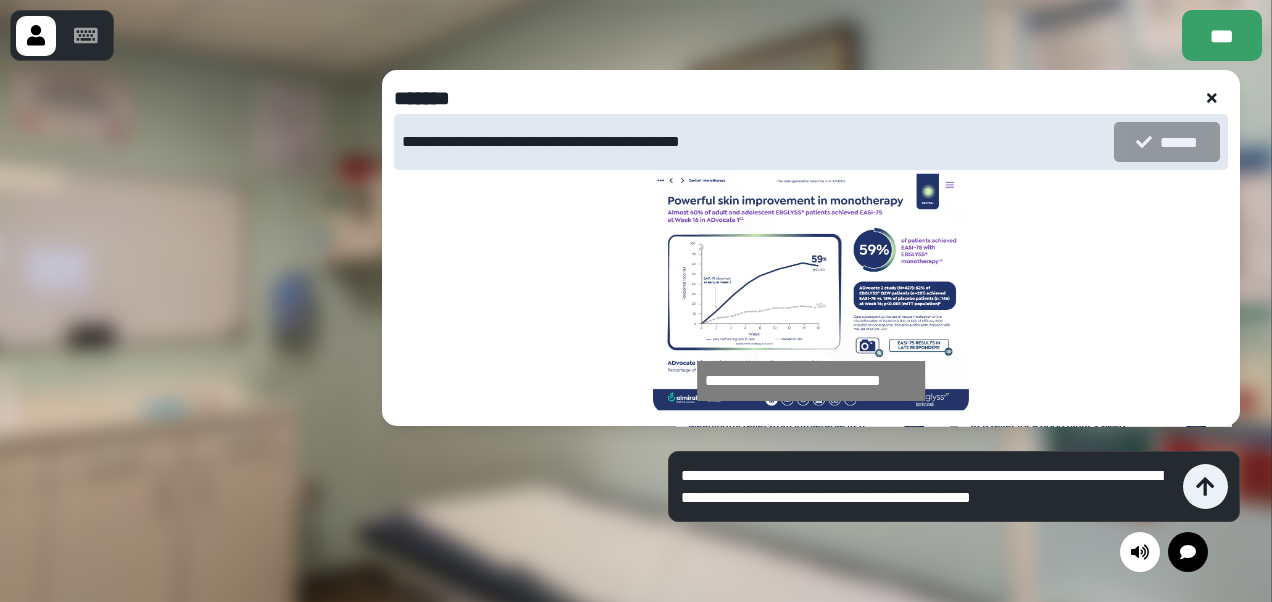 type on "**********" 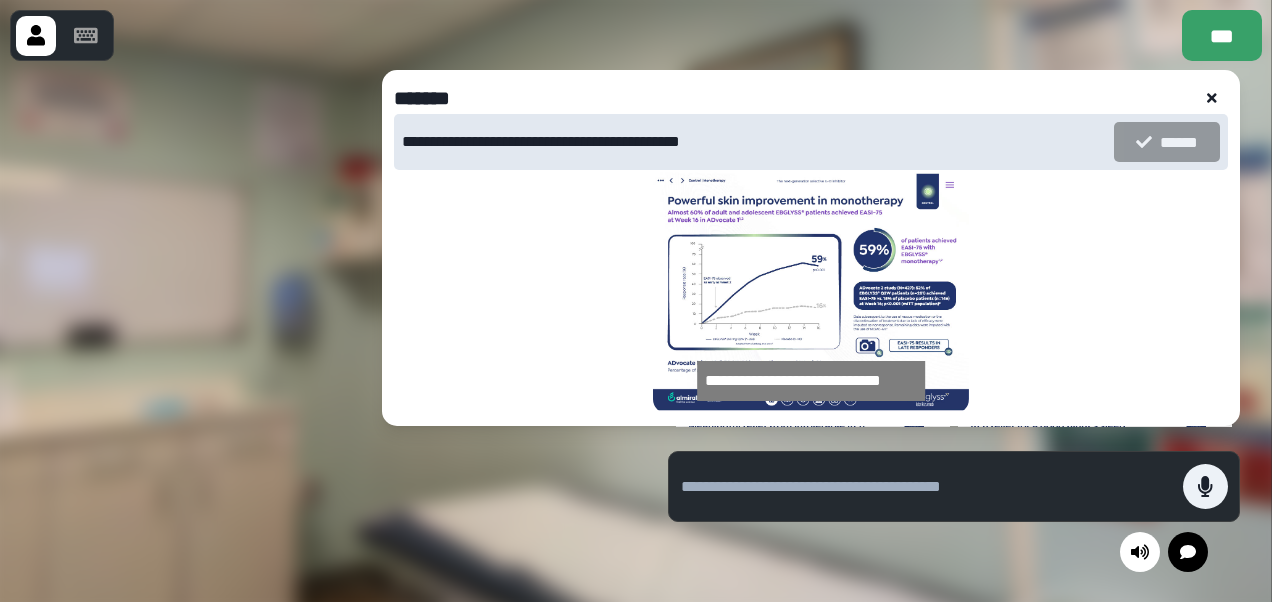 click at bounding box center [927, 487] 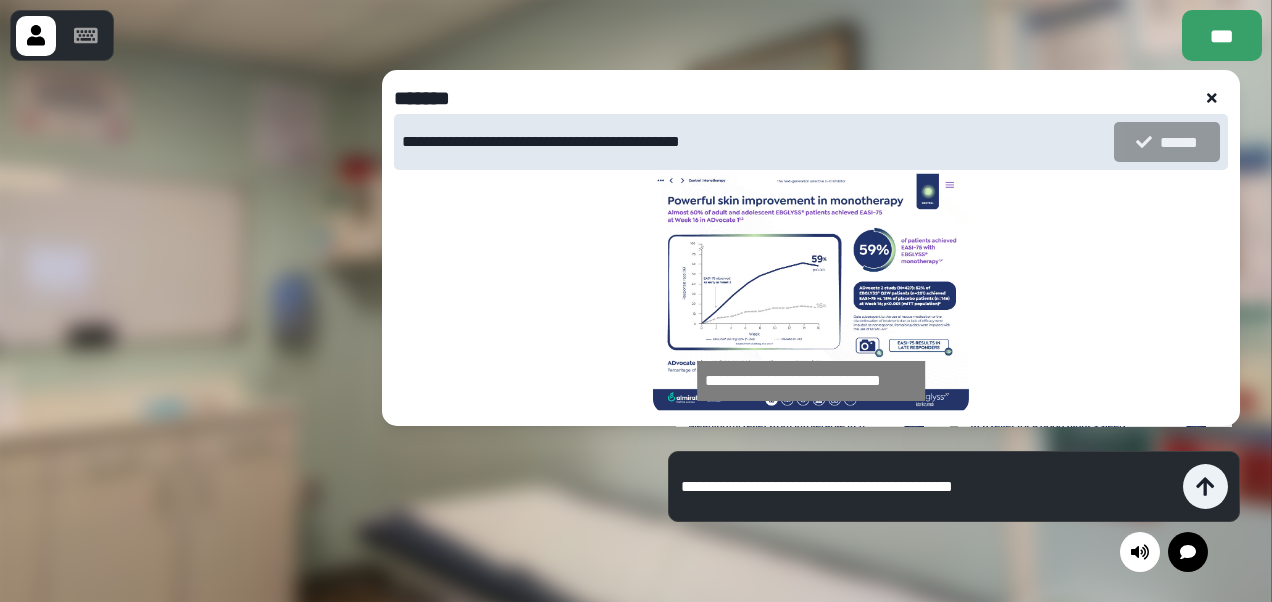 type on "**********" 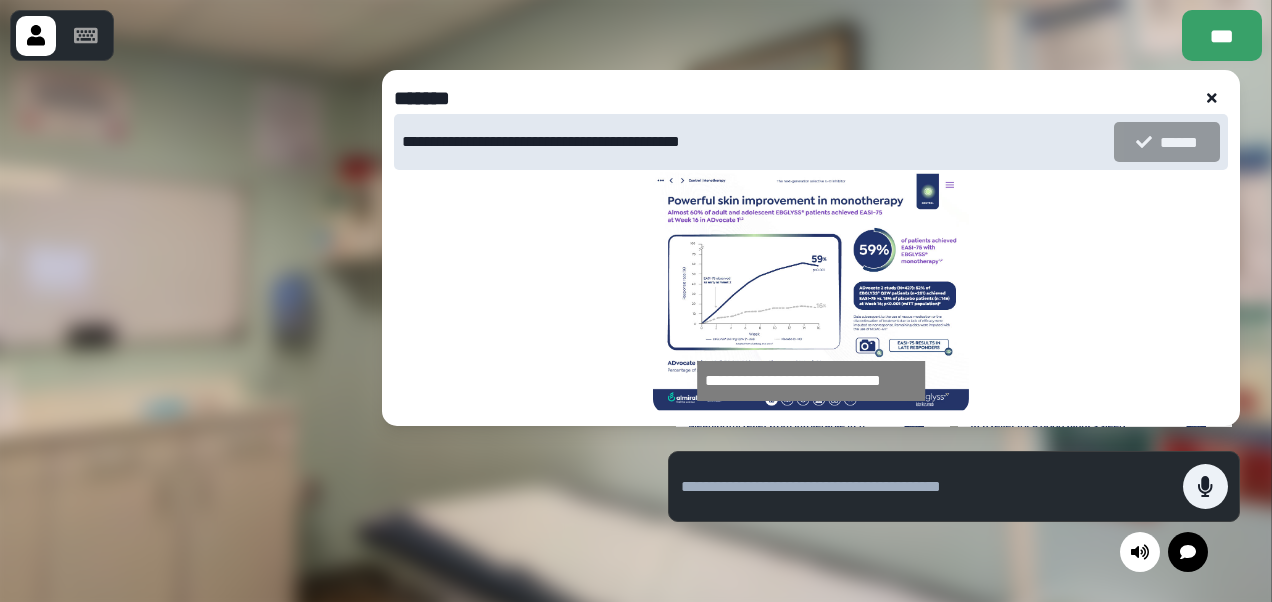click 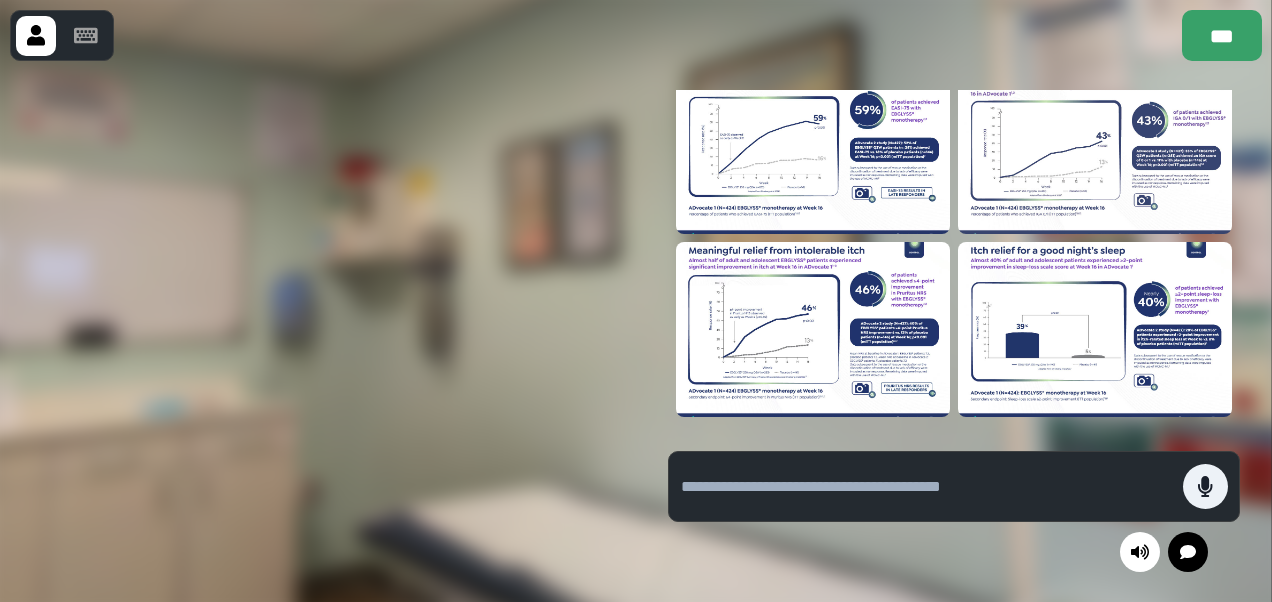 scroll, scrollTop: 401, scrollLeft: 0, axis: vertical 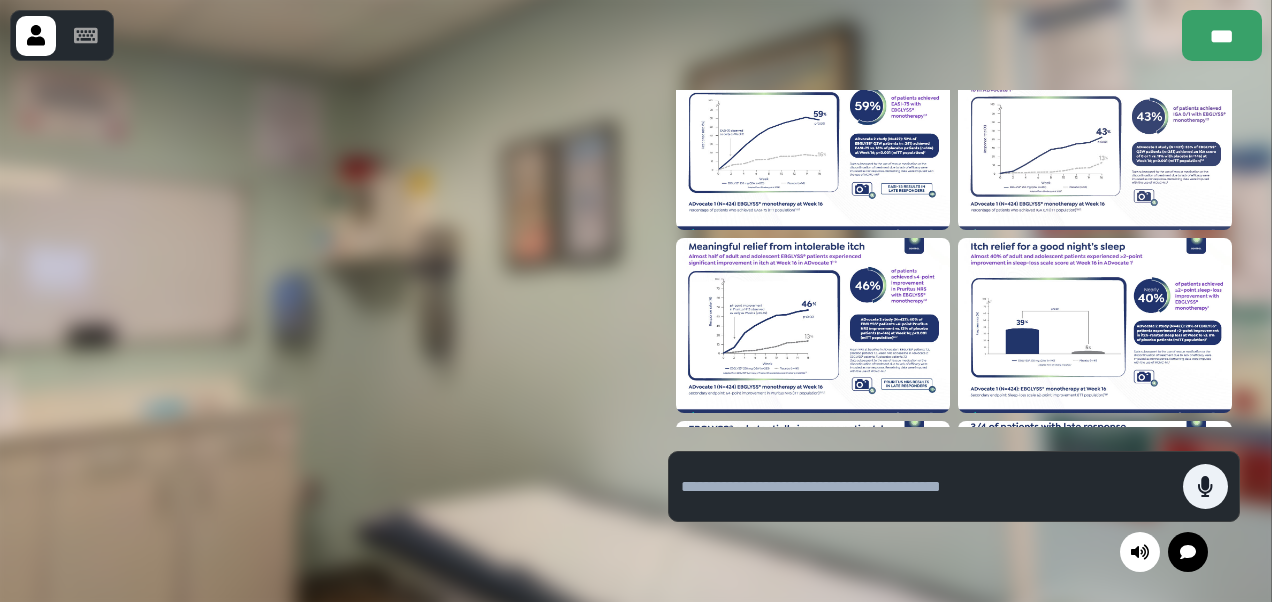 click at bounding box center [813, 325] 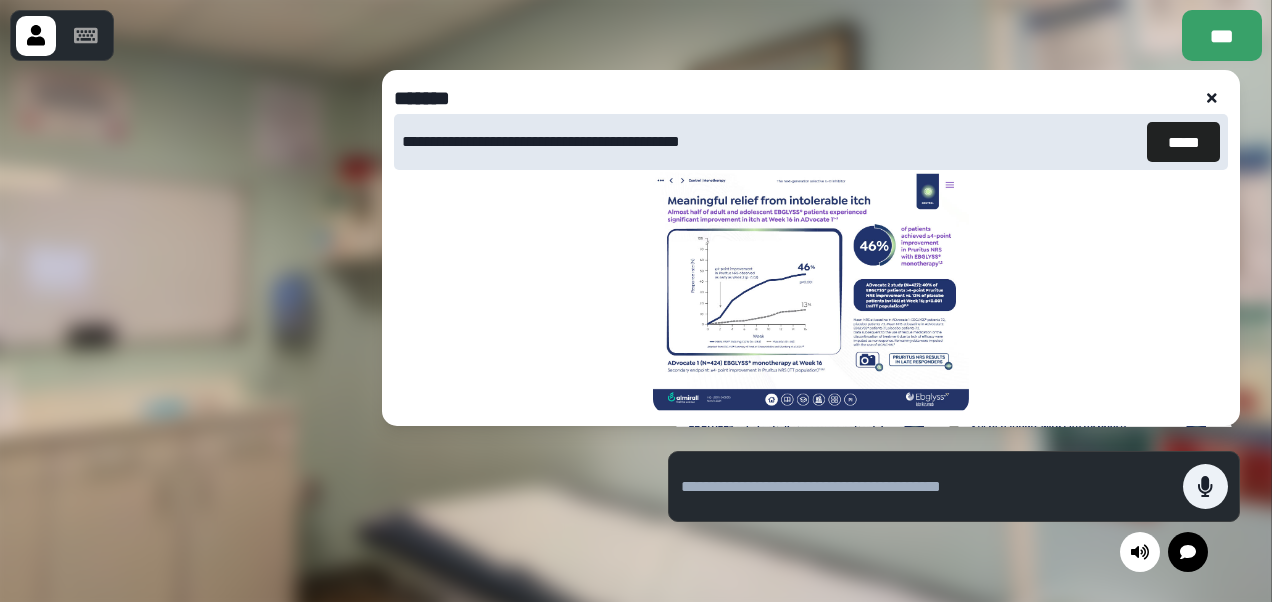click at bounding box center [927, 487] 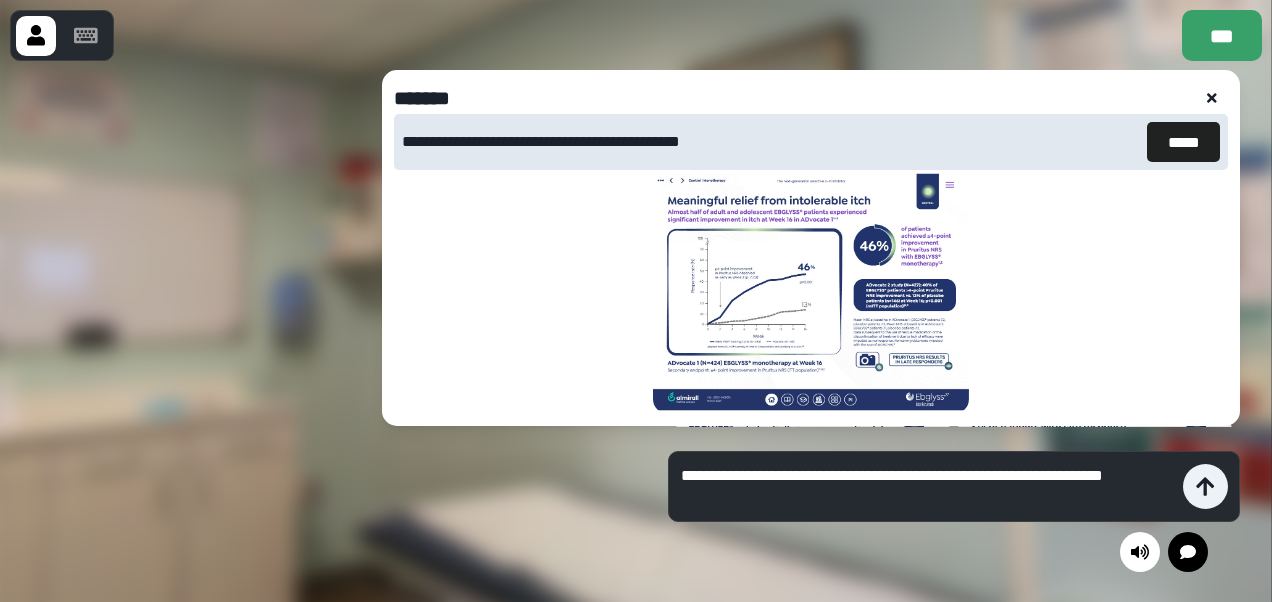 type on "**********" 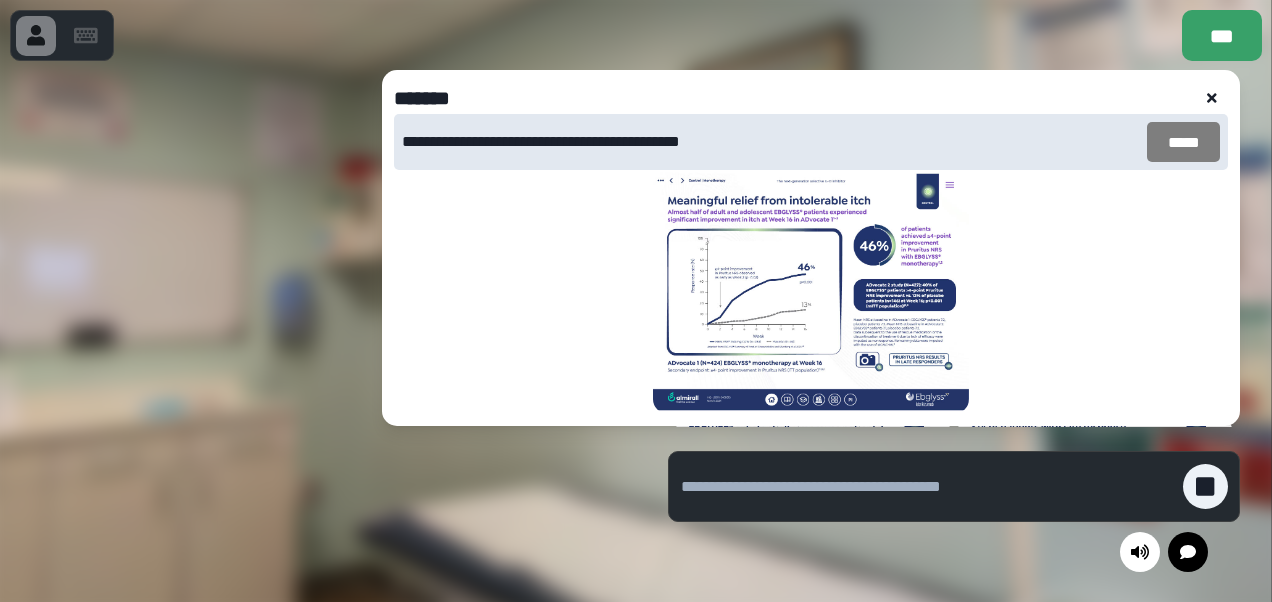 click on "*****" at bounding box center [1183, 142] 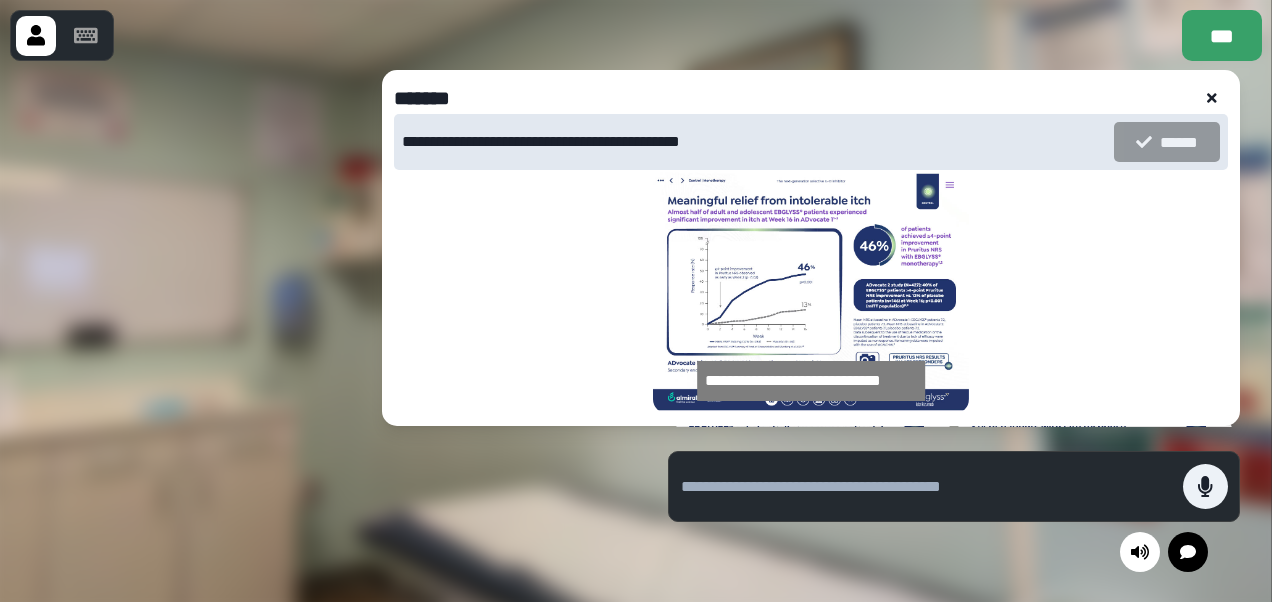 click at bounding box center (927, 487) 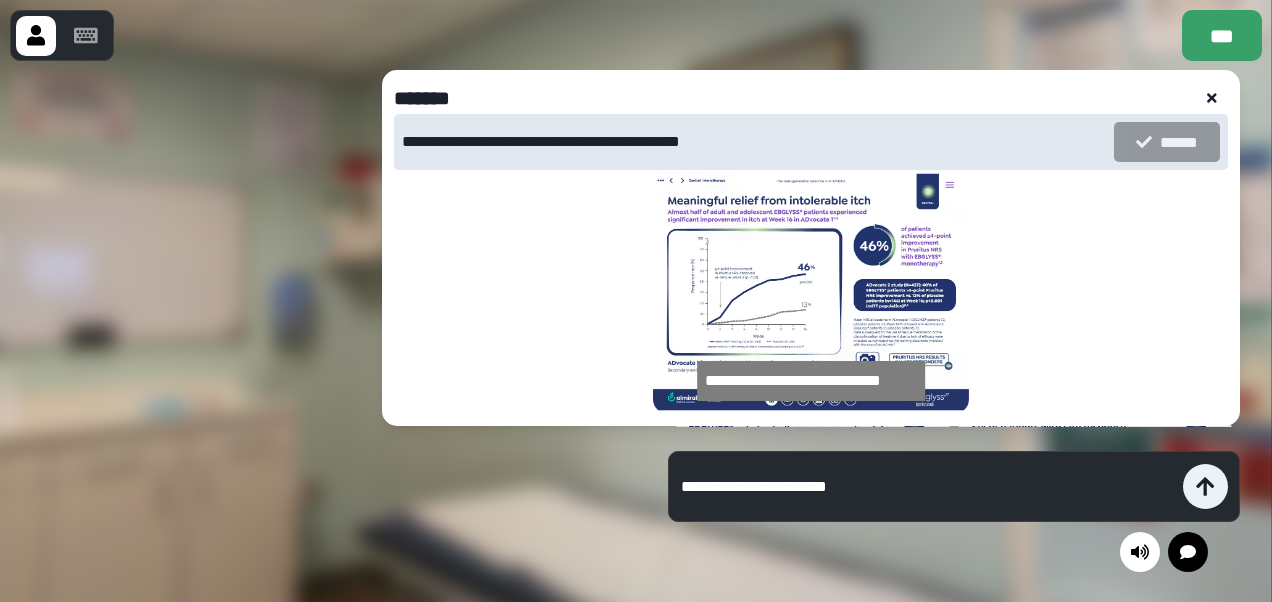 type on "**********" 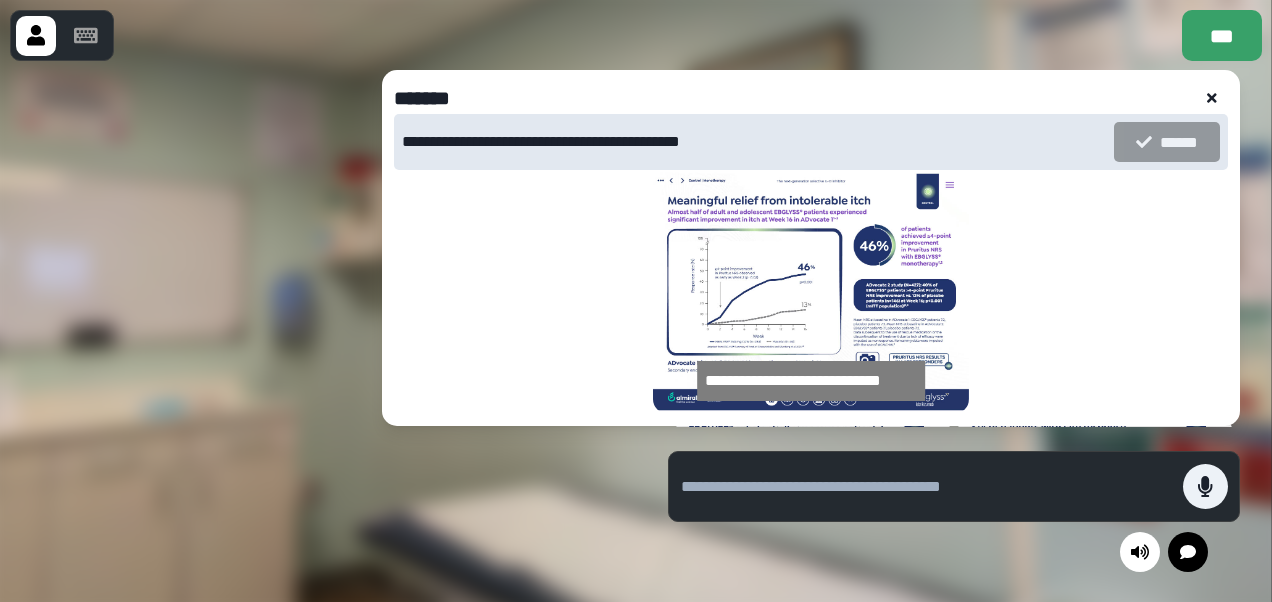click 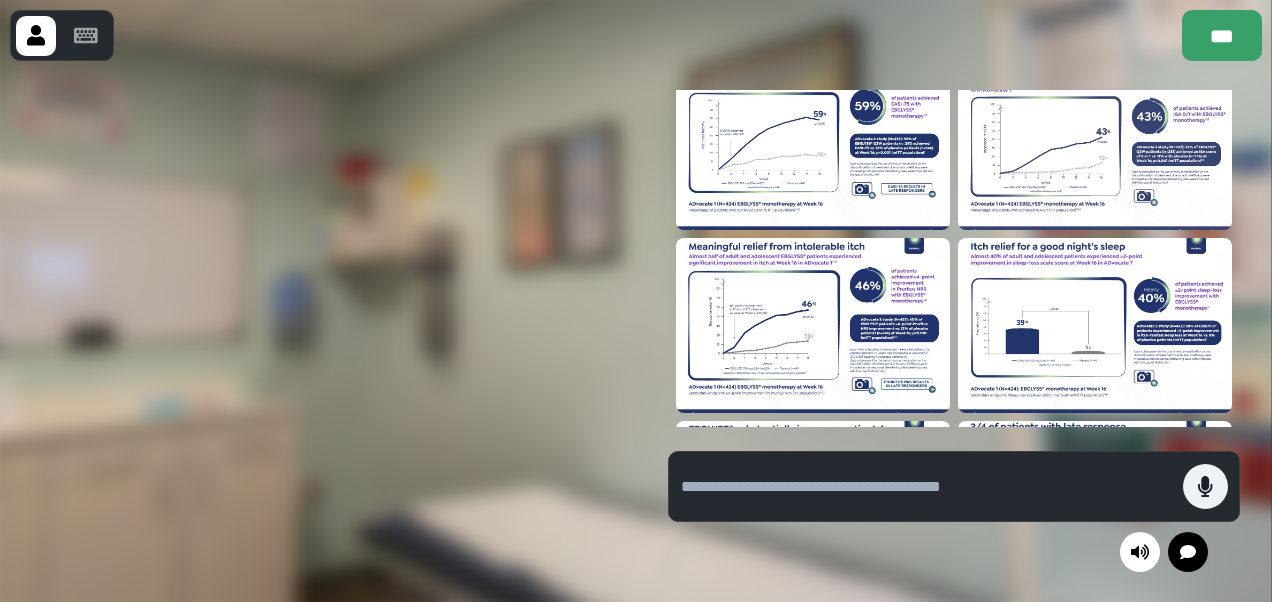 click at bounding box center (1095, 325) 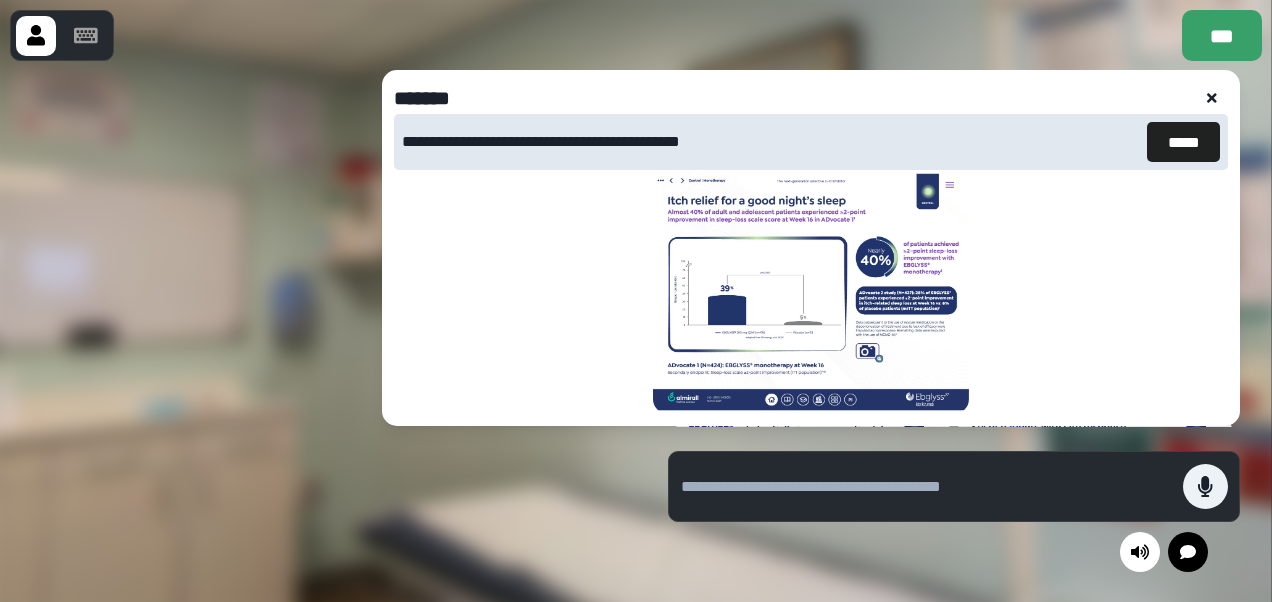 click at bounding box center [932, 486] 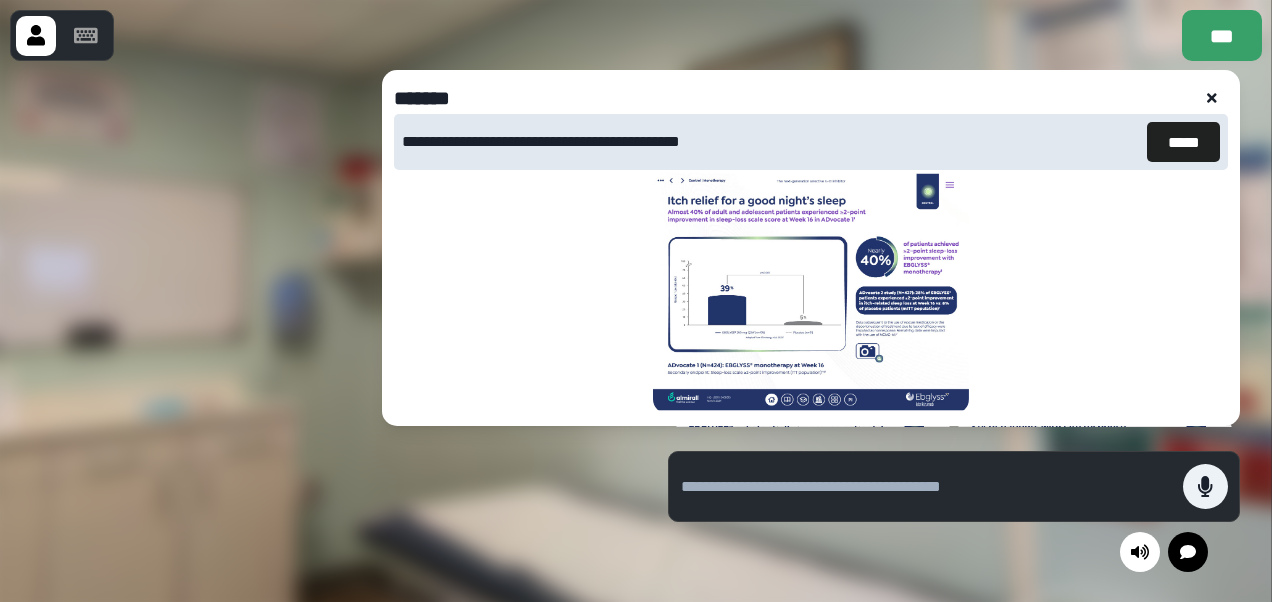click at bounding box center [927, 487] 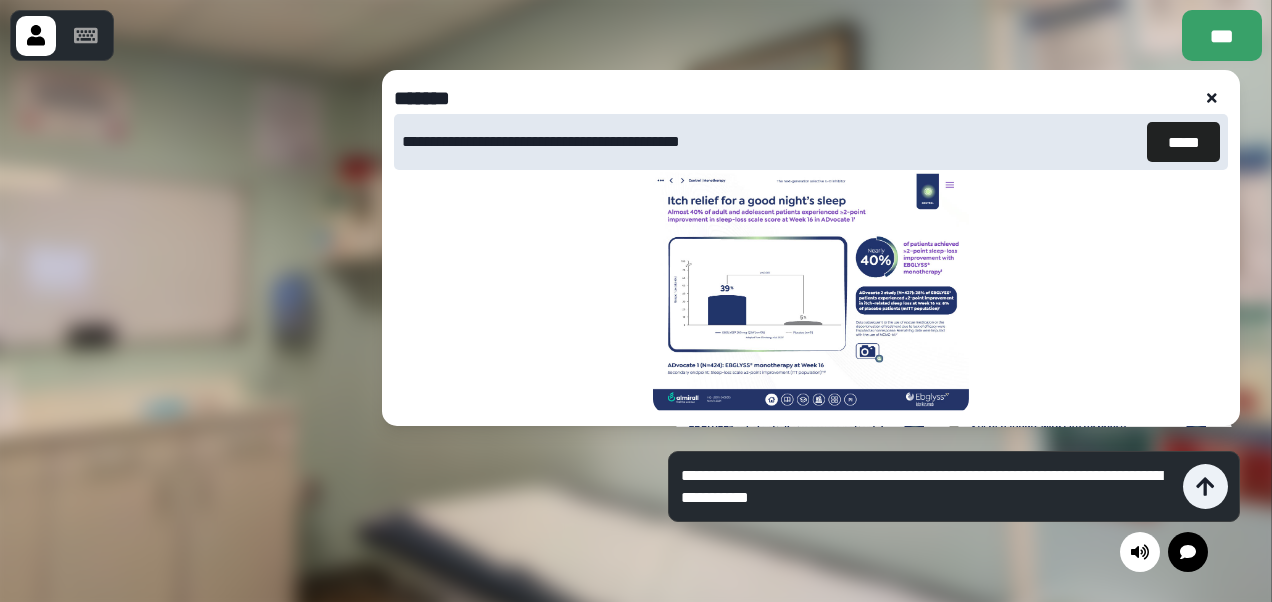 click on "**********" at bounding box center (927, 487) 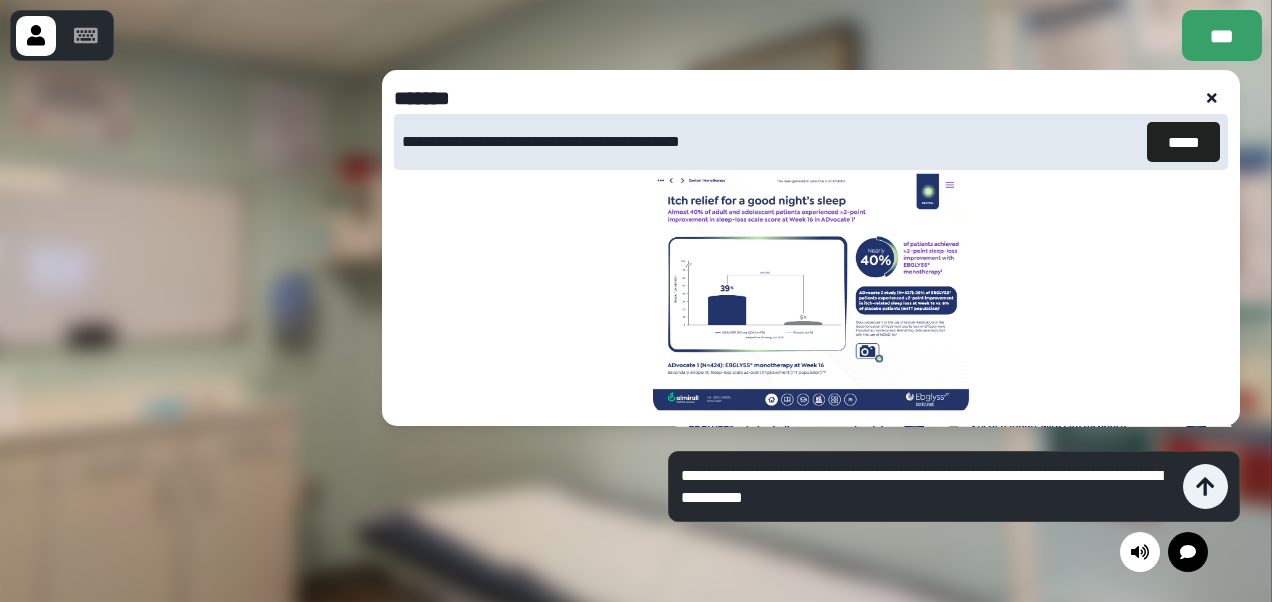 type on "**********" 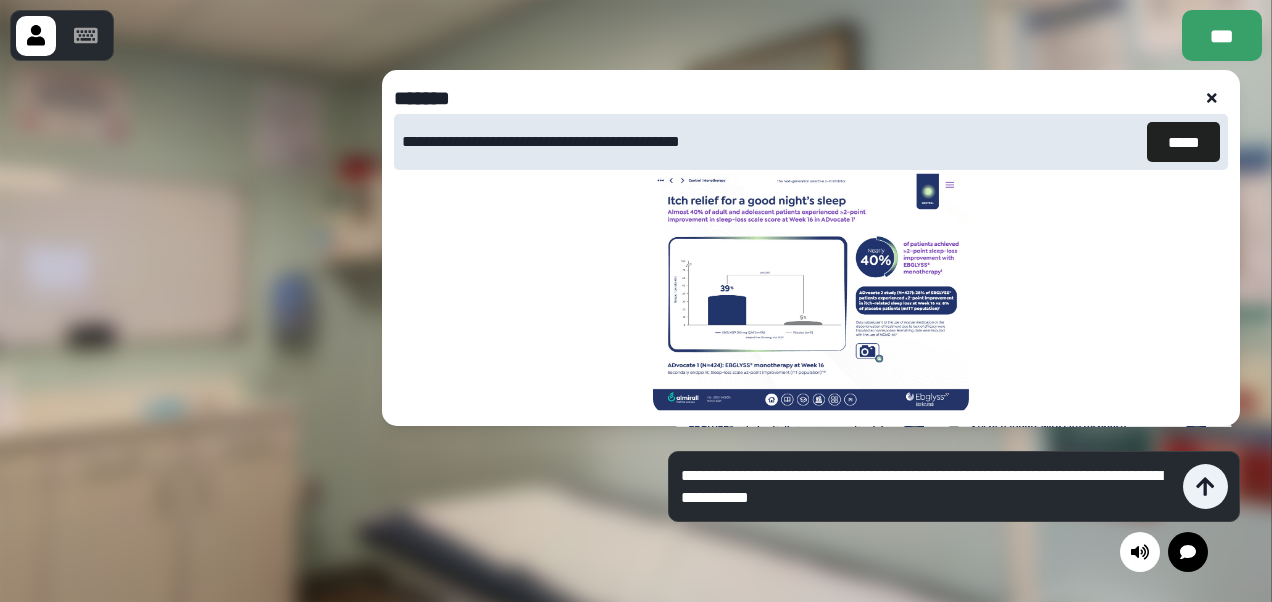 click on "**********" at bounding box center [927, 487] 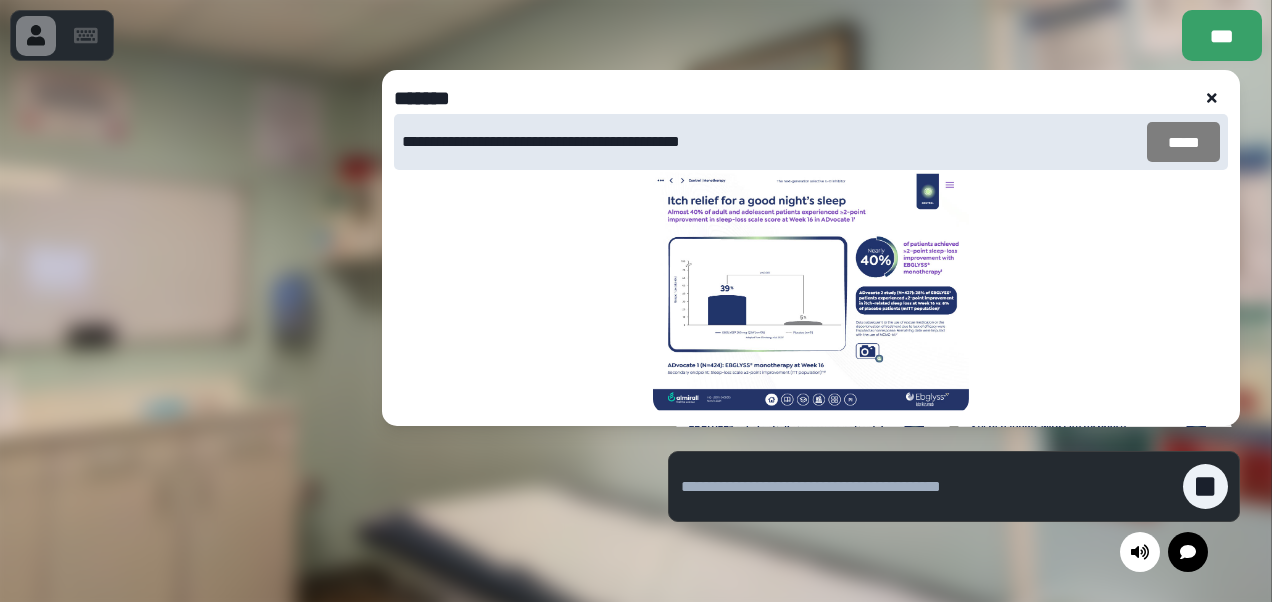 click on "*****" at bounding box center (1183, 142) 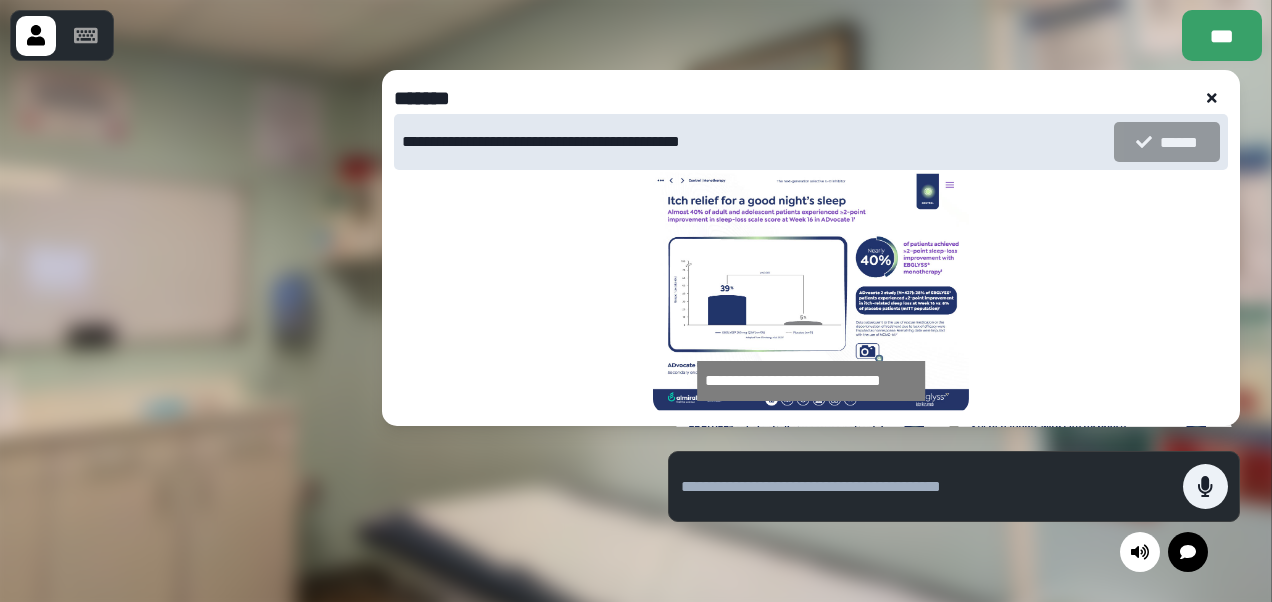 click 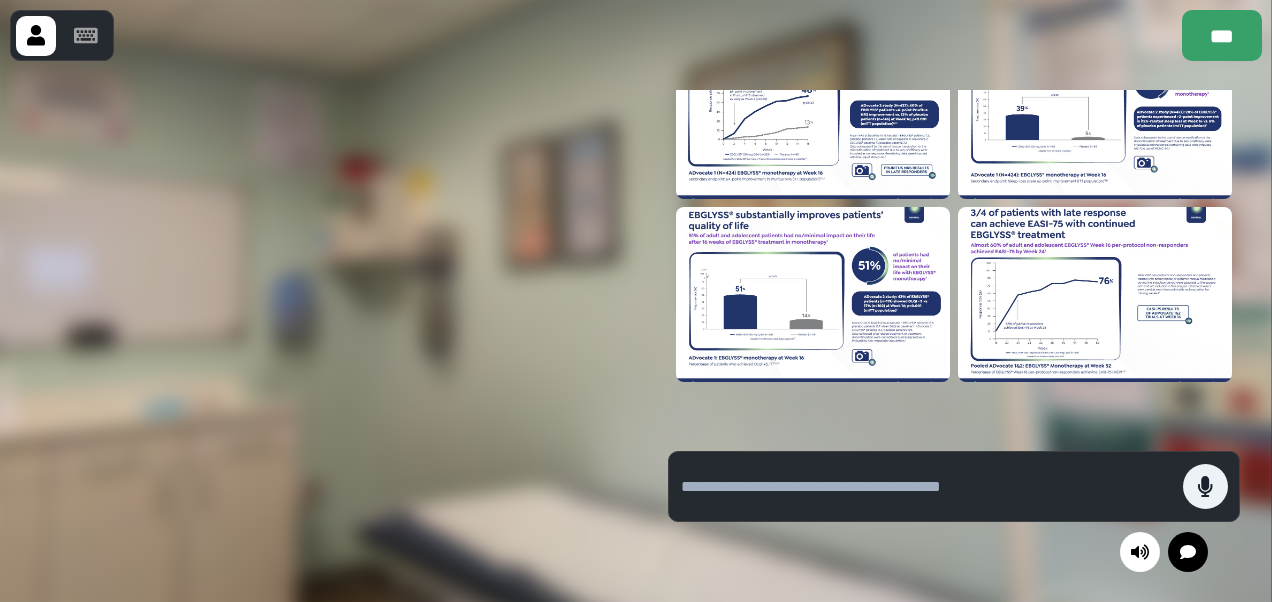 scroll, scrollTop: 620, scrollLeft: 0, axis: vertical 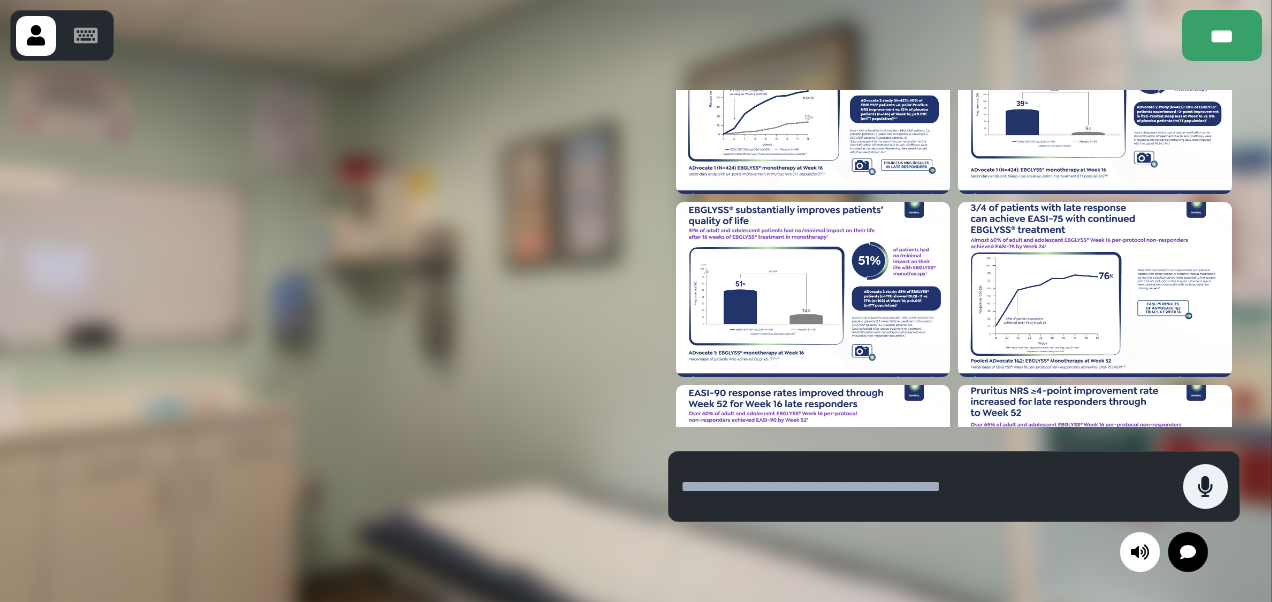 click at bounding box center [813, 289] 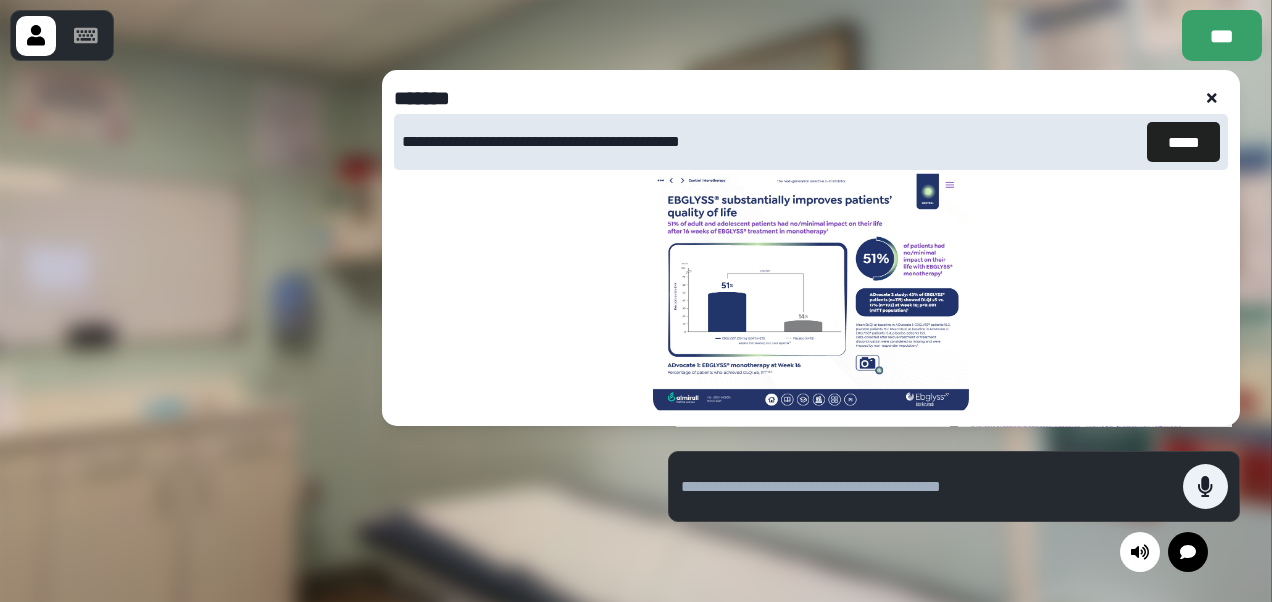 click at bounding box center (932, 486) 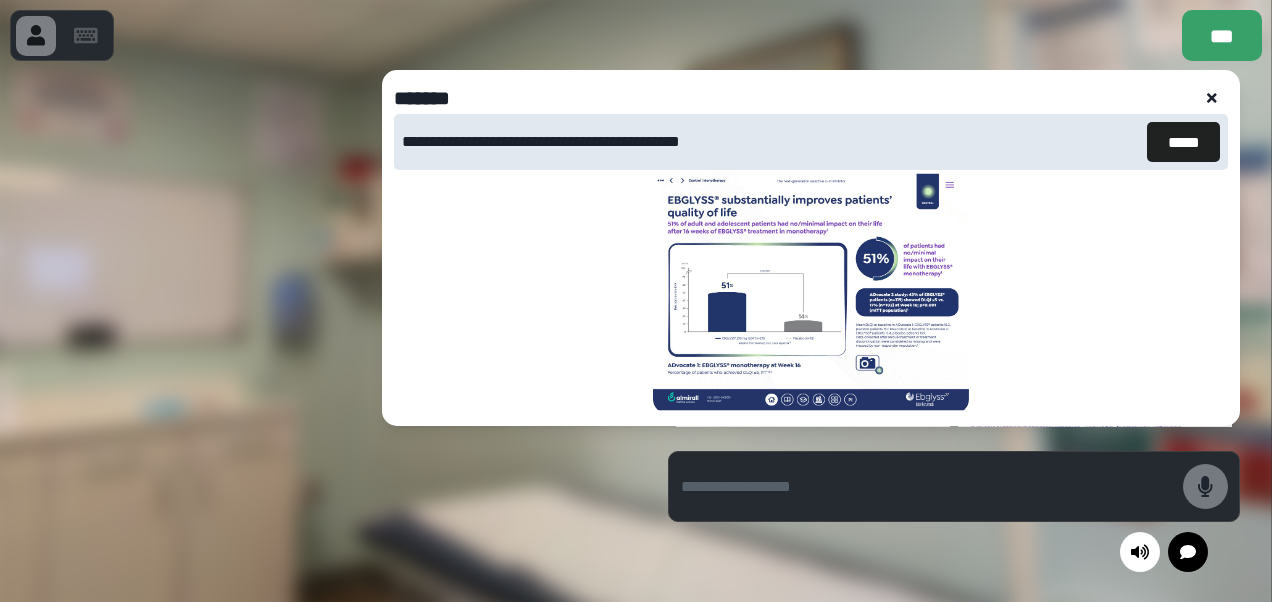 click at bounding box center (932, 486) 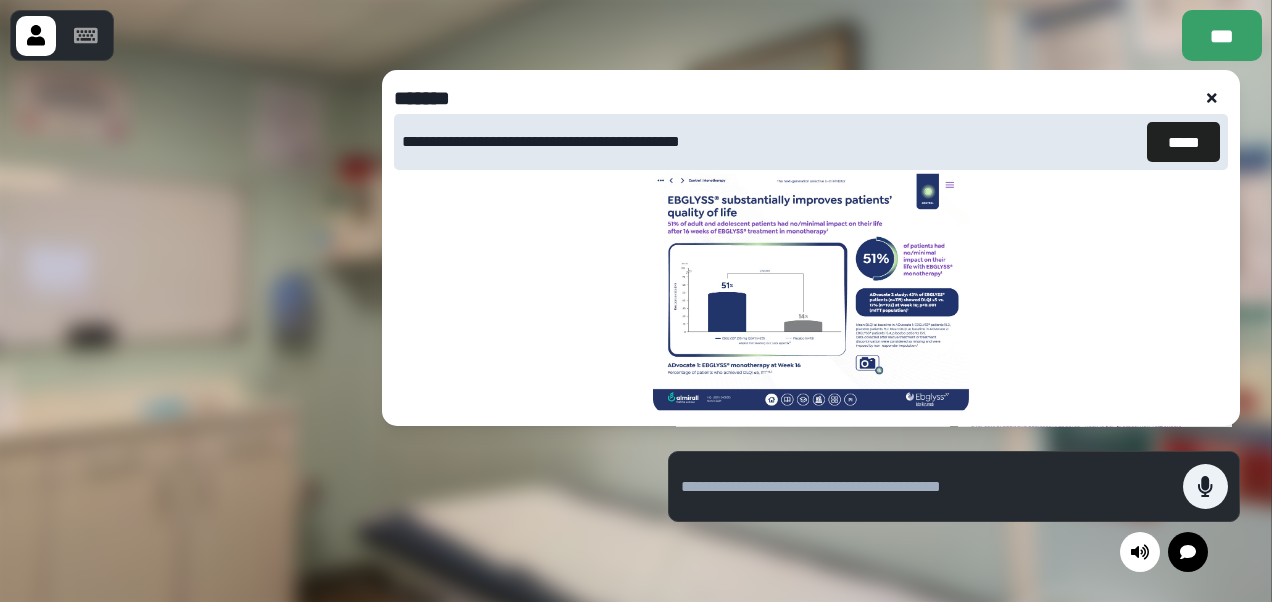 click at bounding box center (927, 487) 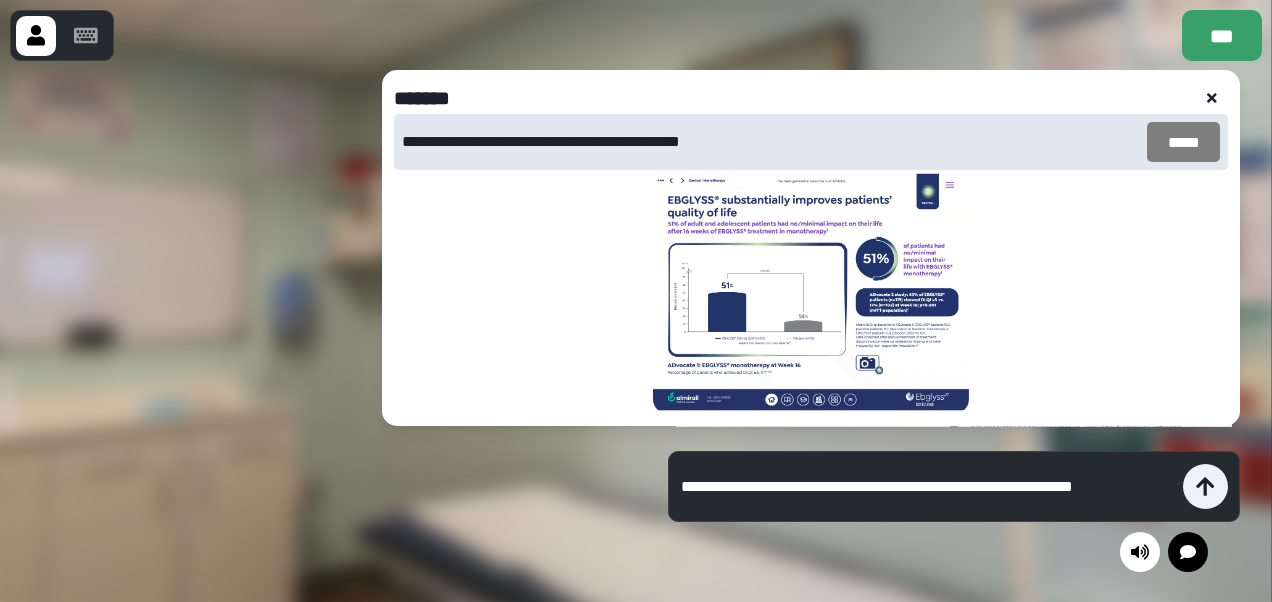 type on "**********" 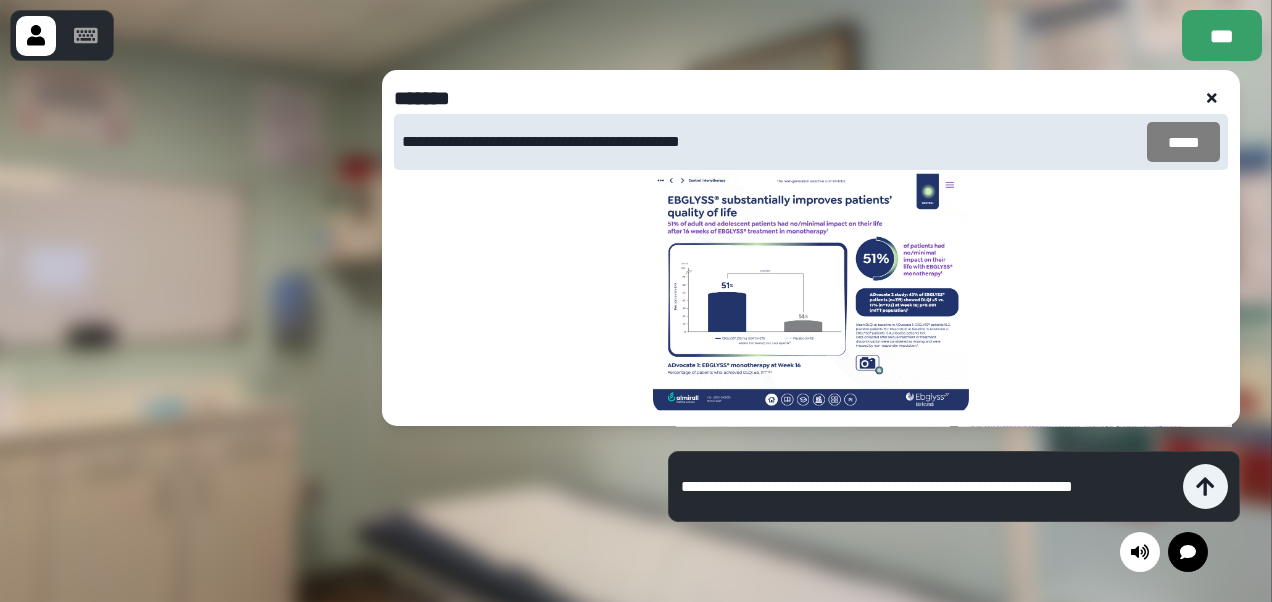 click on "*****" at bounding box center [1183, 142] 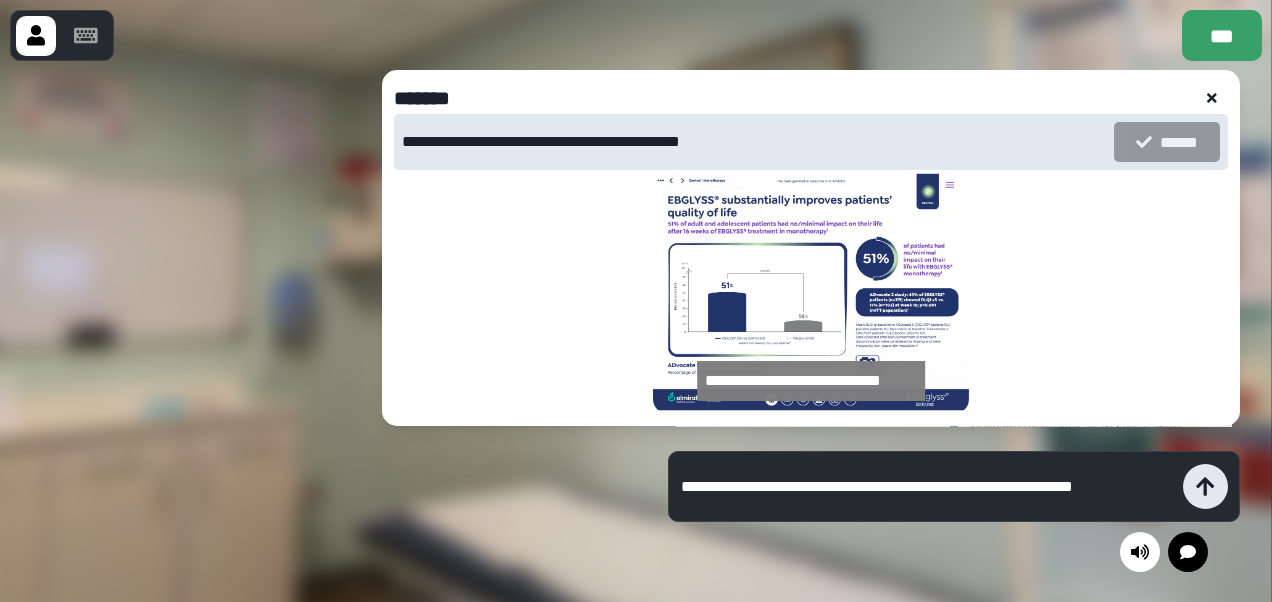 click 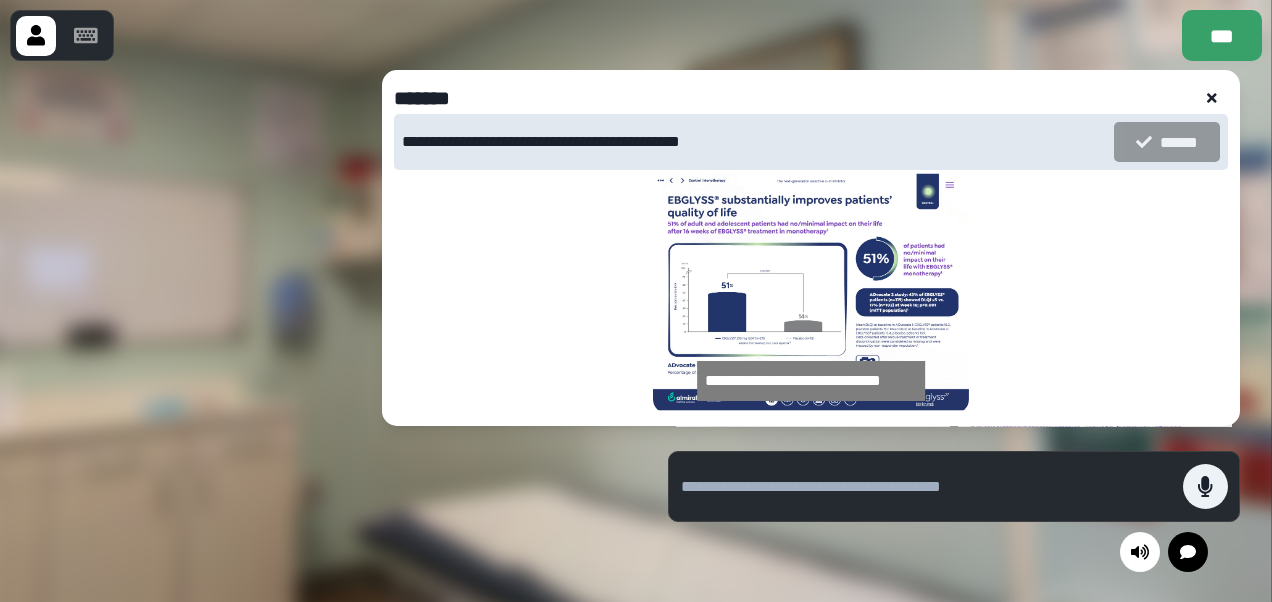 click at bounding box center [927, 487] 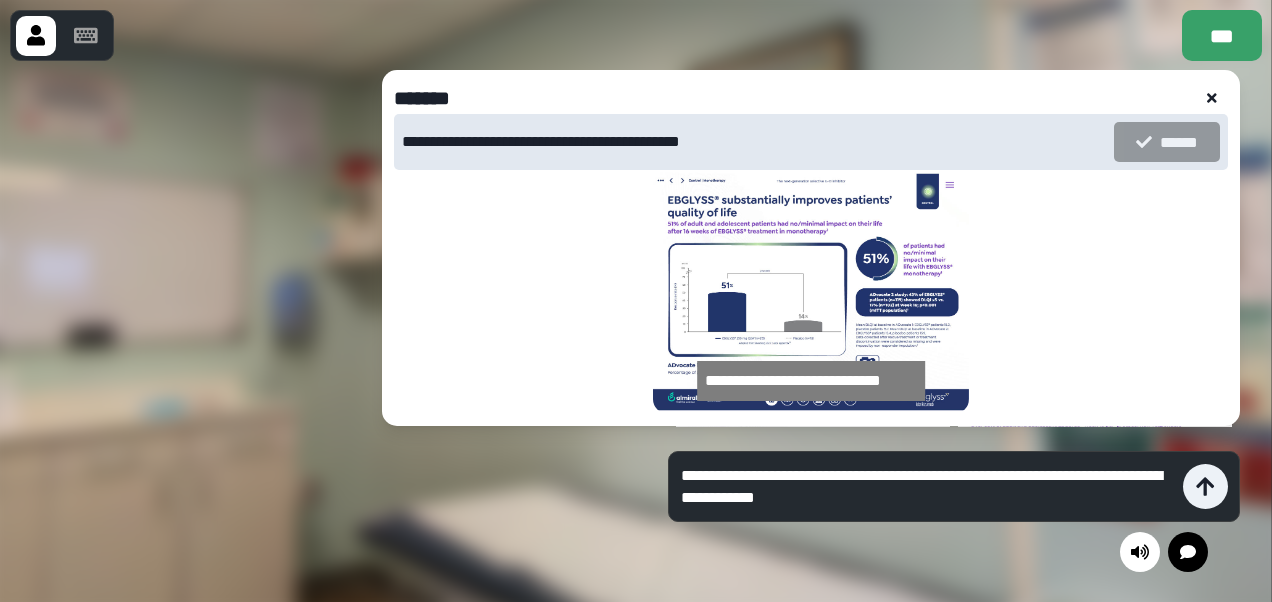 type on "**********" 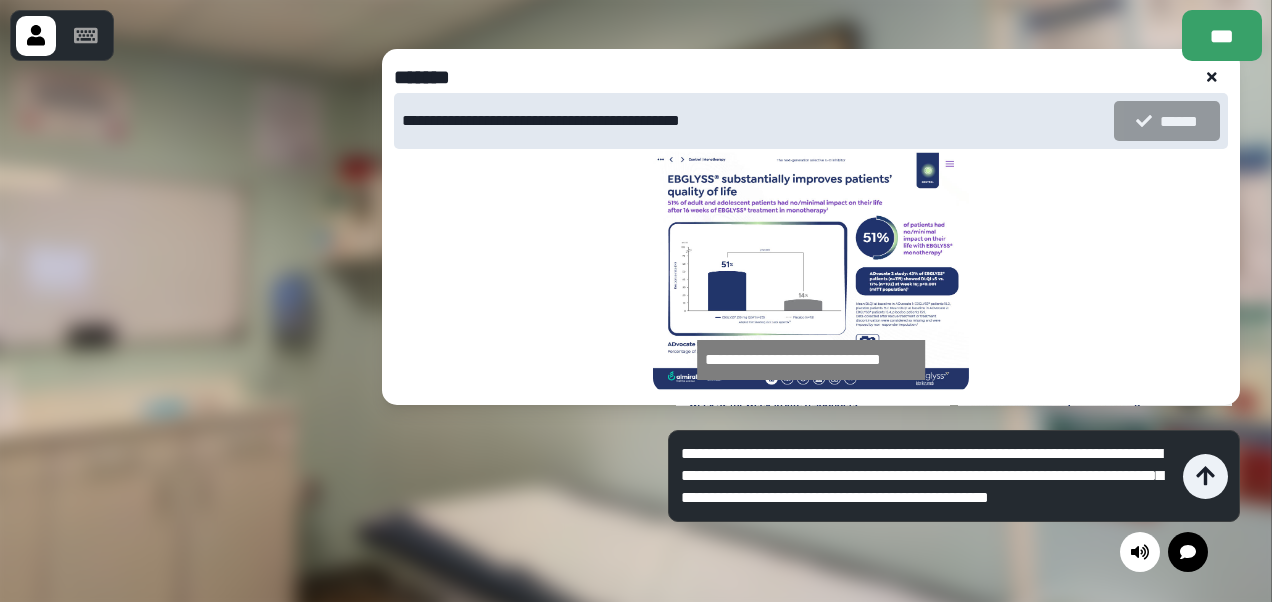 type on "**********" 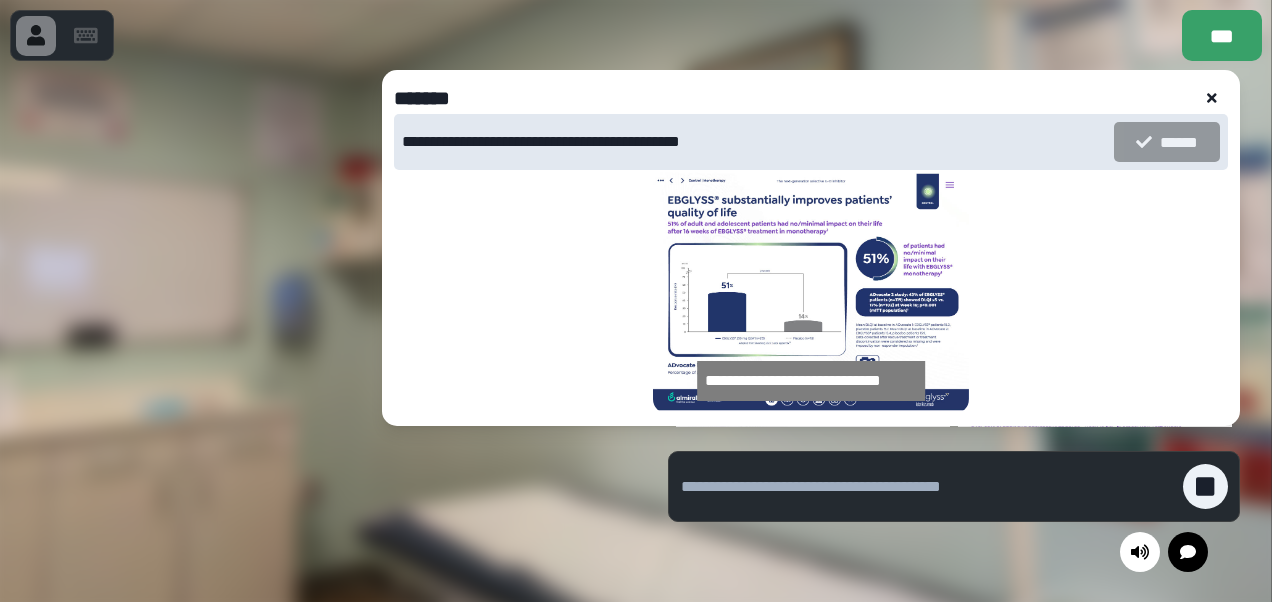 click 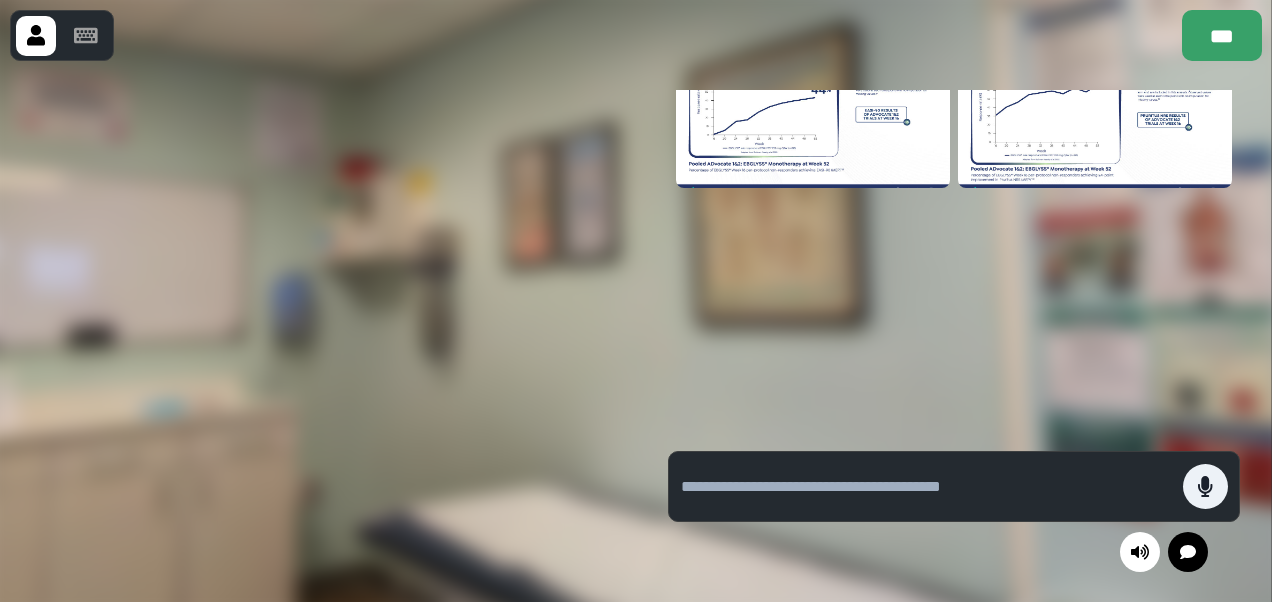 scroll, scrollTop: 997, scrollLeft: 0, axis: vertical 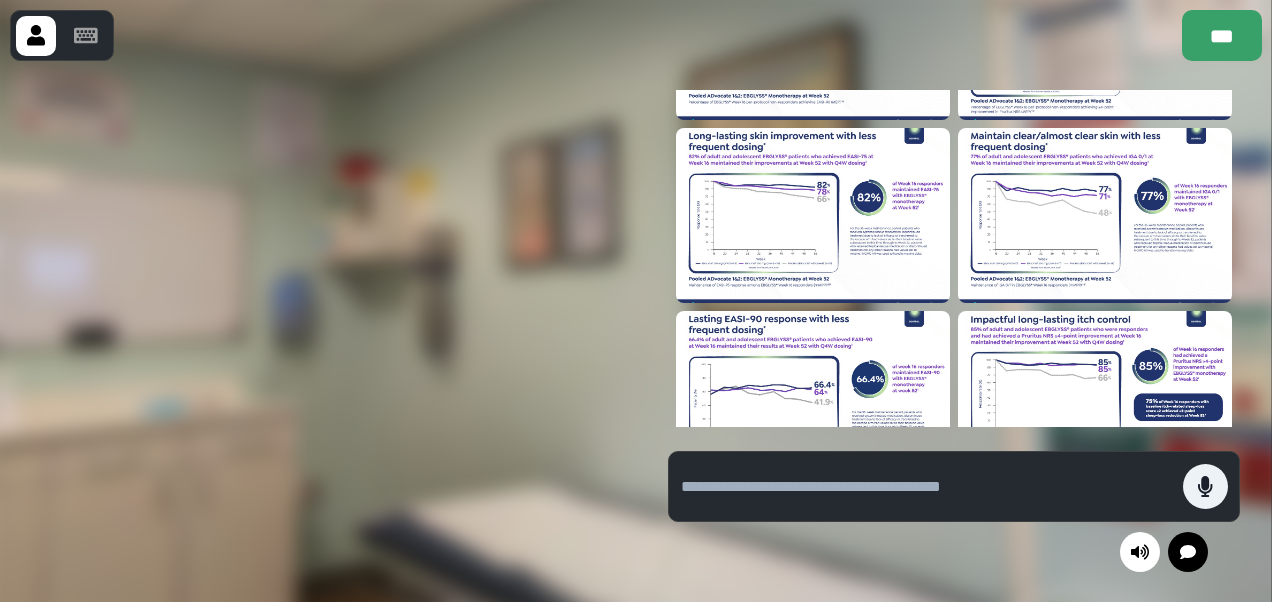 drag, startPoint x: 827, startPoint y: 502, endPoint x: 817, endPoint y: 495, distance: 12.206555 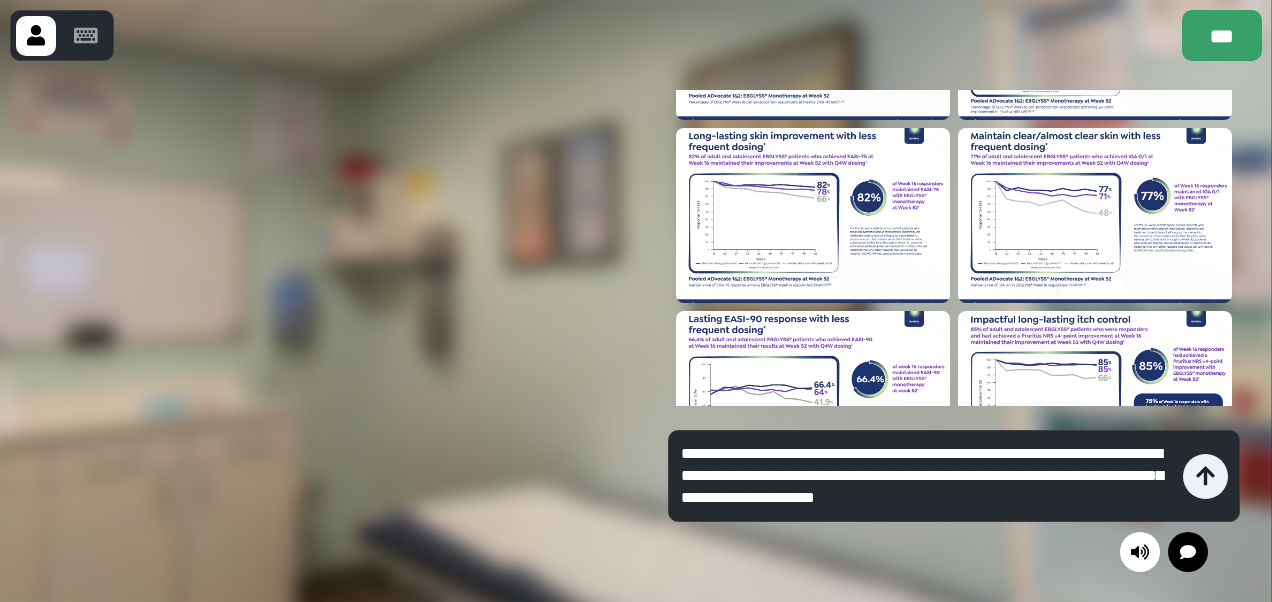 type on "**********" 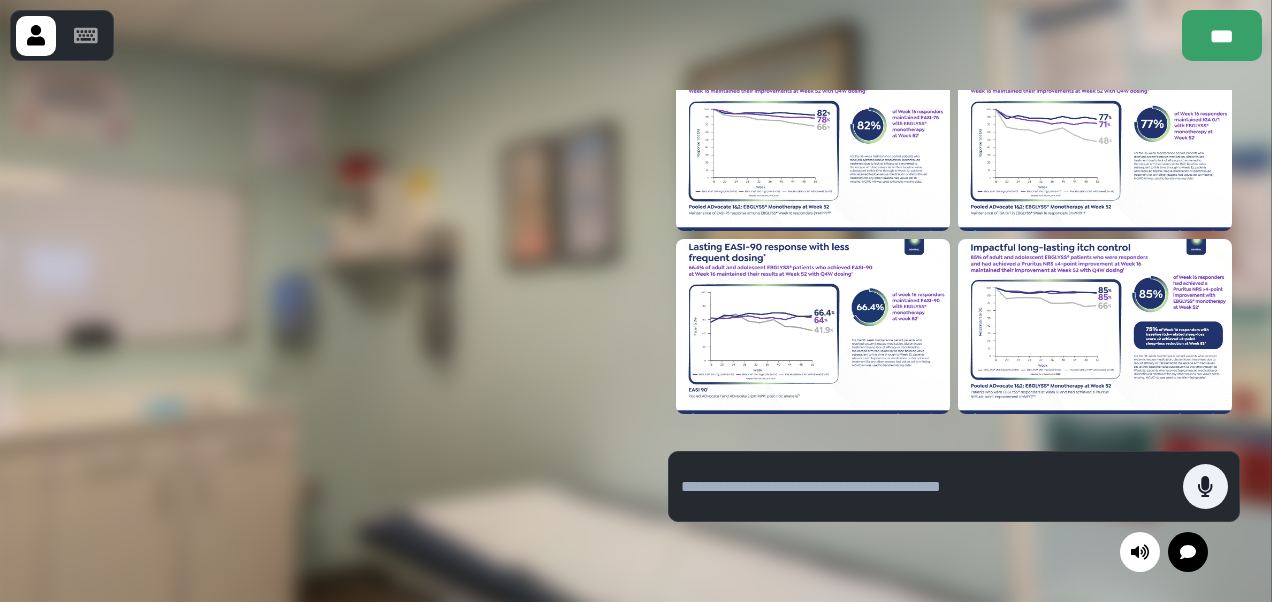 scroll, scrollTop: 1144, scrollLeft: 0, axis: vertical 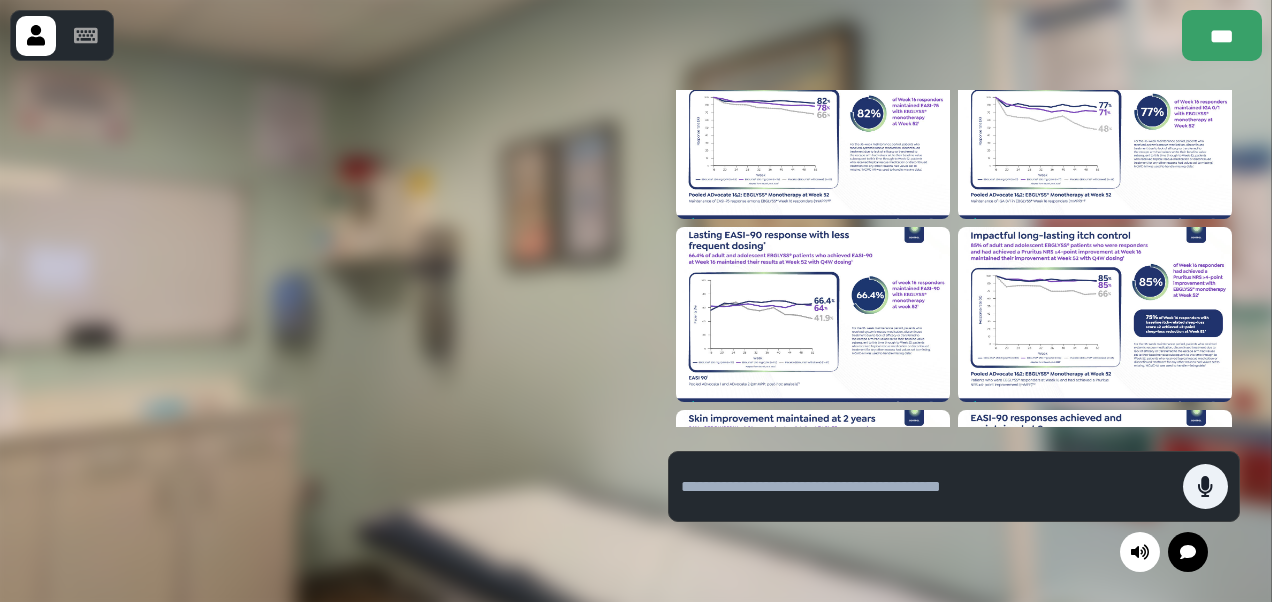 click at bounding box center [1095, 314] 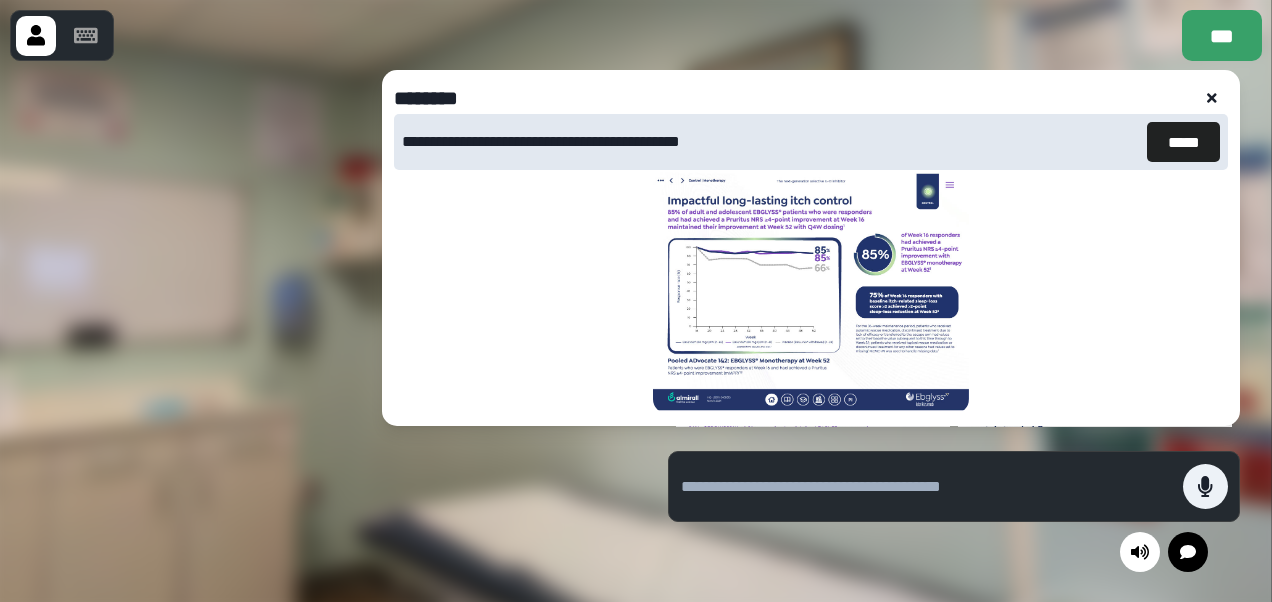 click at bounding box center (927, 487) 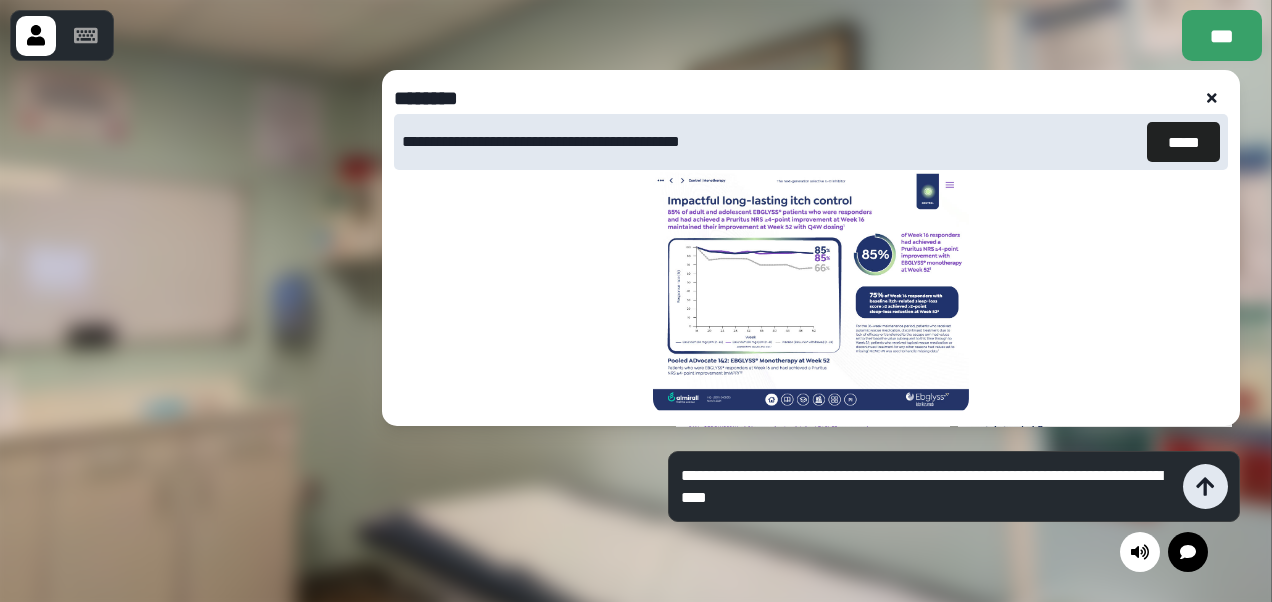 type on "**********" 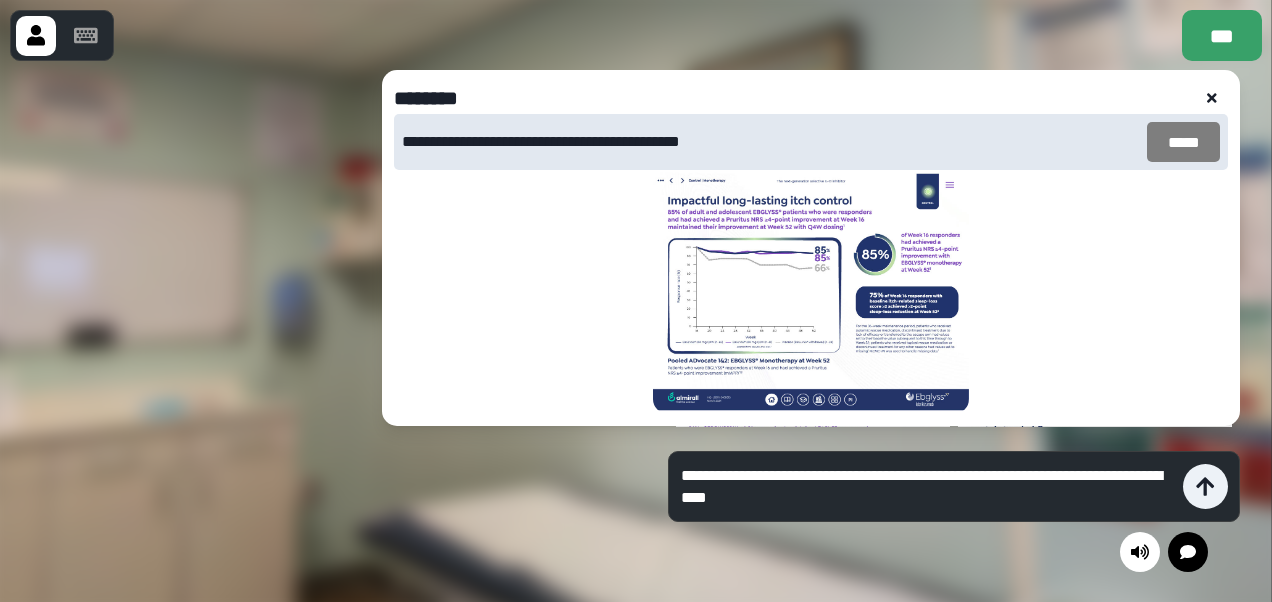 drag, startPoint x: 1204, startPoint y: 485, endPoint x: 1188, endPoint y: 144, distance: 341.37515 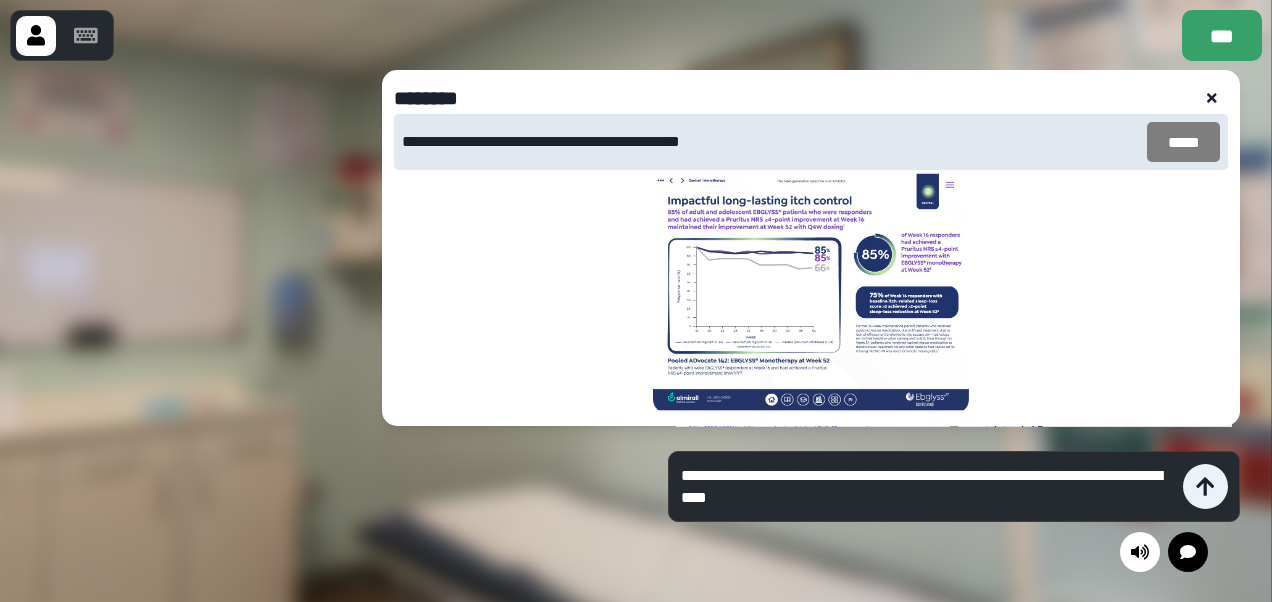 click on "*****" at bounding box center (1183, 142) 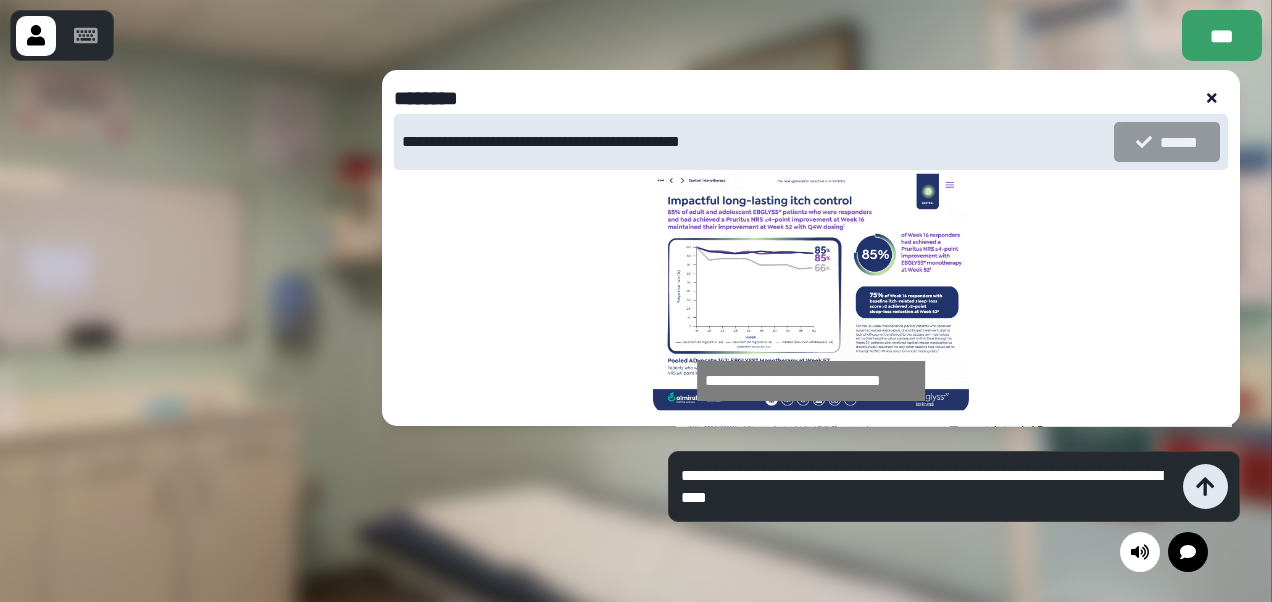 click 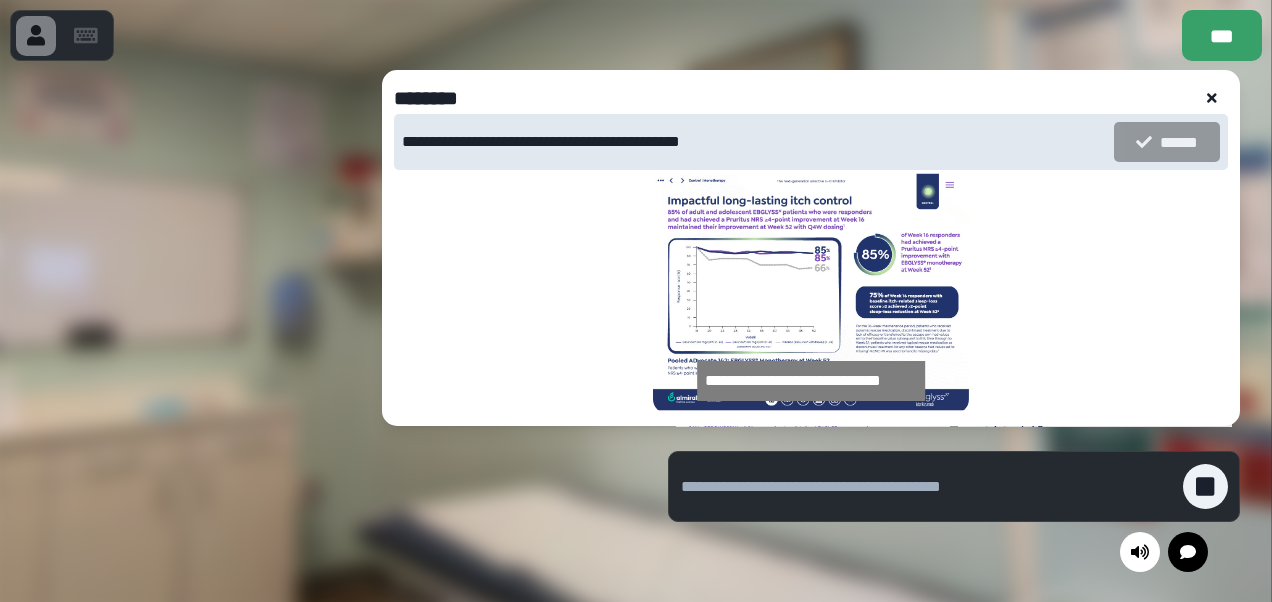 click 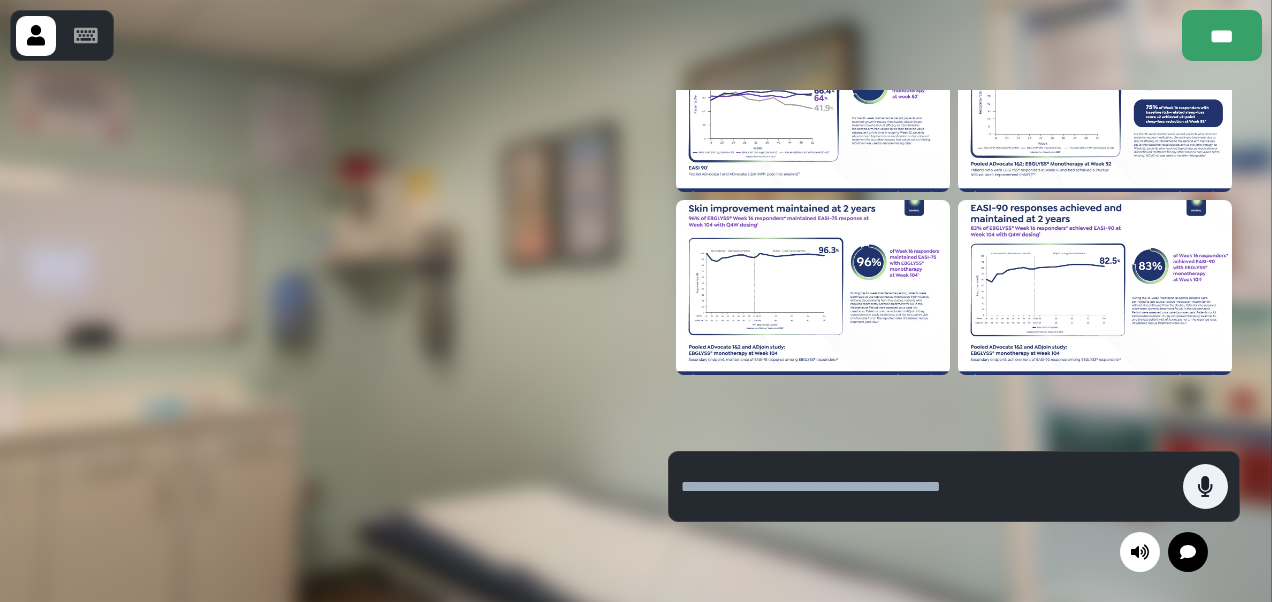scroll, scrollTop: 1362, scrollLeft: 0, axis: vertical 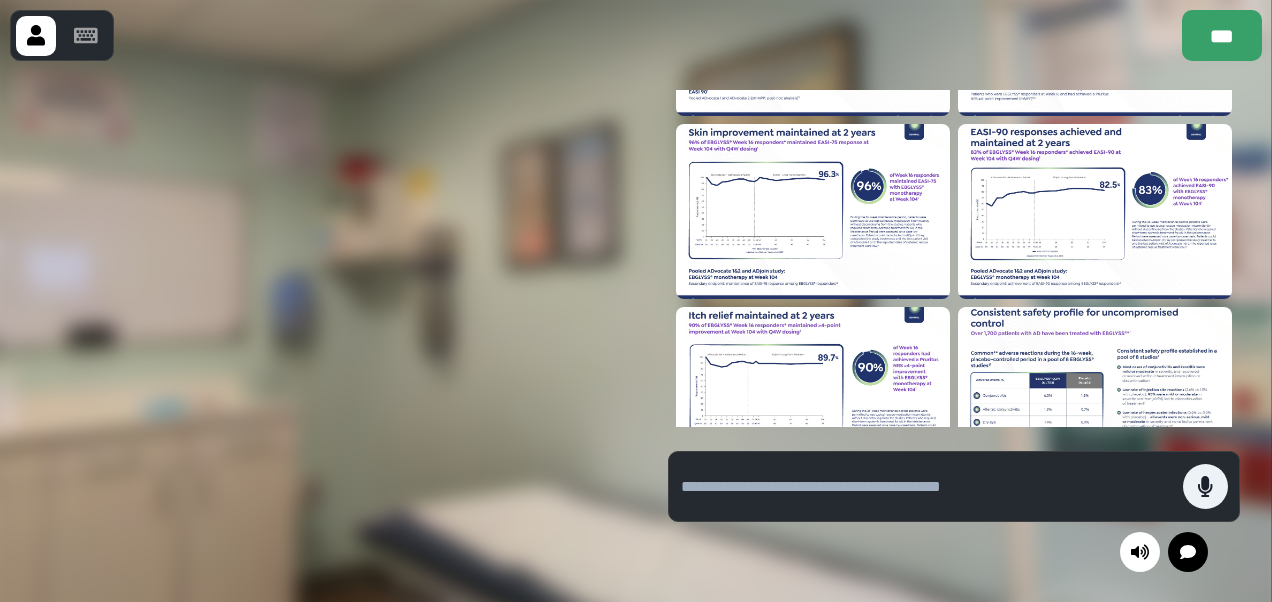 click at bounding box center [1095, 211] 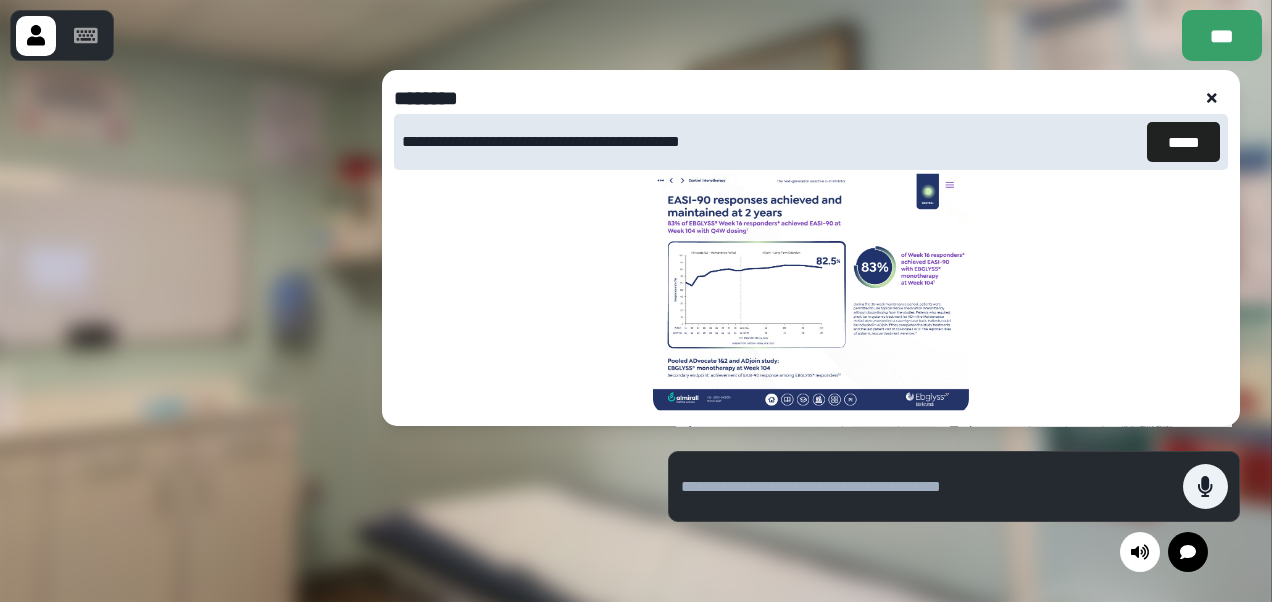 click at bounding box center (927, 487) 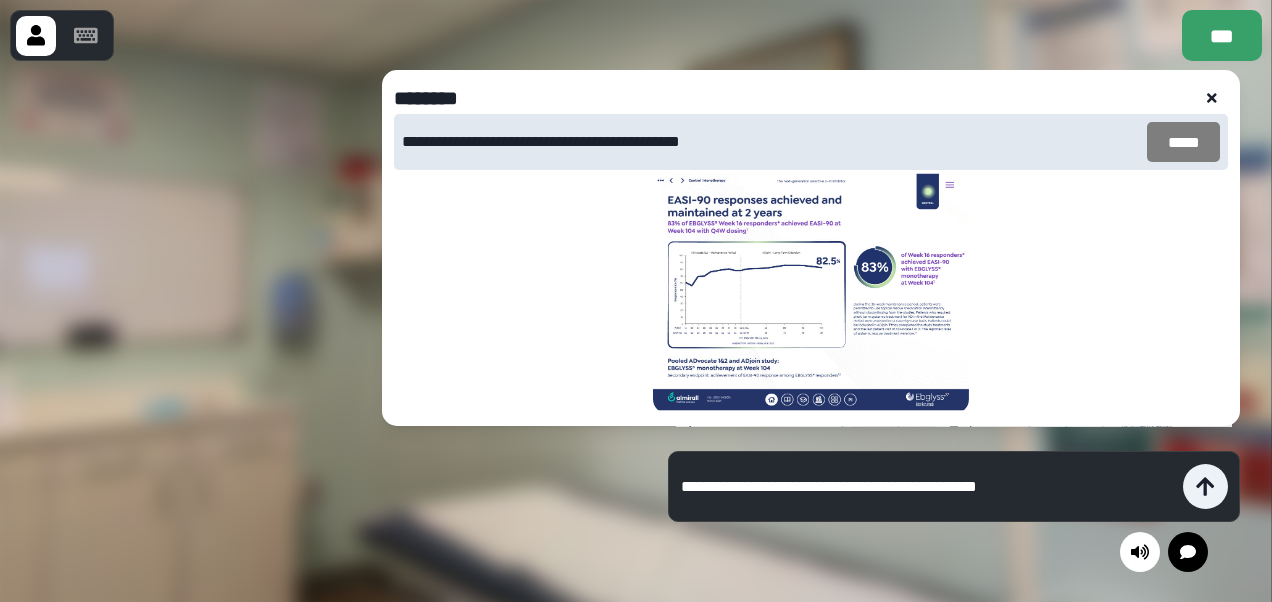 type on "**********" 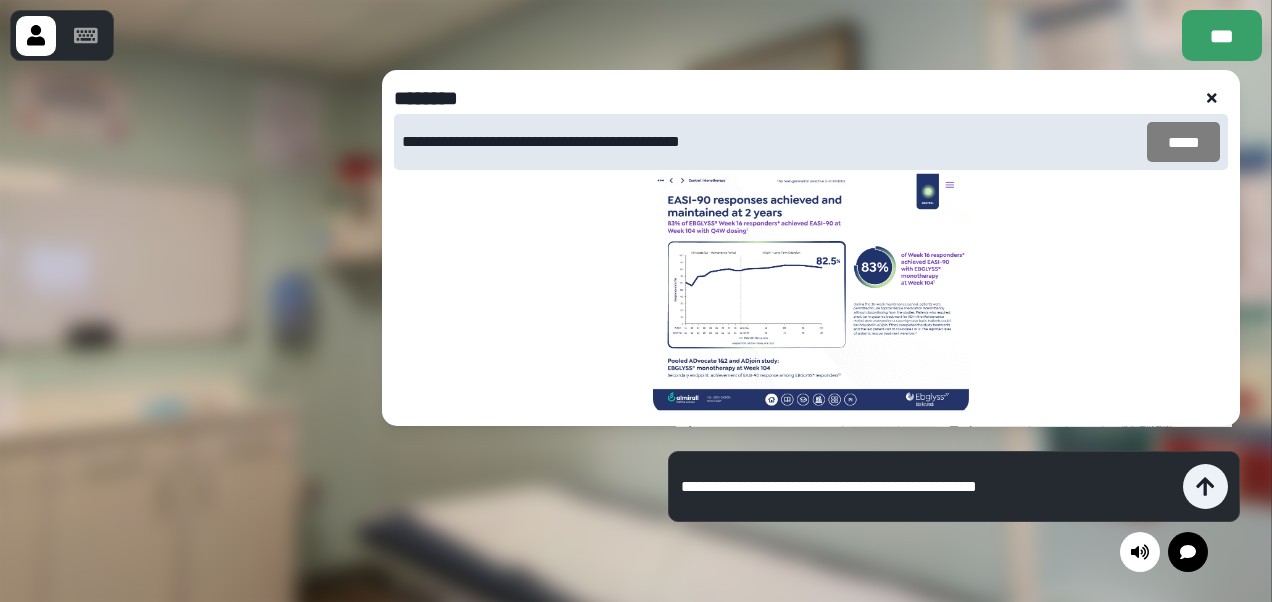 click on "*****" at bounding box center (1183, 142) 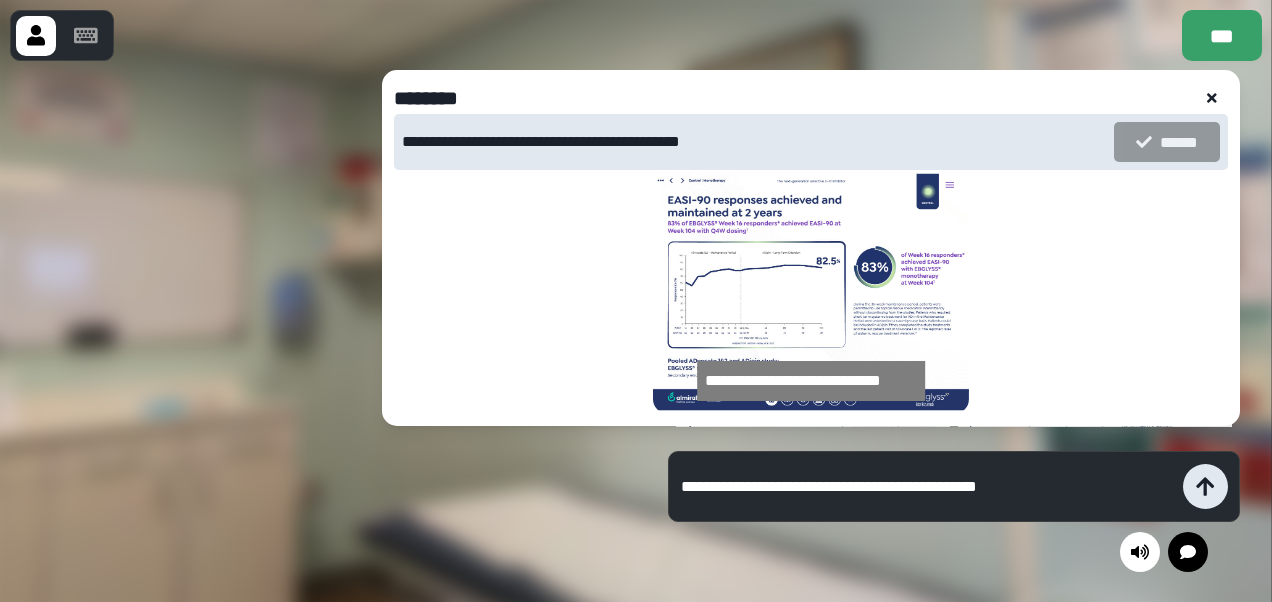 click 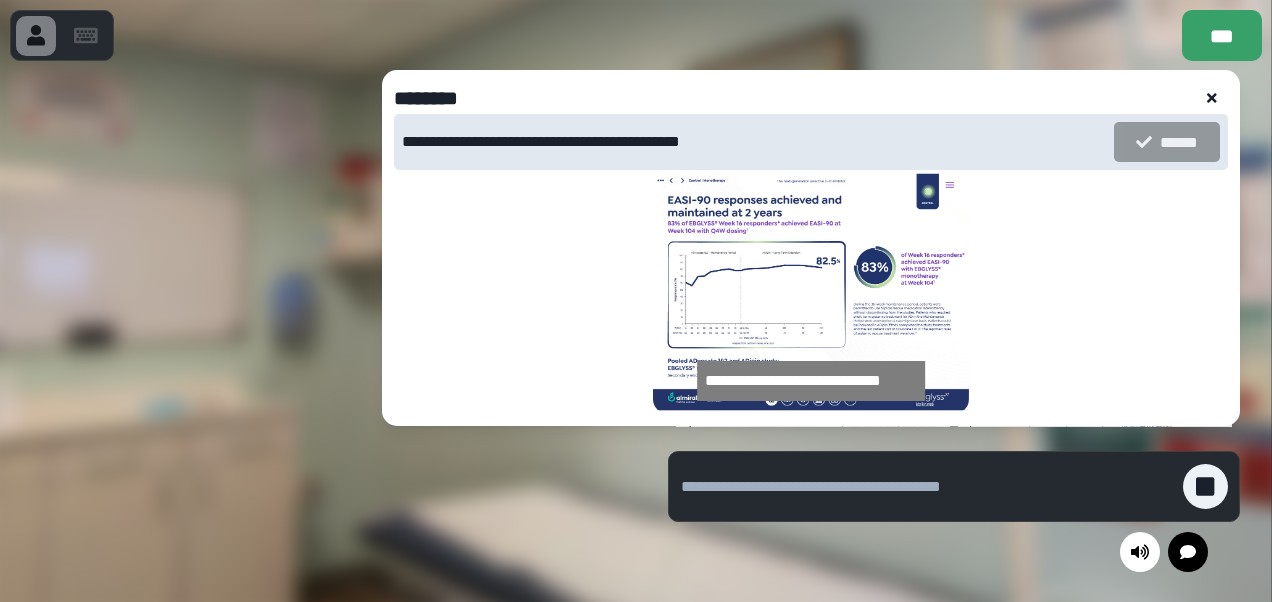 click at bounding box center (932, 486) 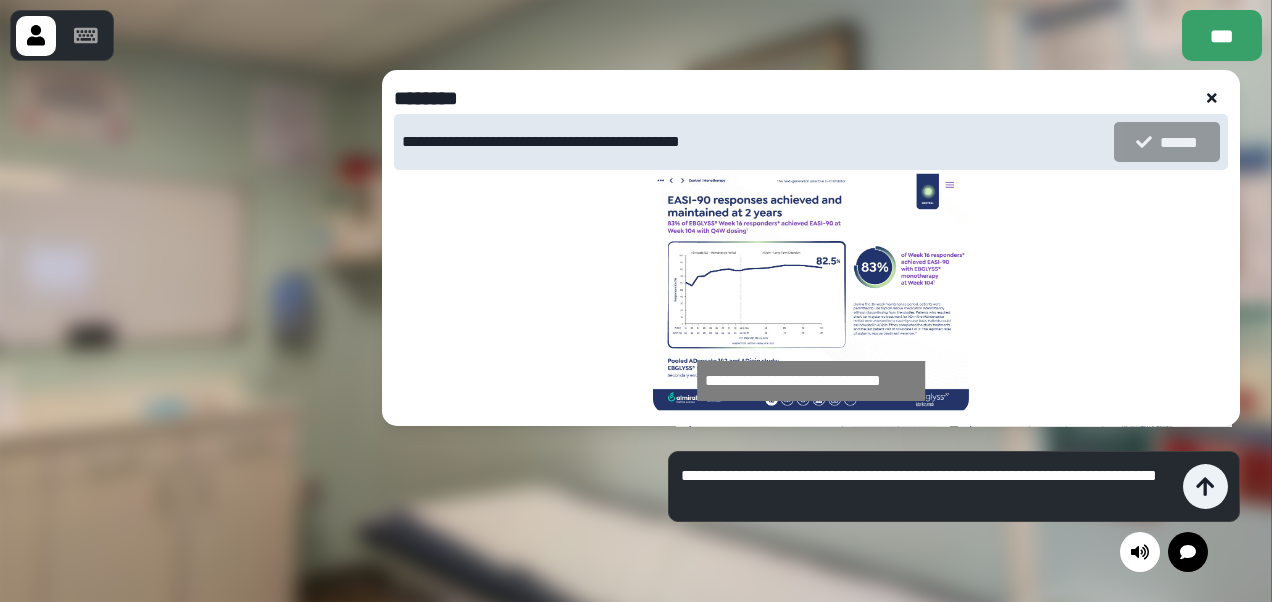 type on "**********" 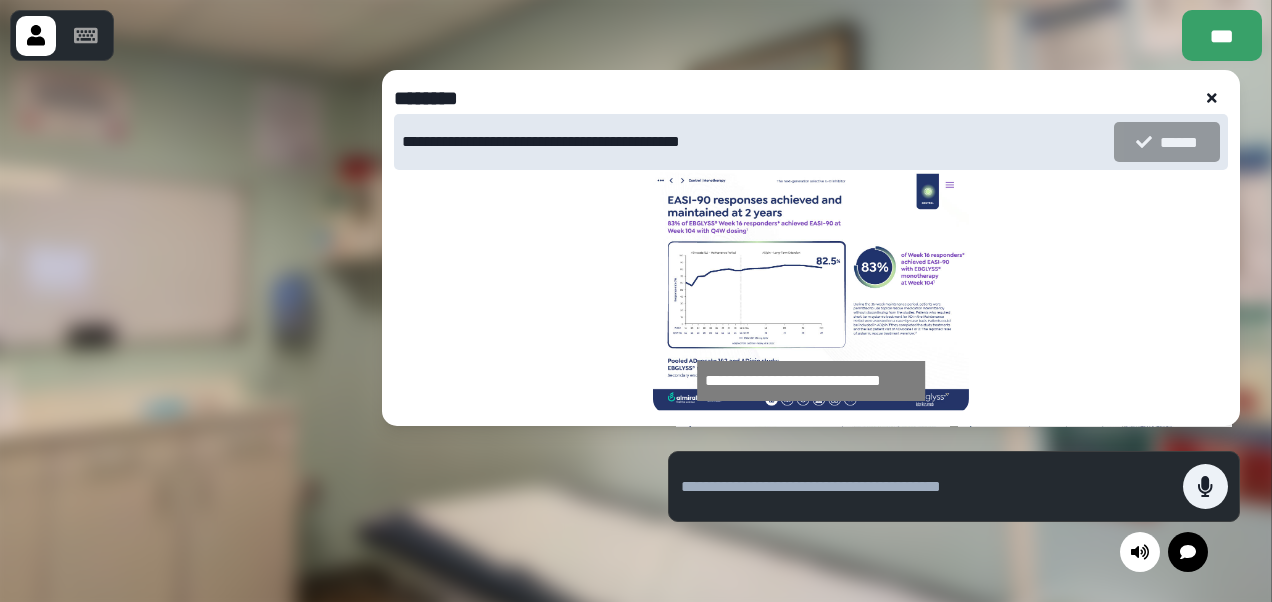 click 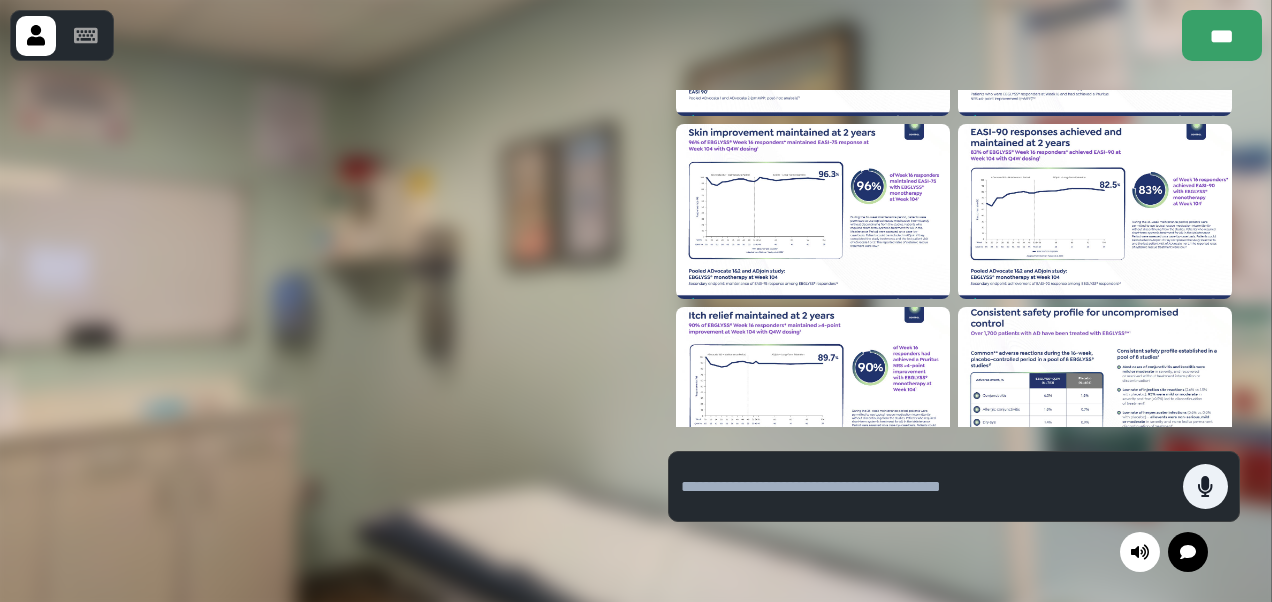 click at bounding box center (813, 394) 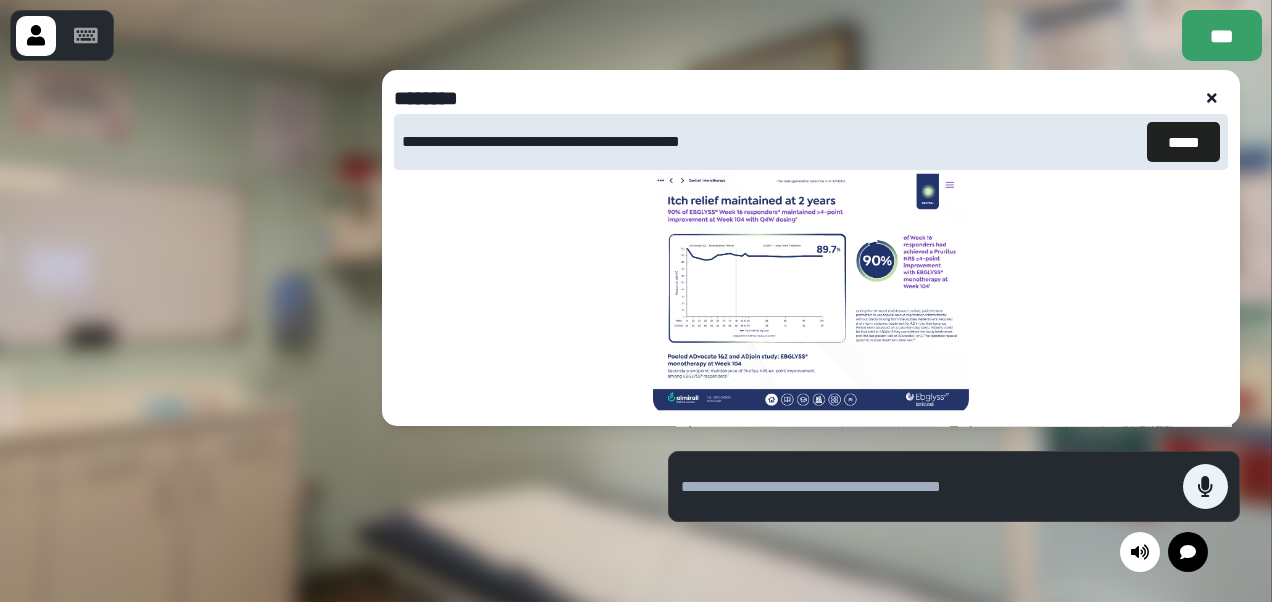 click at bounding box center [1212, 98] 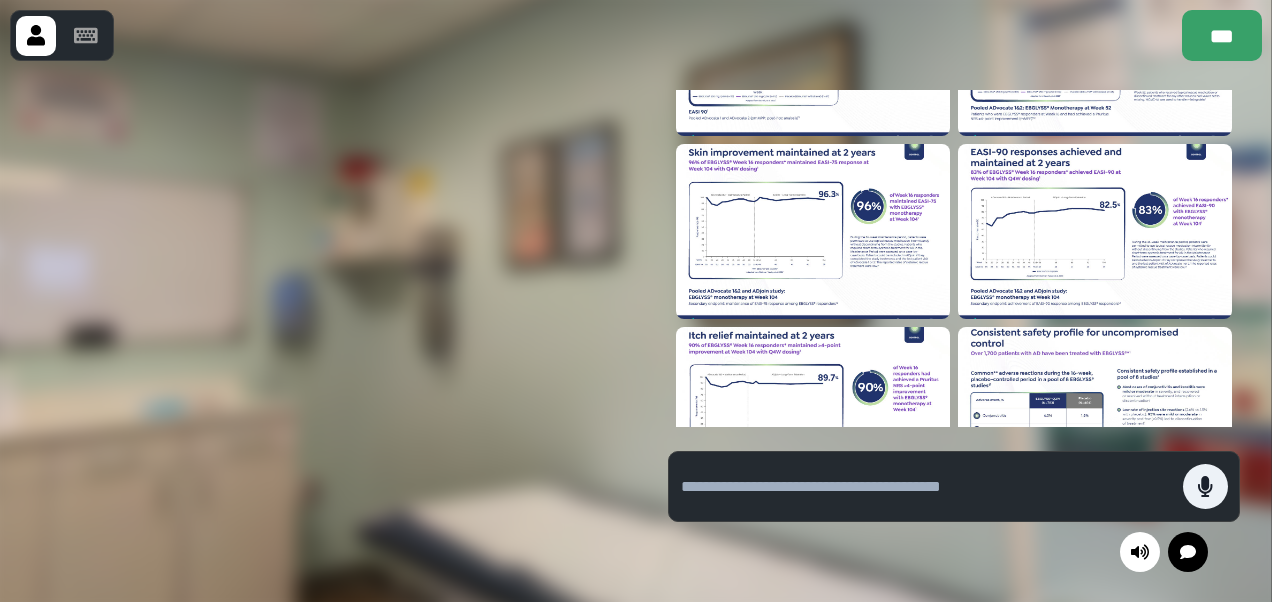 scroll, scrollTop: 1474, scrollLeft: 0, axis: vertical 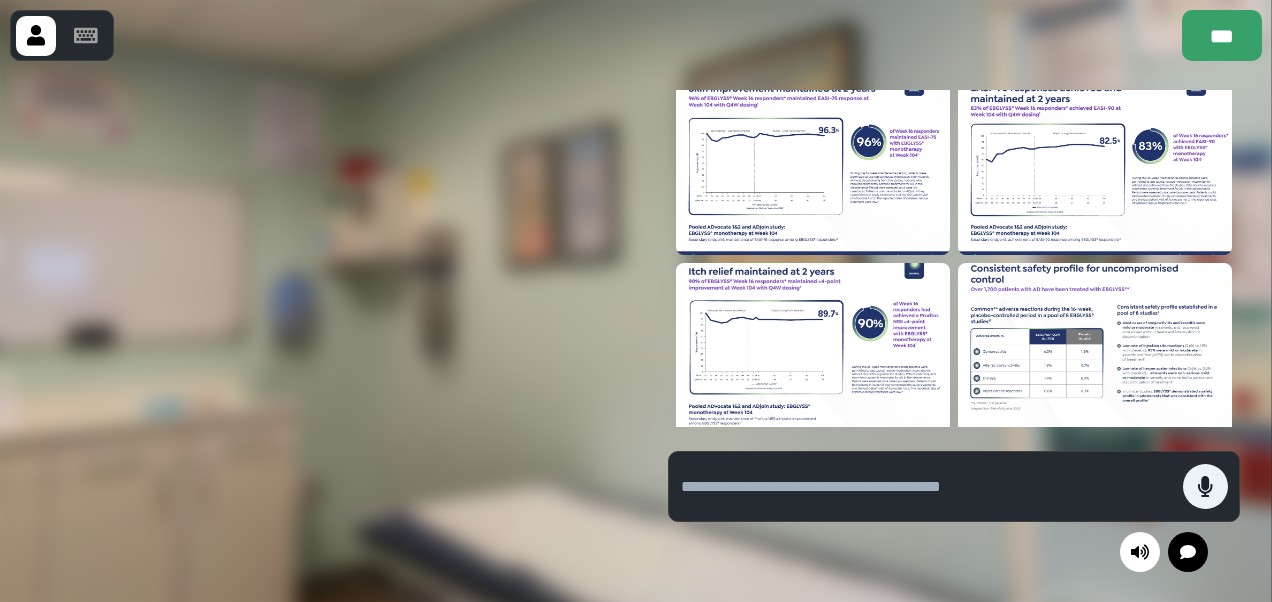 click at bounding box center [813, 350] 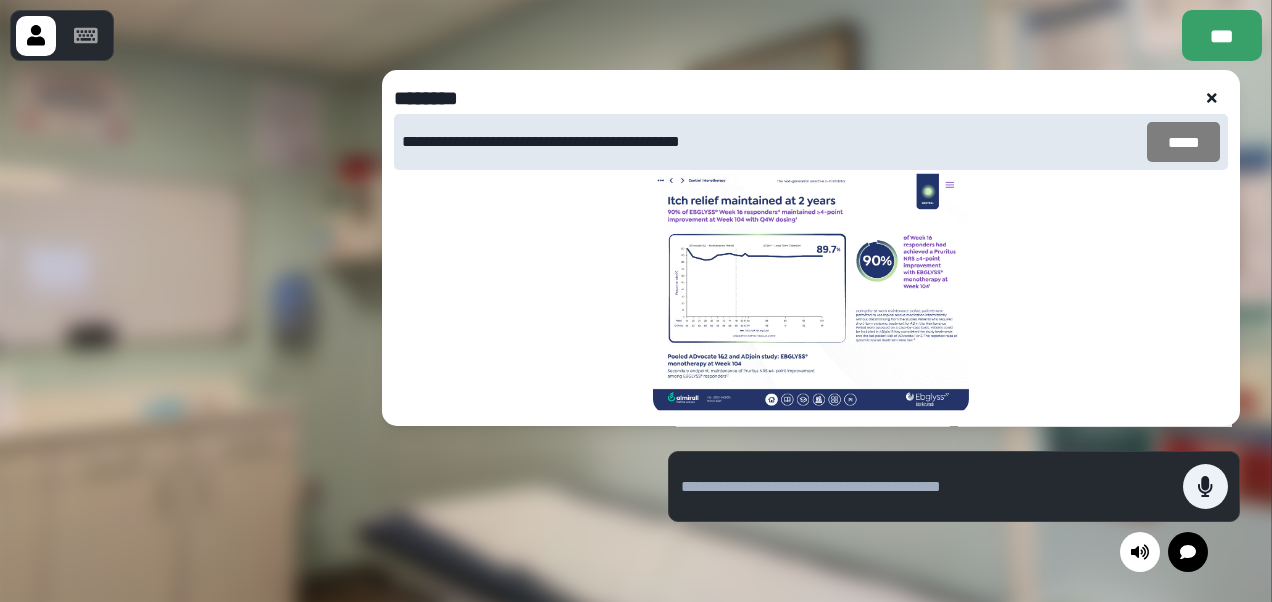 click on "*****" at bounding box center (1183, 142) 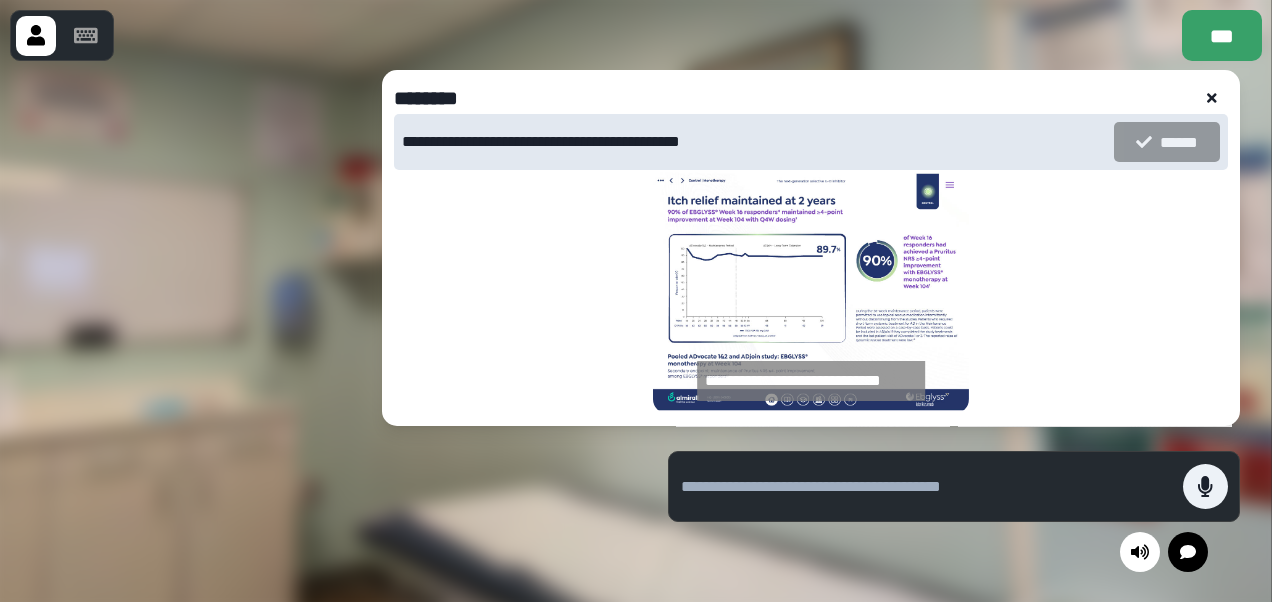 click at bounding box center [927, 487] 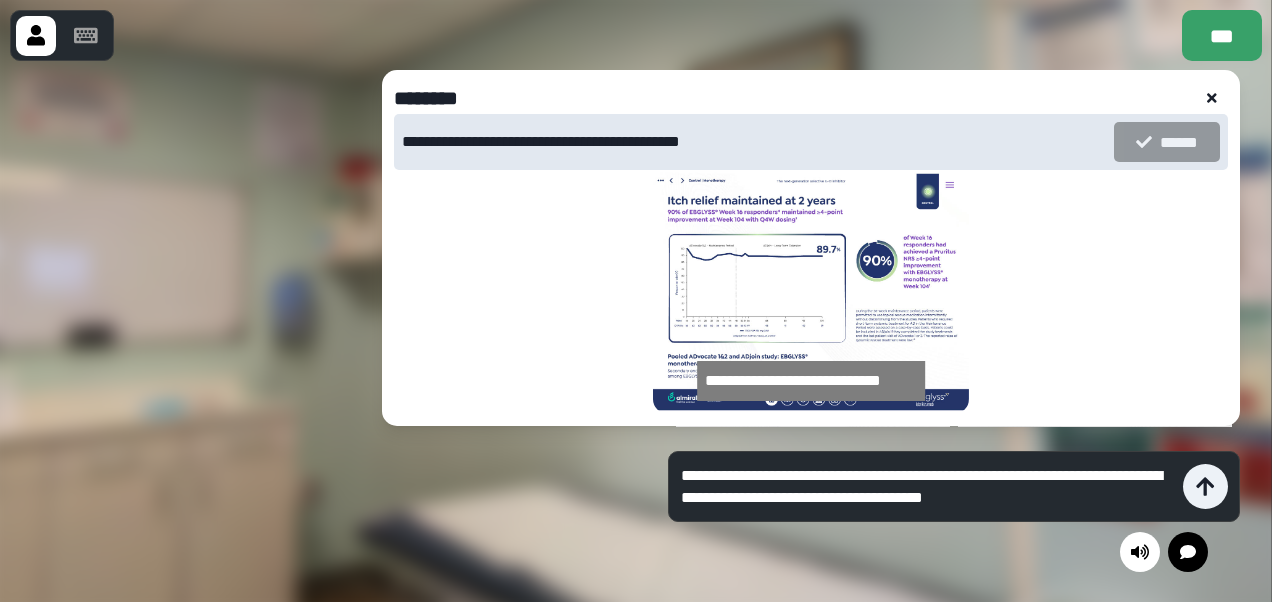 type on "**********" 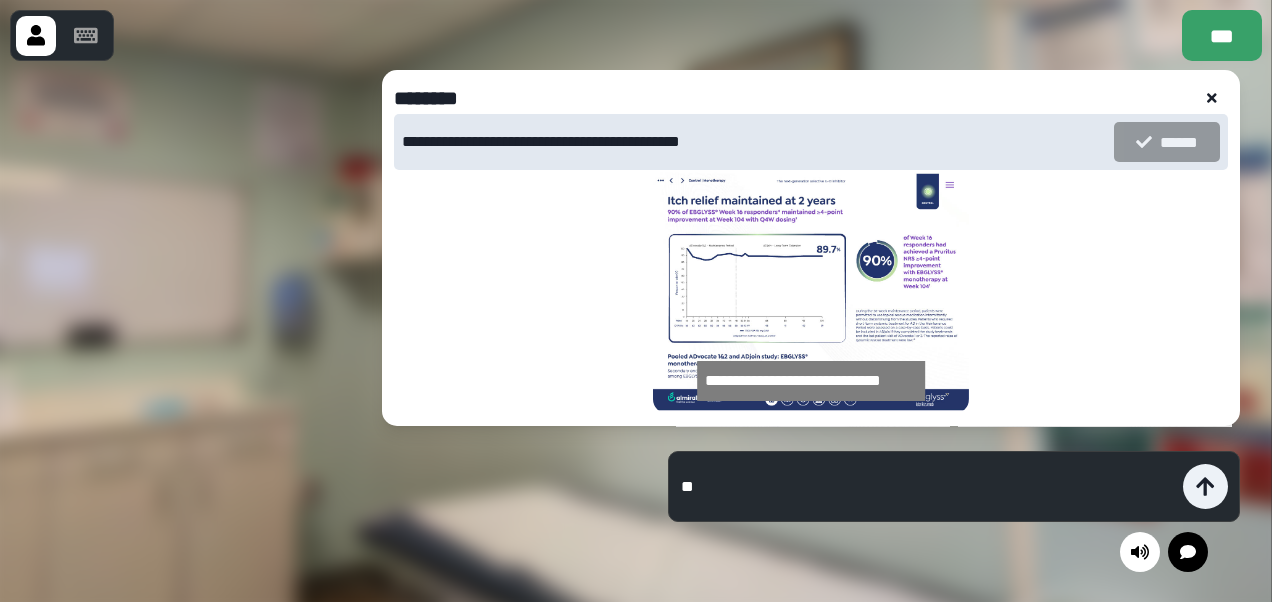 type on "*" 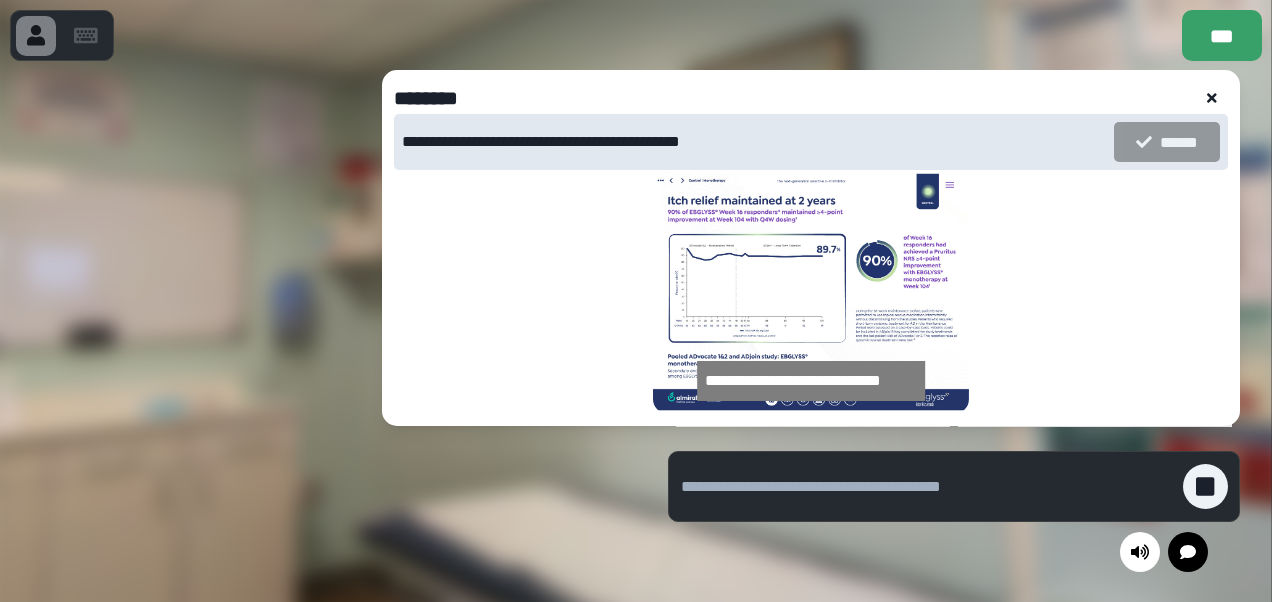 click 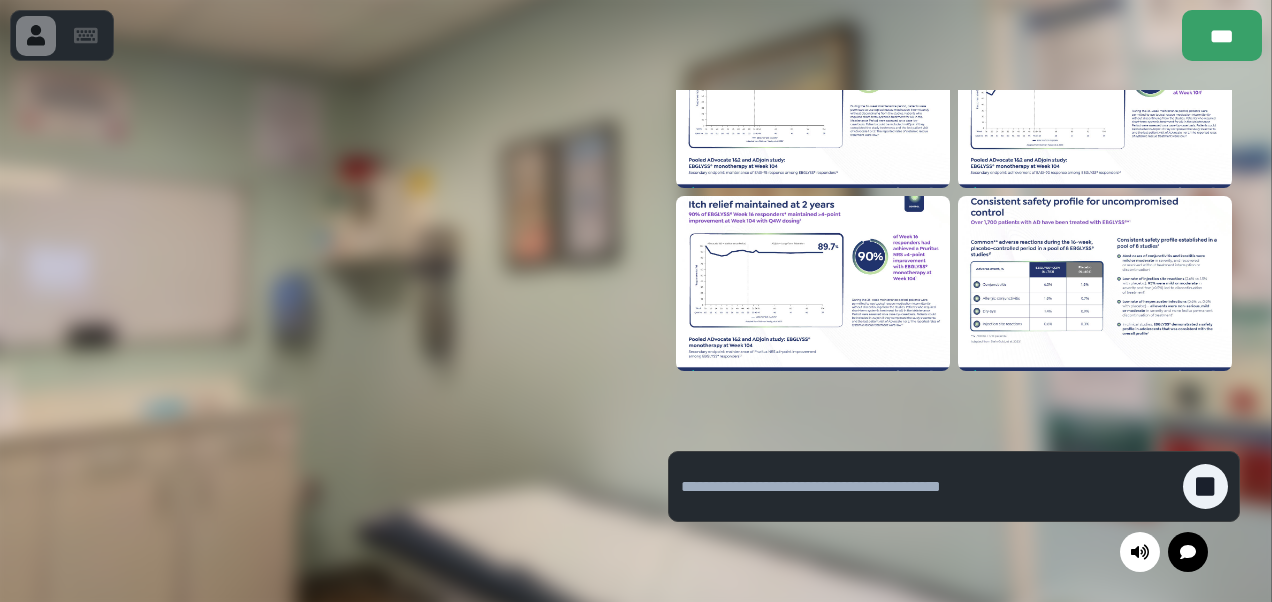 scroll, scrollTop: 1553, scrollLeft: 0, axis: vertical 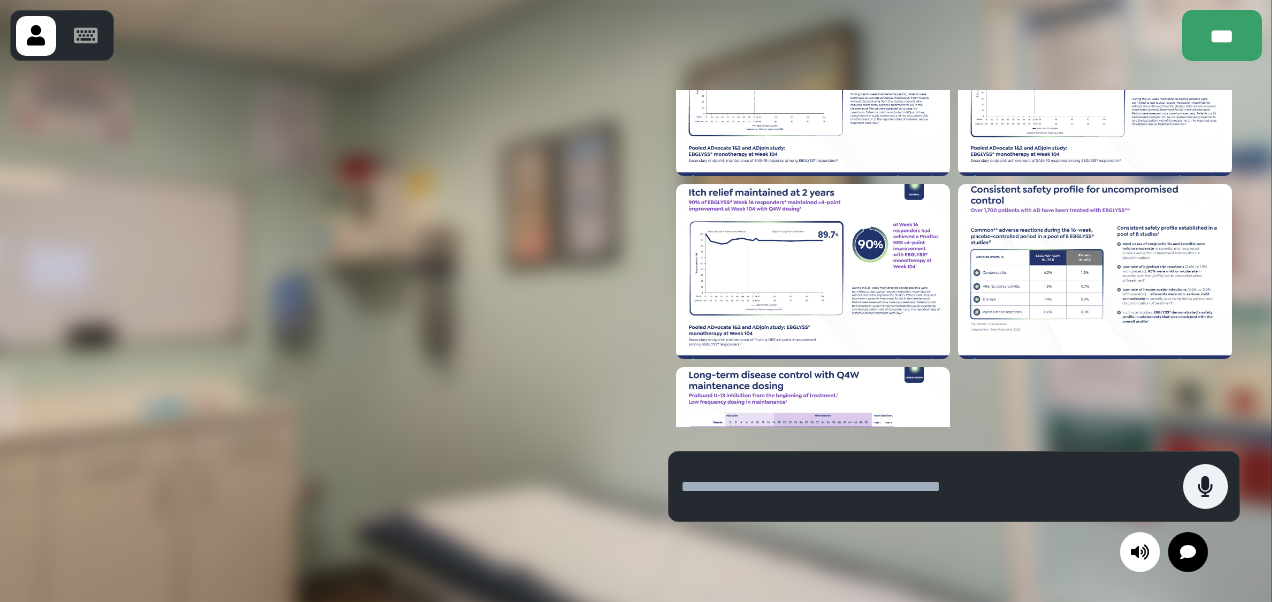 click at bounding box center [927, 487] 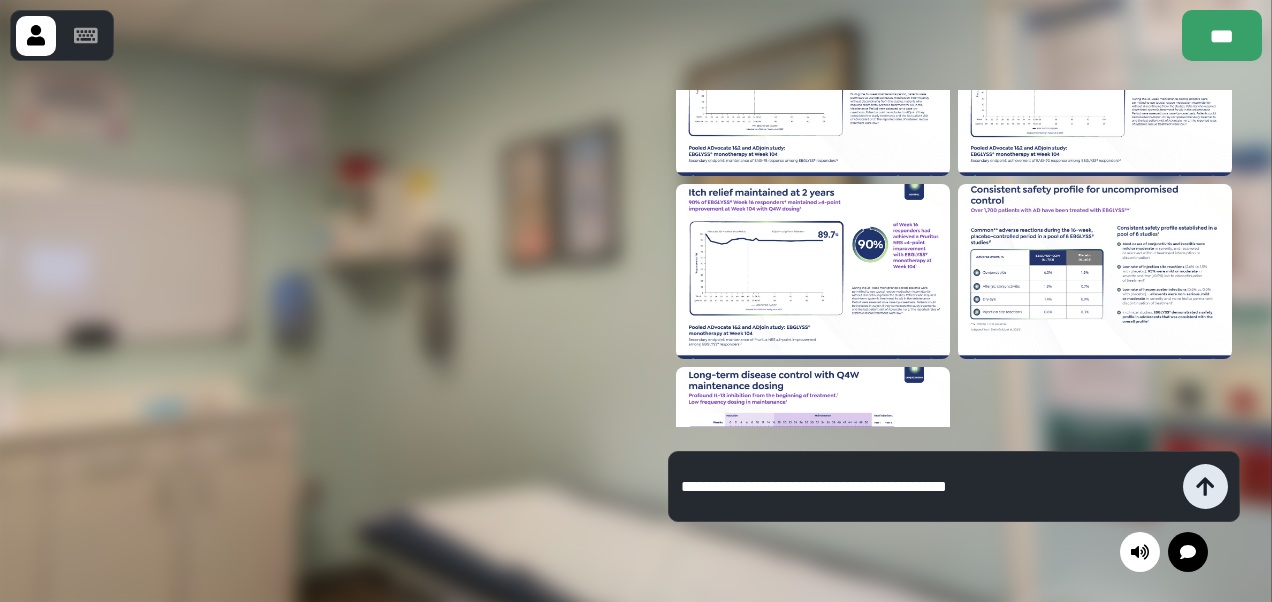 type on "**********" 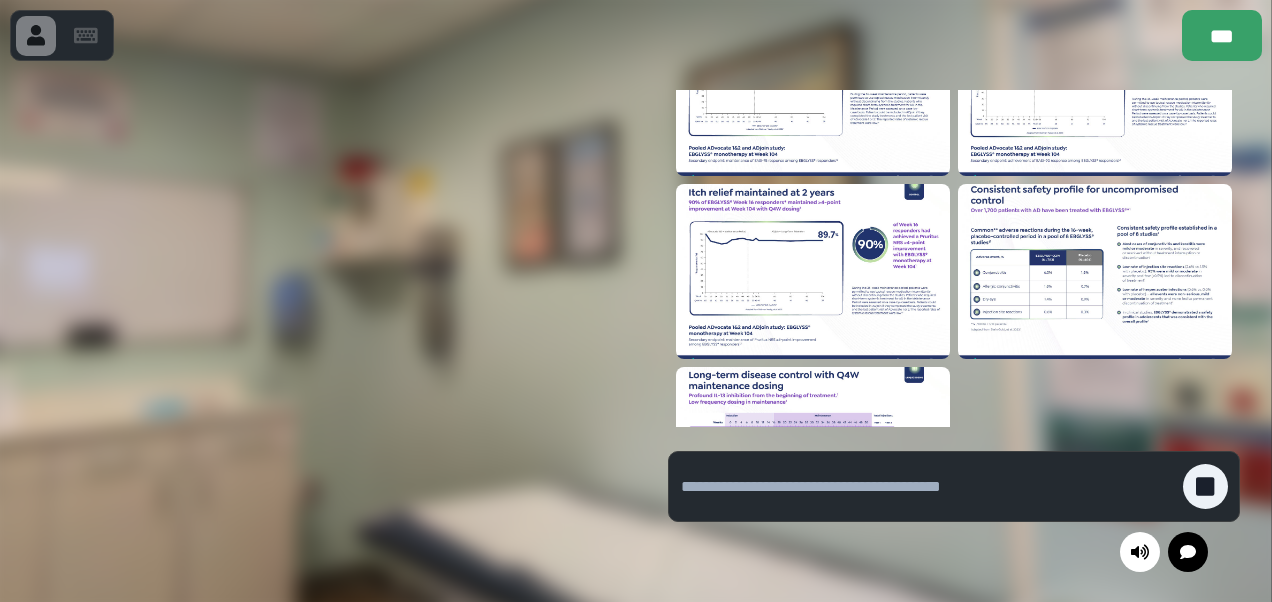 click at bounding box center [1095, 271] 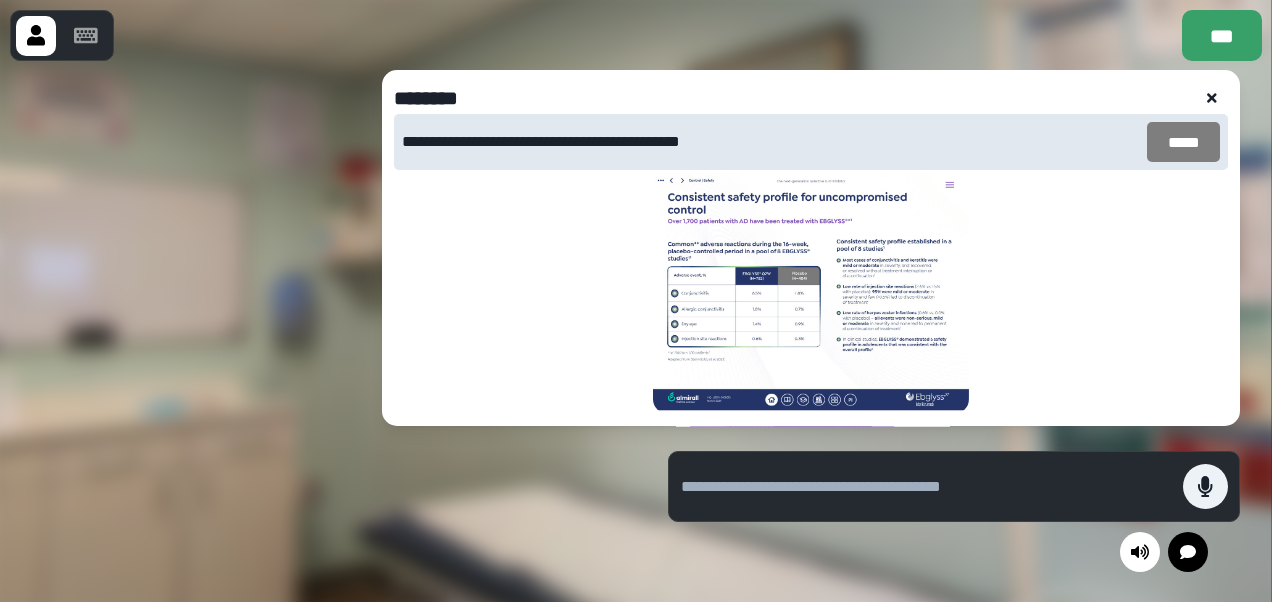 click on "*****" at bounding box center [1183, 142] 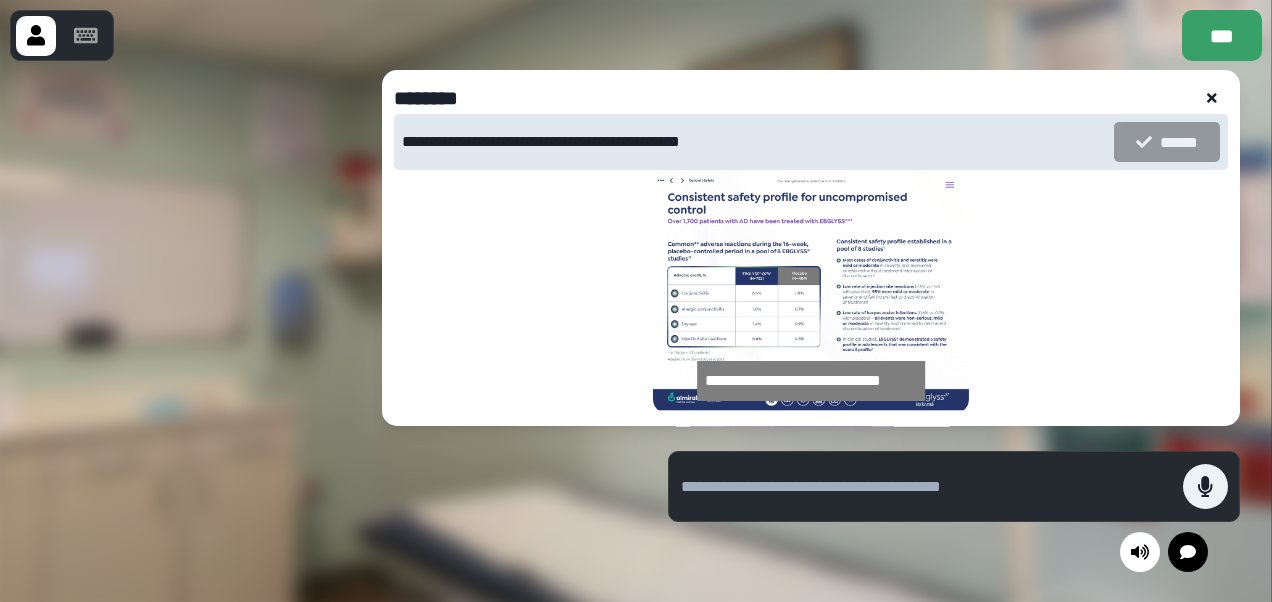 click at bounding box center [927, 487] 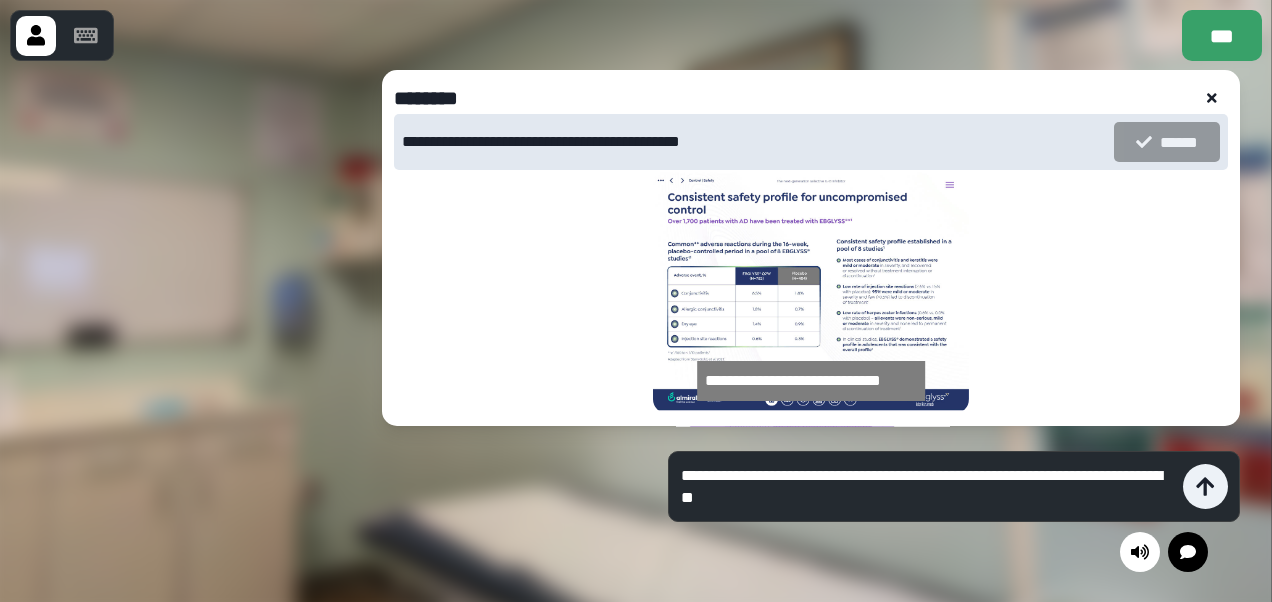 type on "**********" 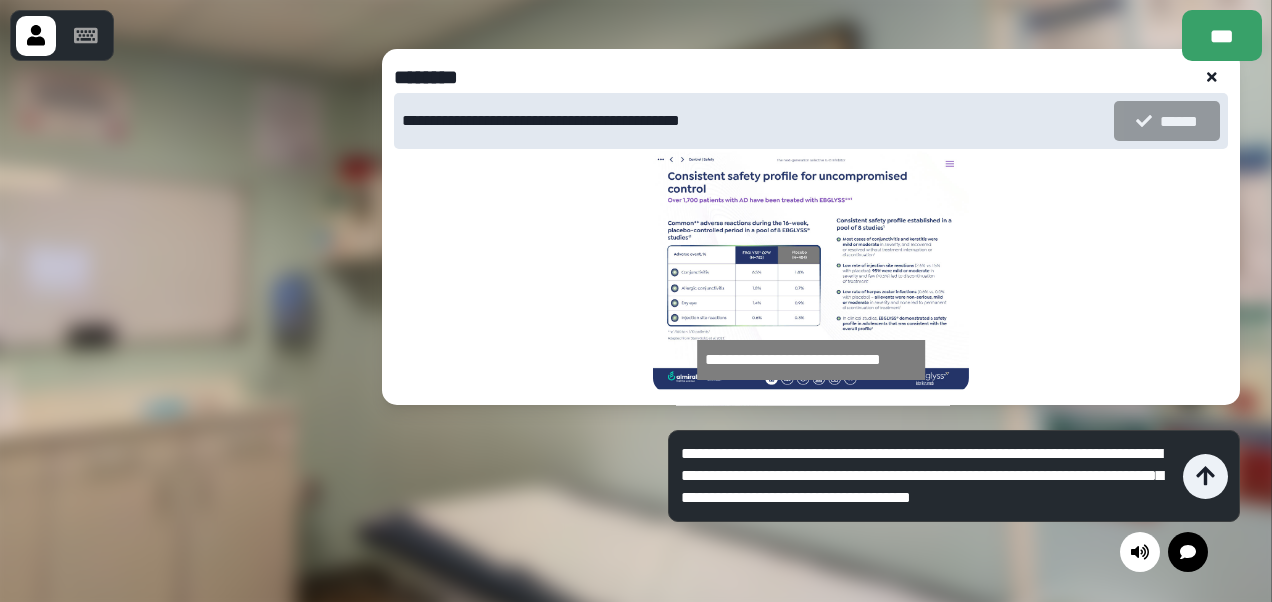 type on "**********" 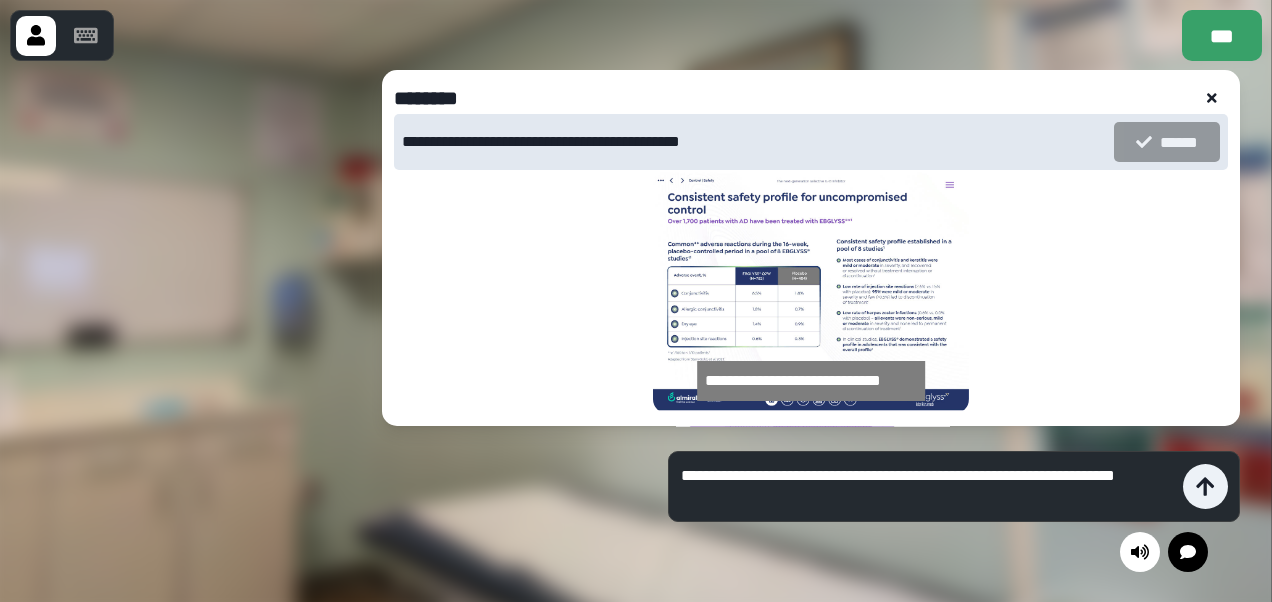 type on "**********" 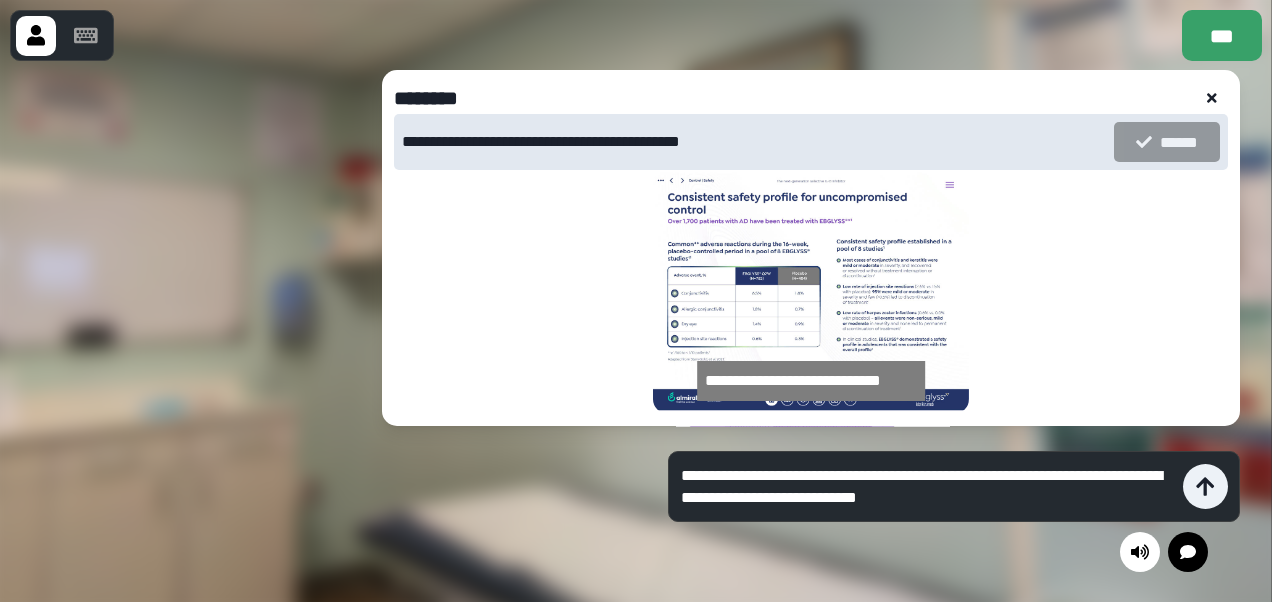type on "**********" 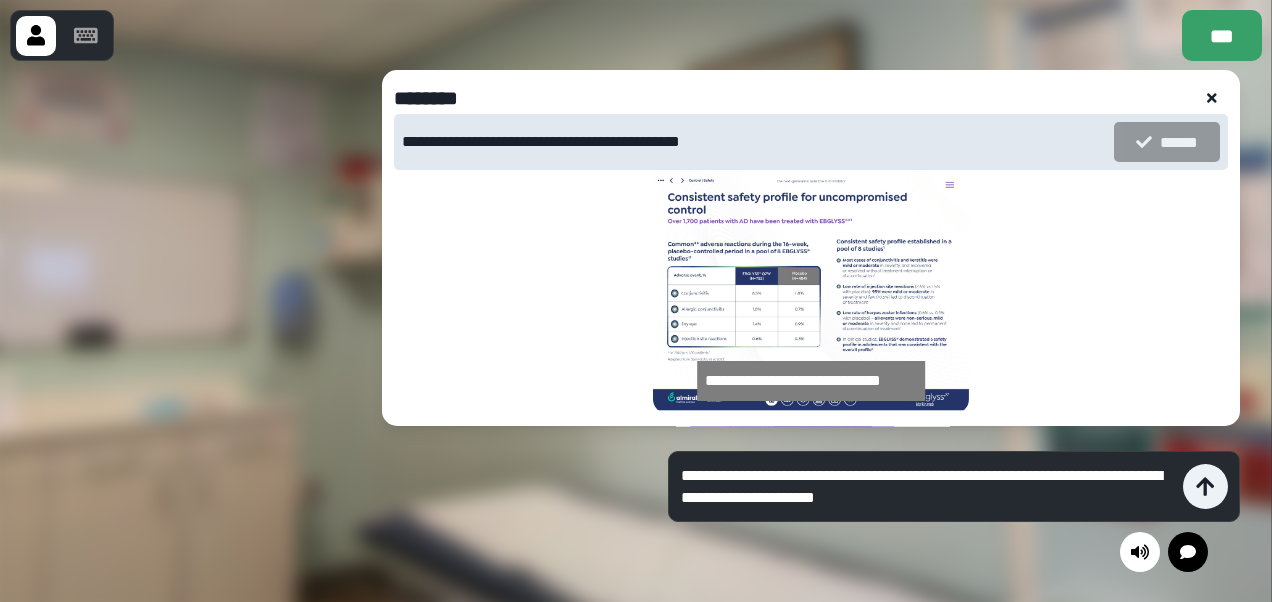 type on "**********" 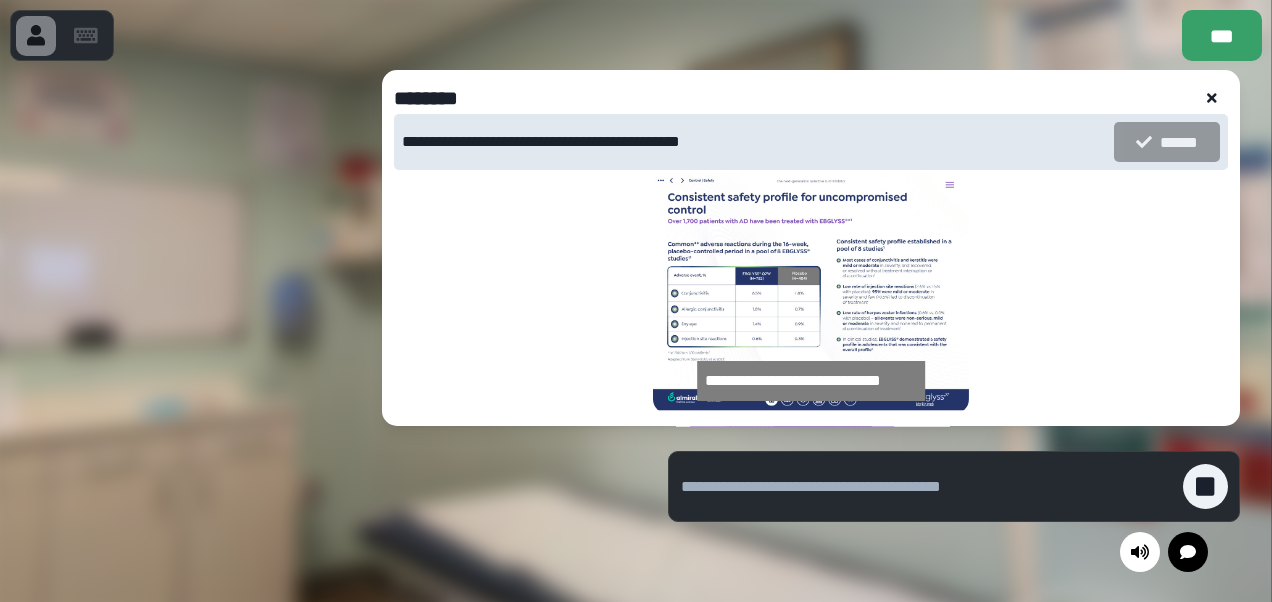 click 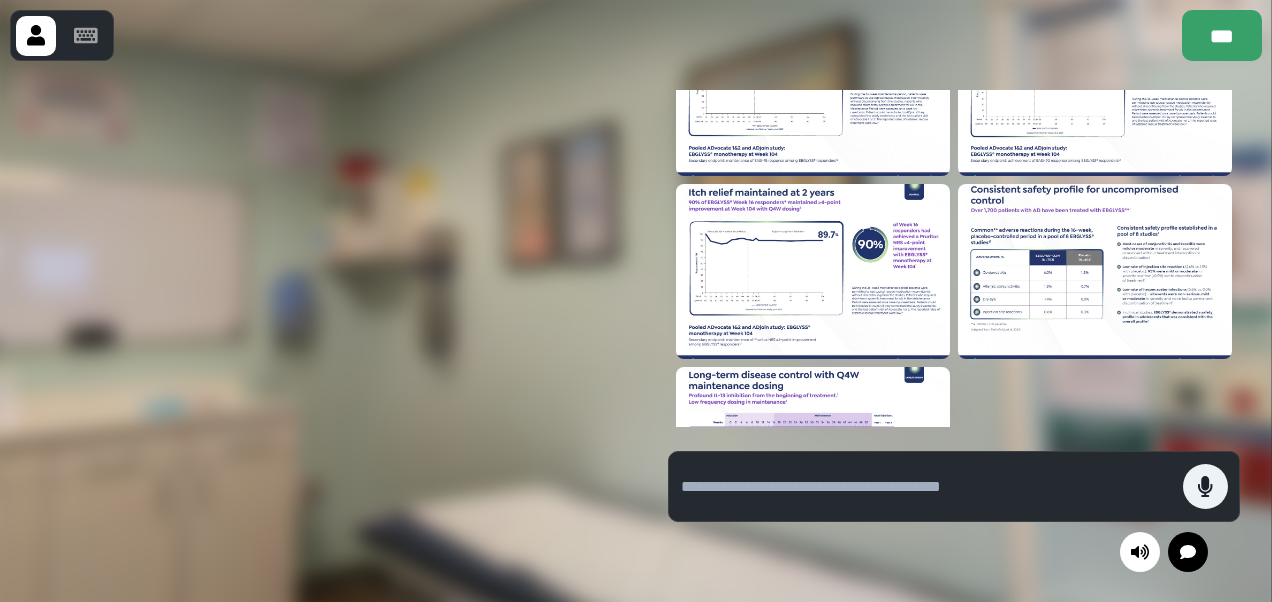click at bounding box center [927, 487] 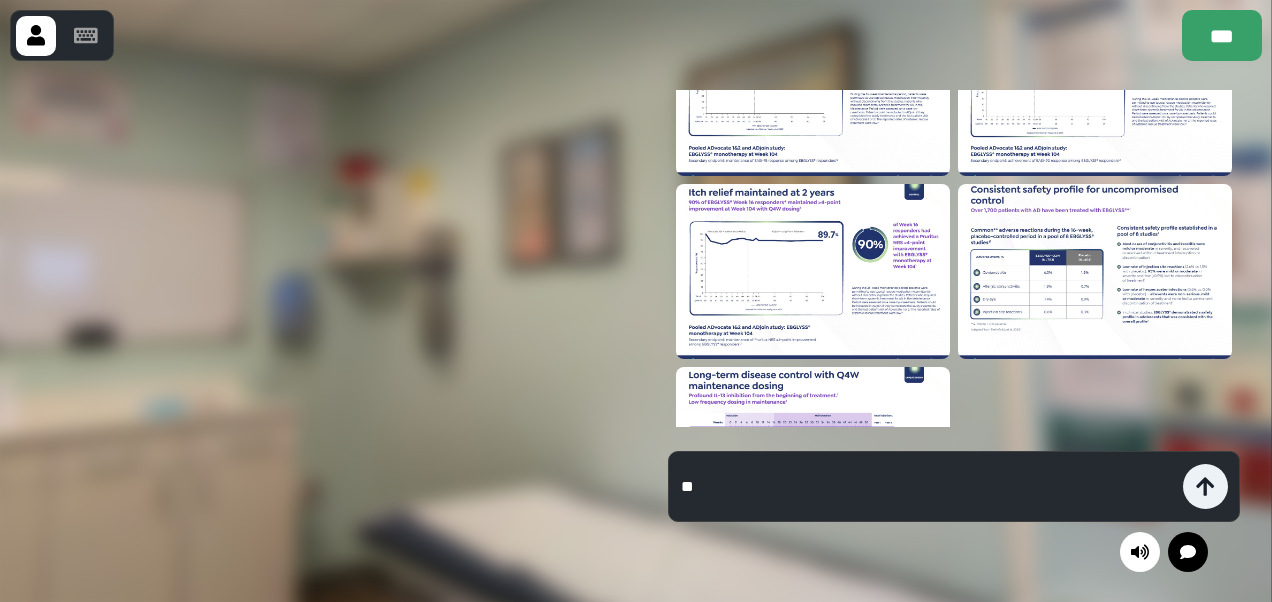 type on "*" 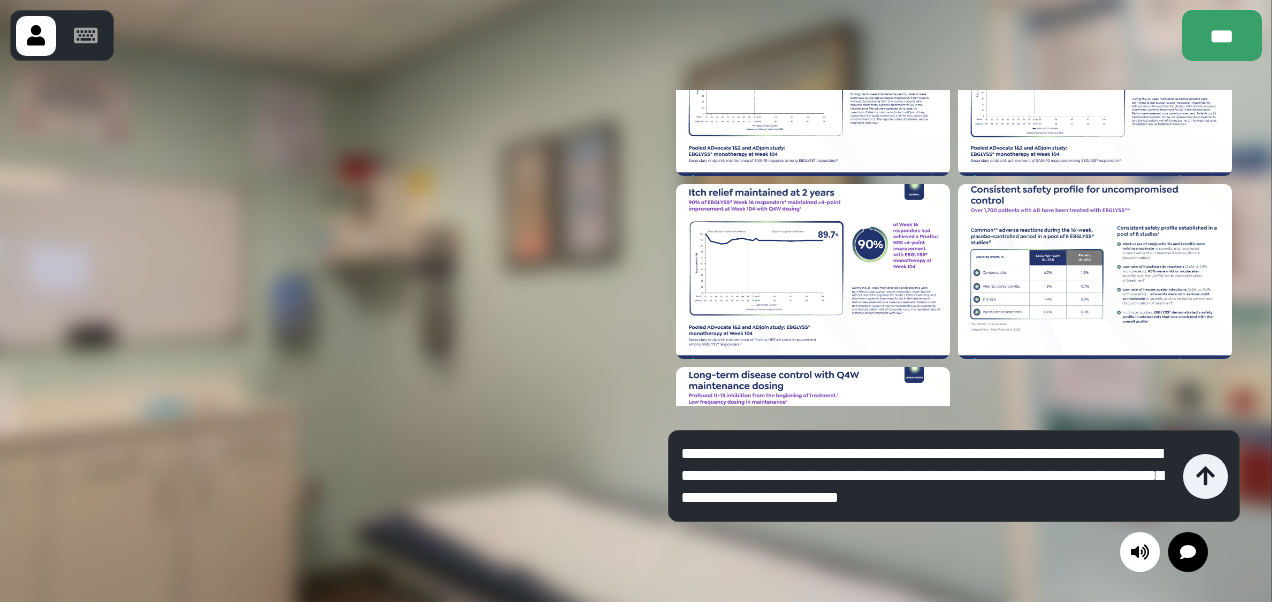 type on "**********" 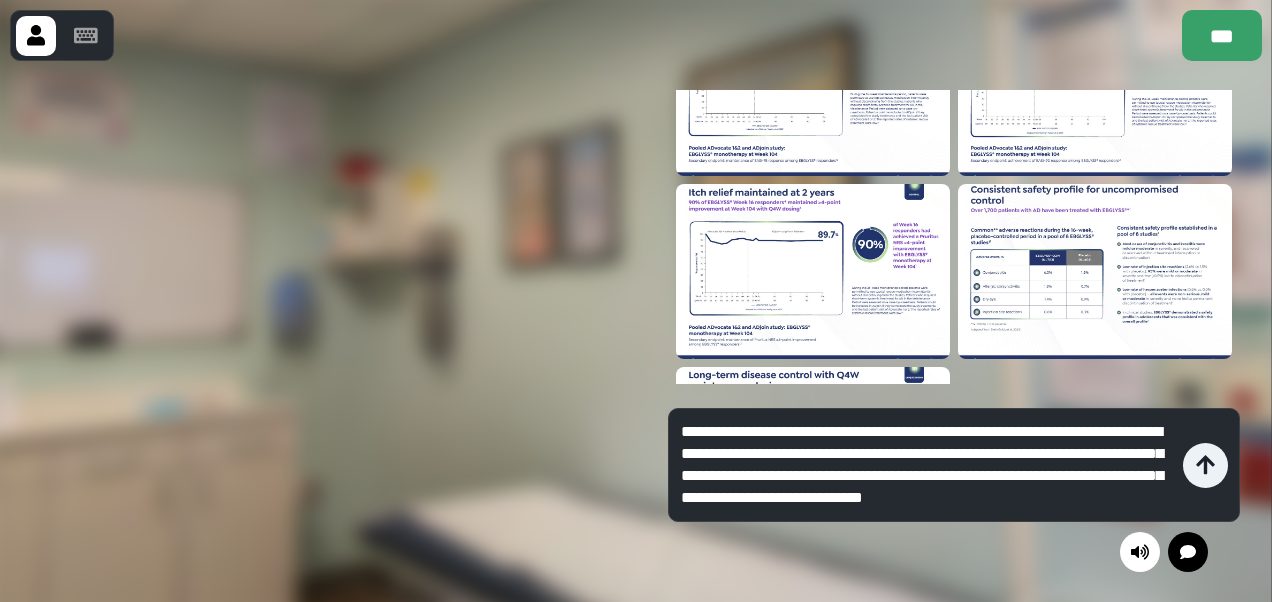 scroll, scrollTop: 20, scrollLeft: 0, axis: vertical 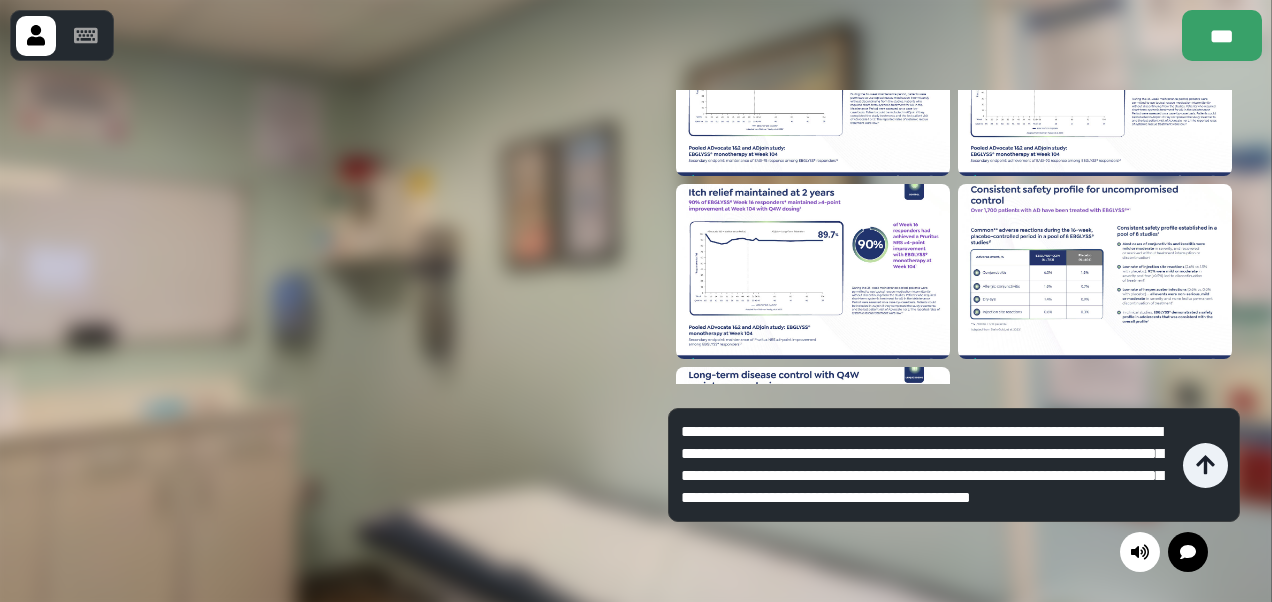 drag, startPoint x: 757, startPoint y: 504, endPoint x: 738, endPoint y: 492, distance: 22.472204 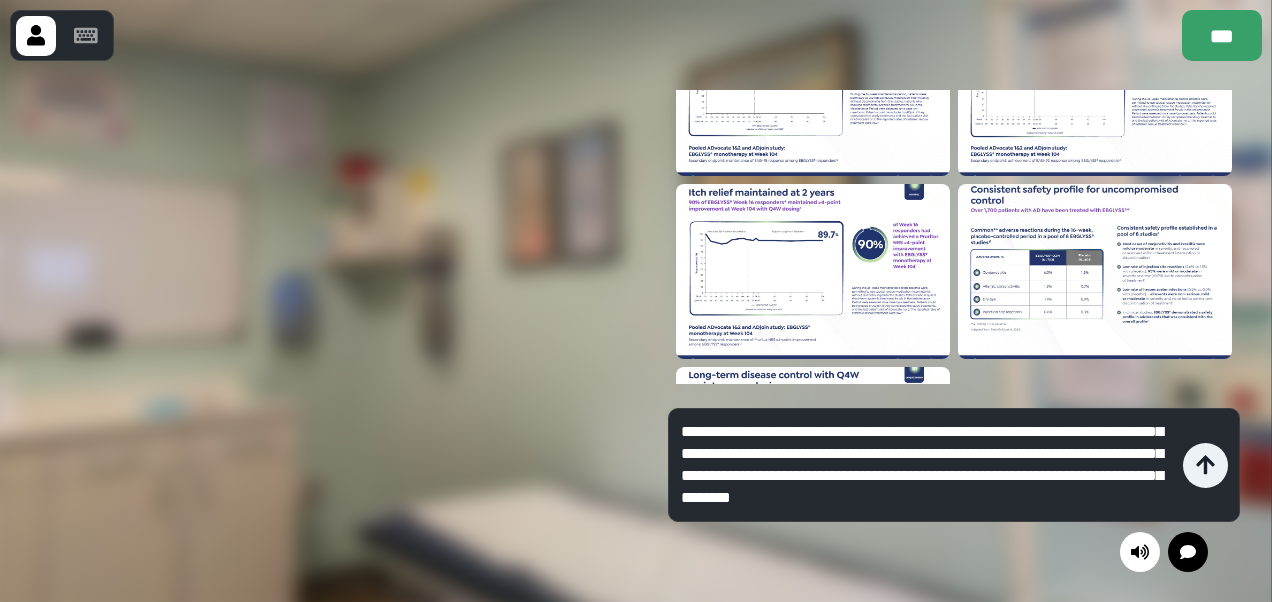 scroll, scrollTop: 64, scrollLeft: 0, axis: vertical 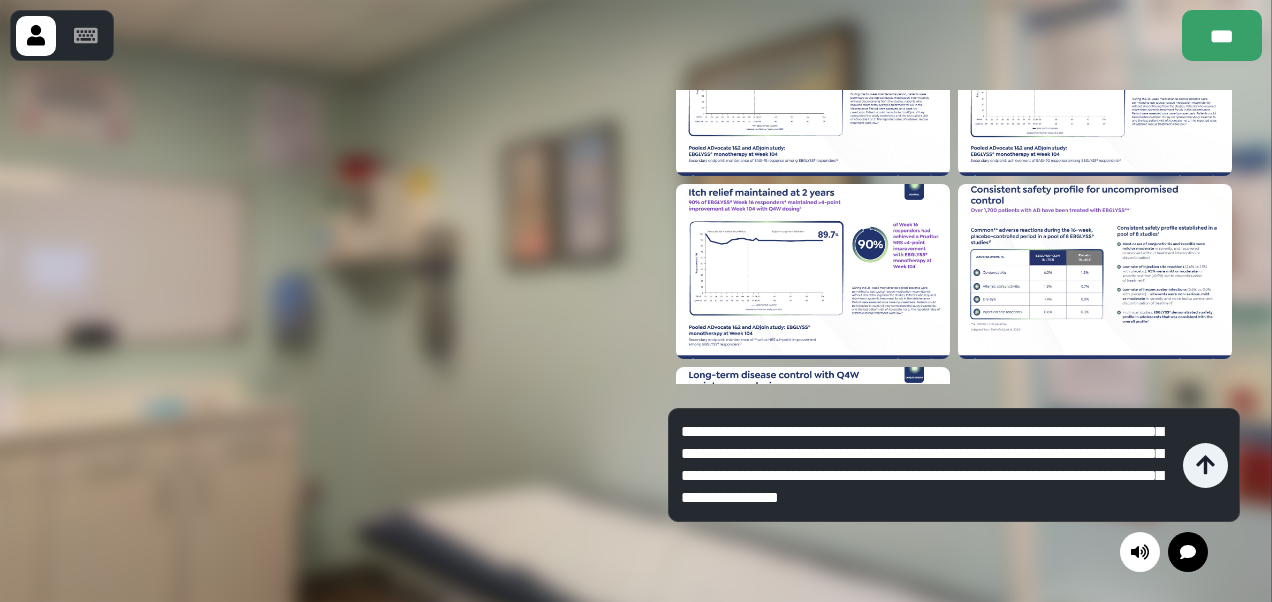 type on "**********" 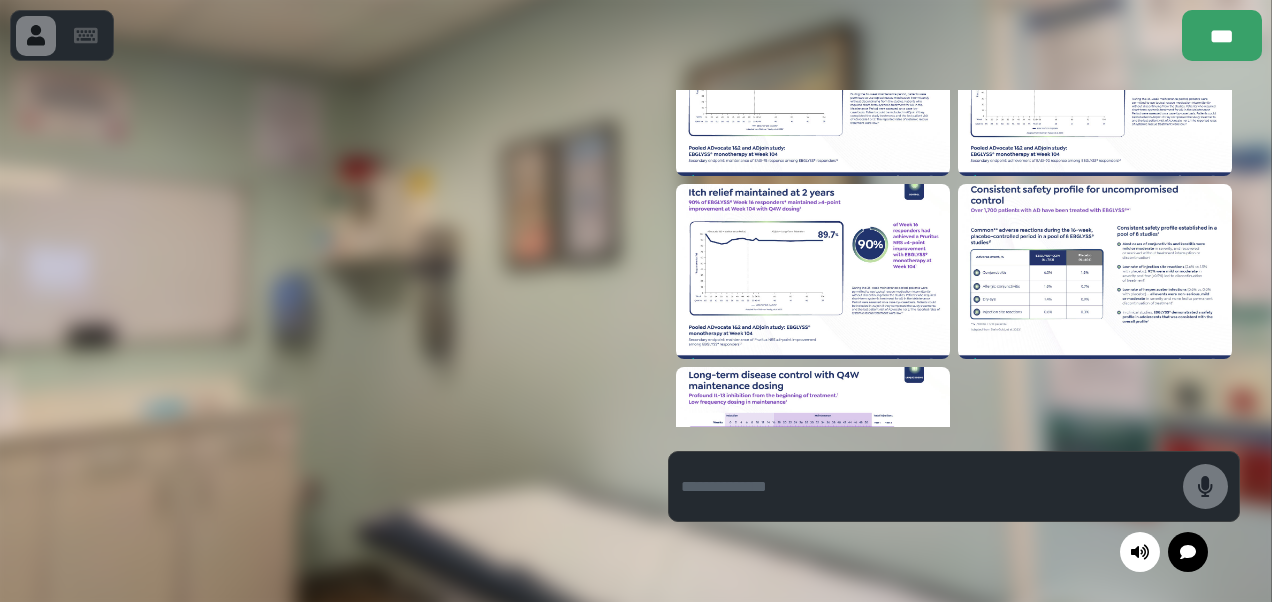 scroll, scrollTop: 0, scrollLeft: 0, axis: both 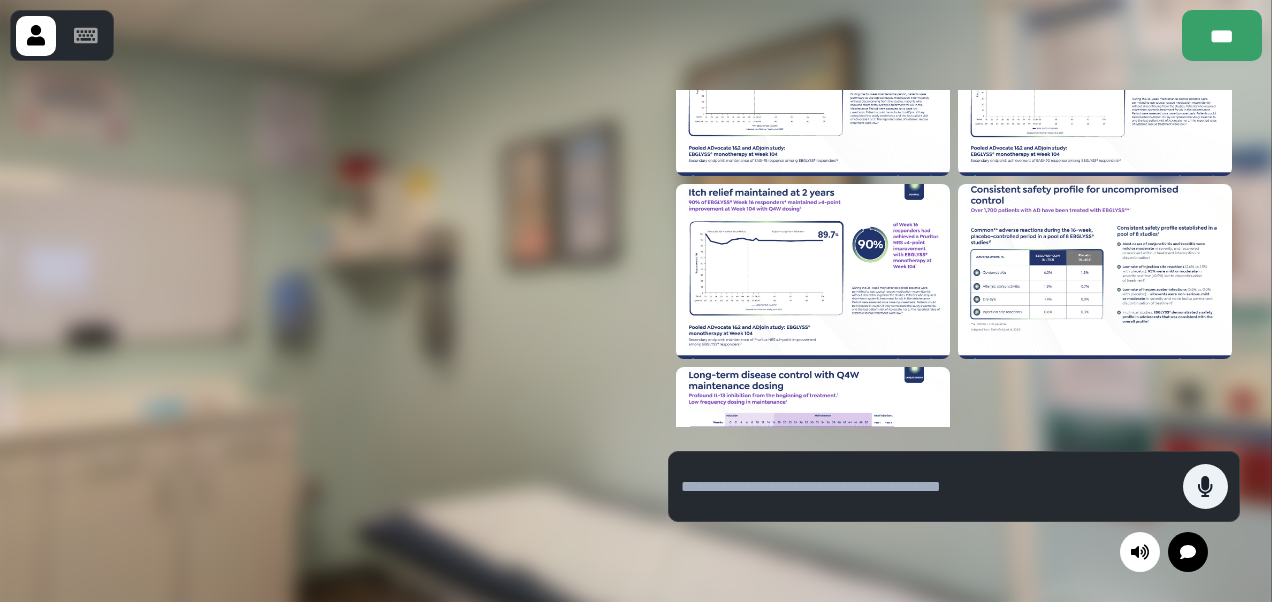 click at bounding box center (927, 487) 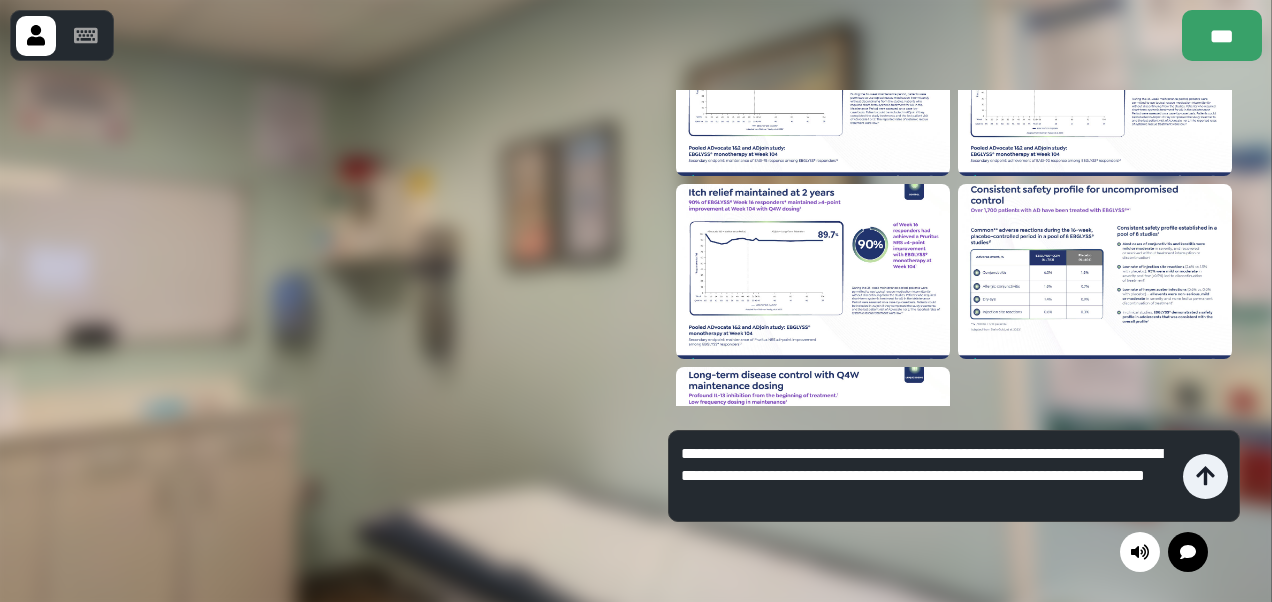 type on "**********" 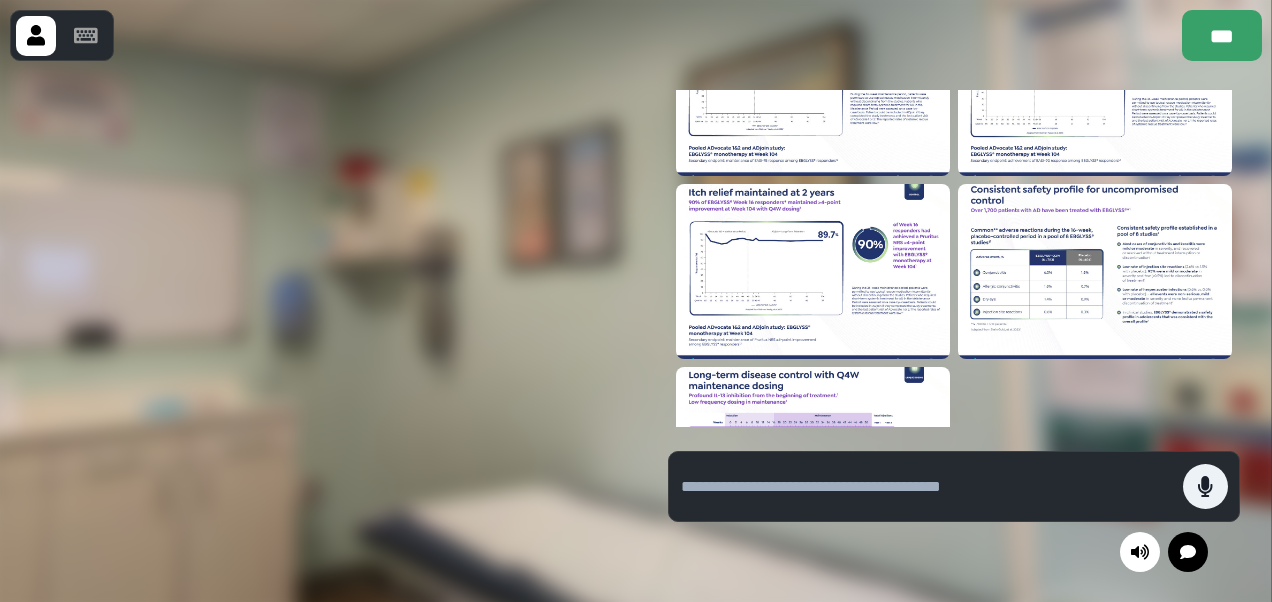 click at bounding box center (813, 454) 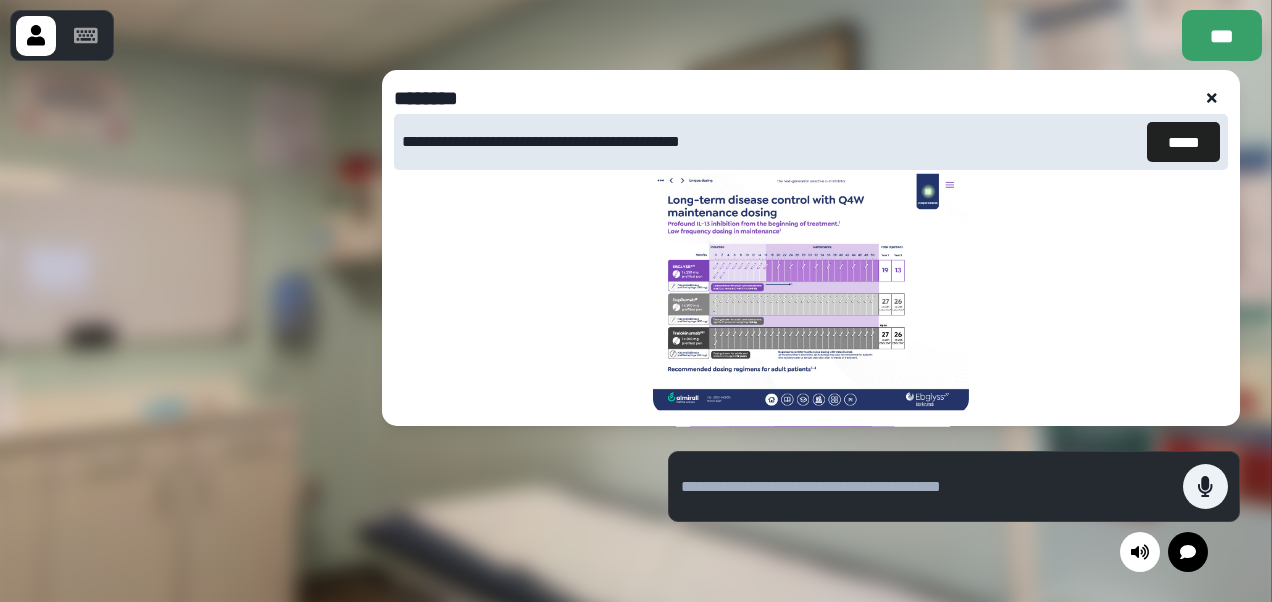 click at bounding box center [927, 487] 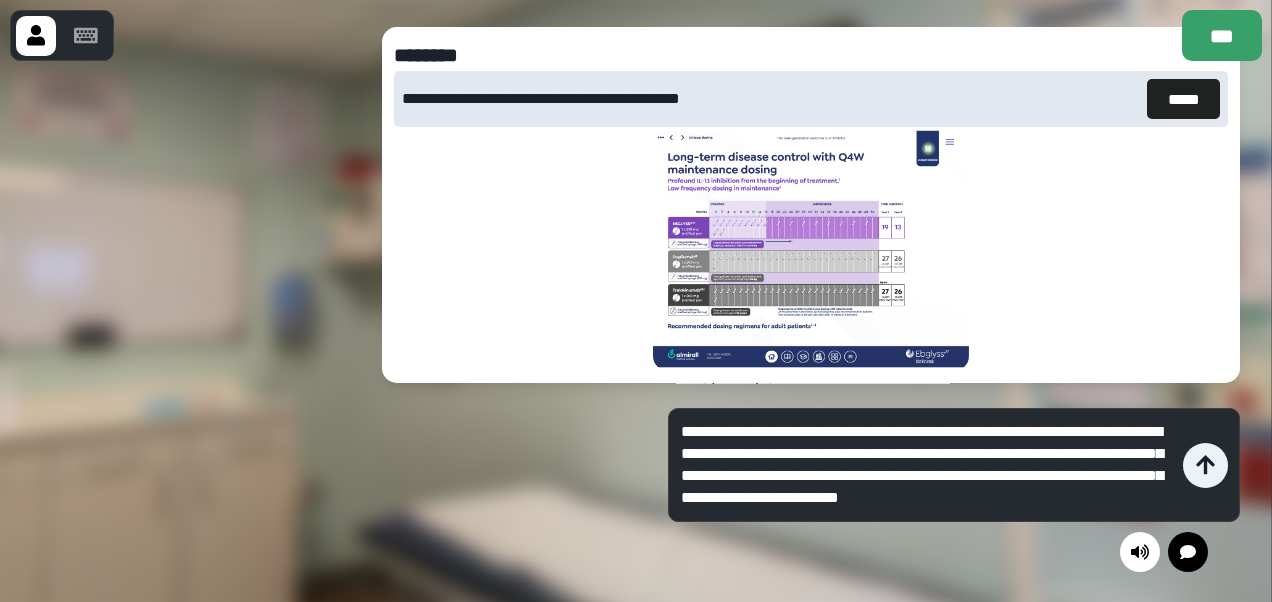 type on "**********" 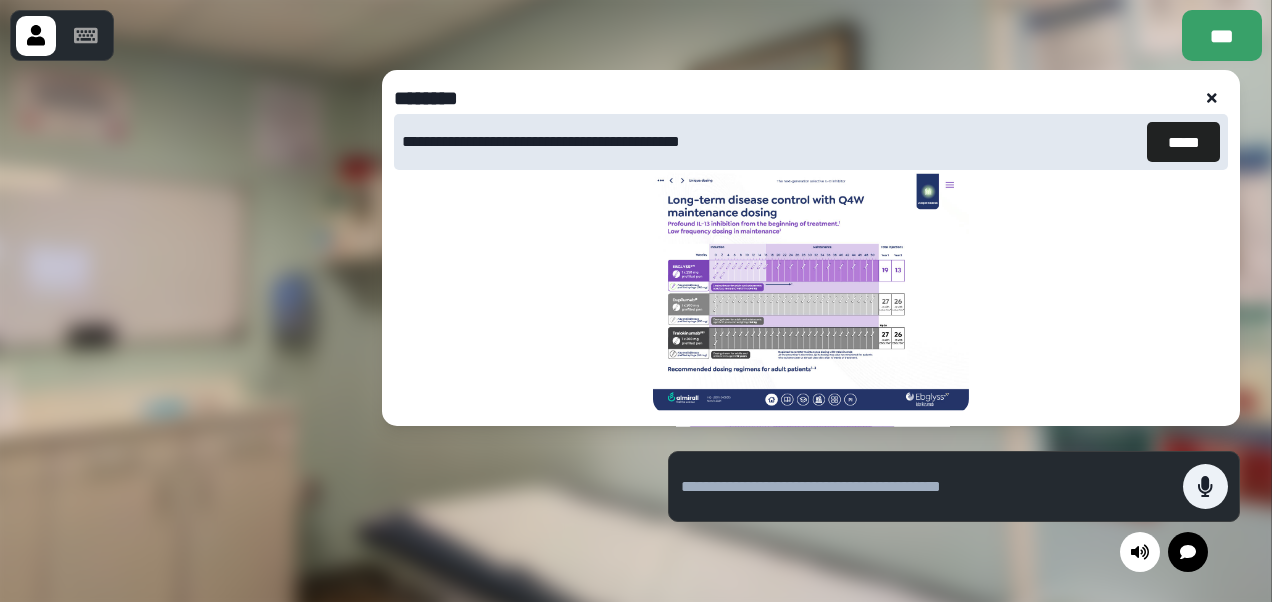 click at bounding box center [927, 487] 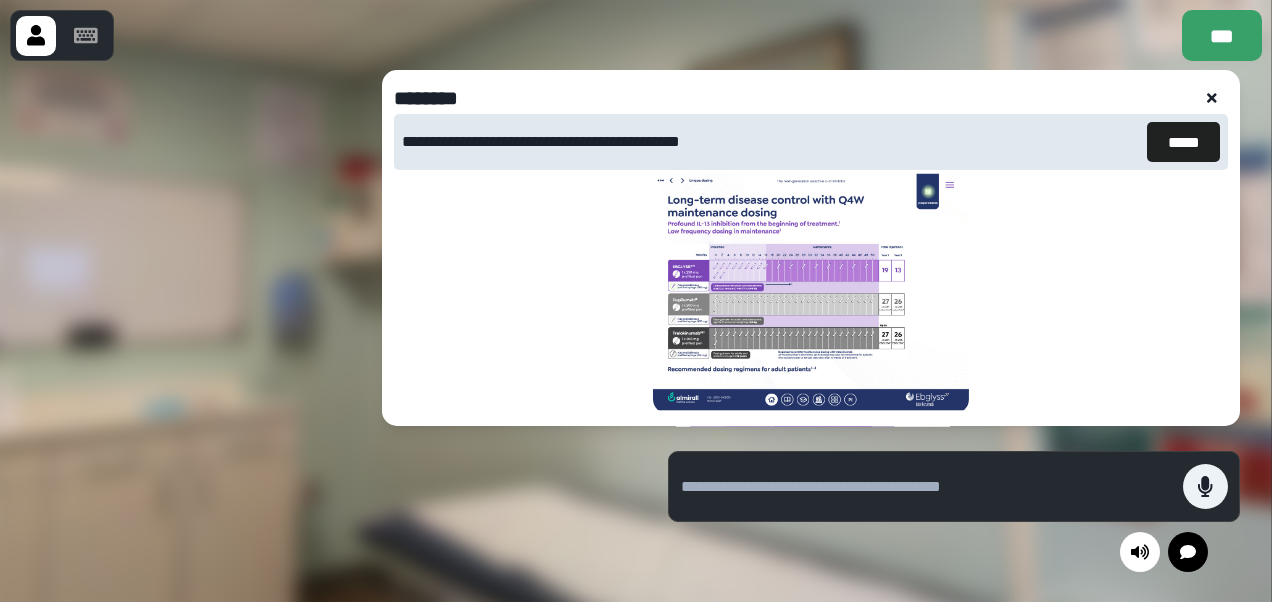 click 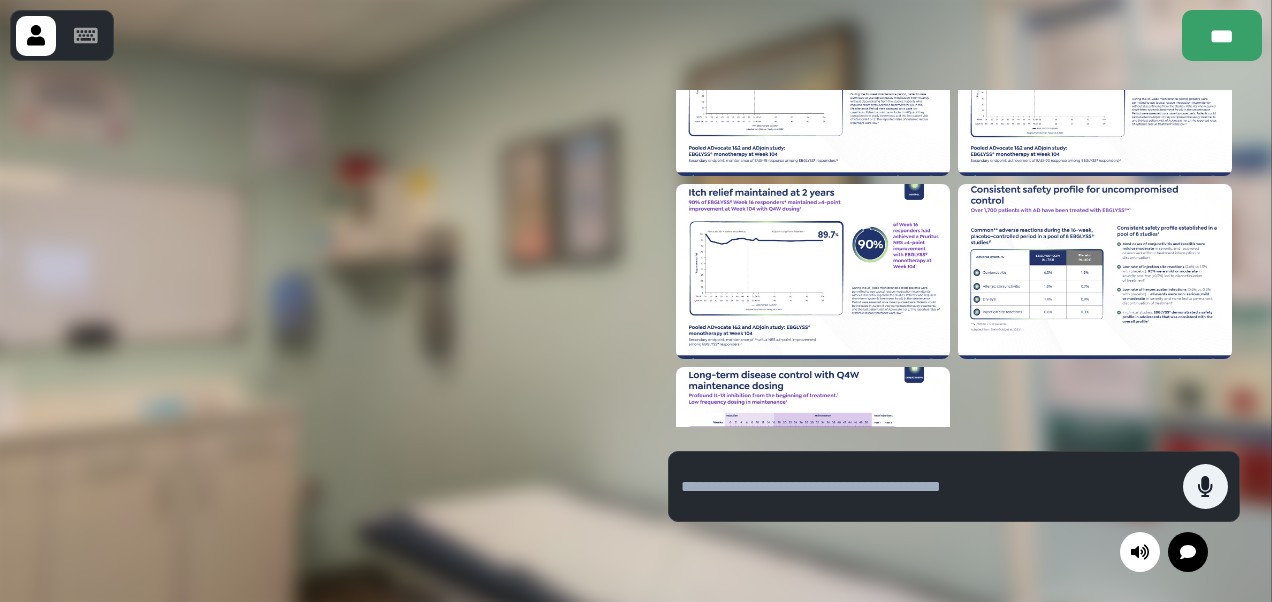 click at bounding box center (932, 486) 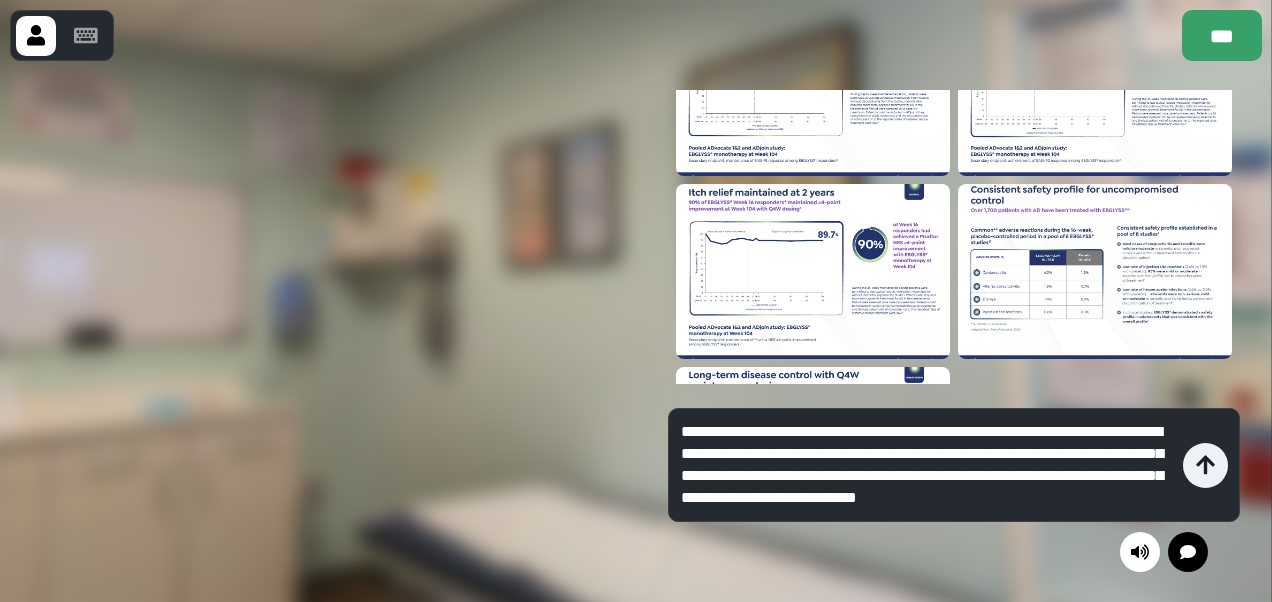 type on "**********" 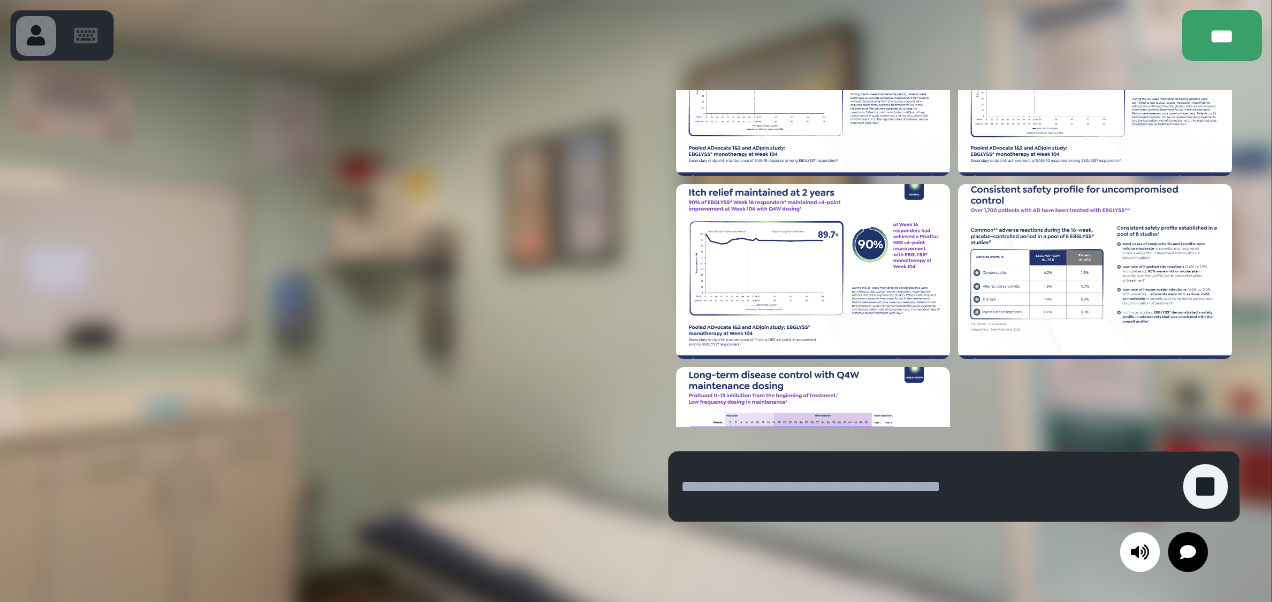 click at bounding box center (927, 487) 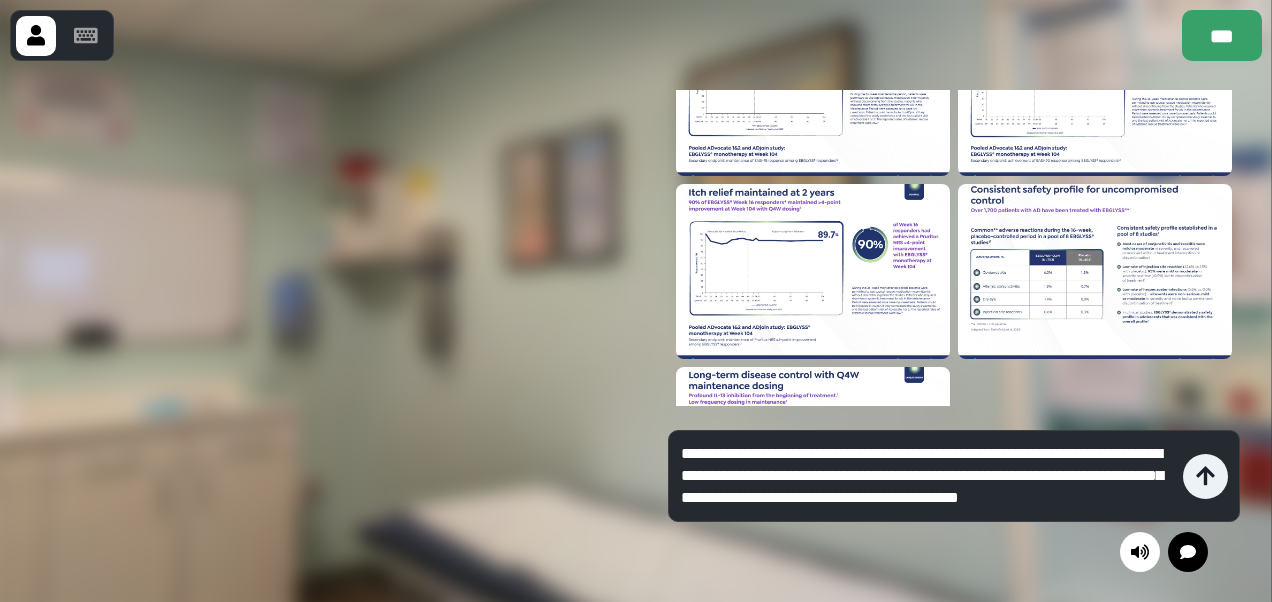 type on "**********" 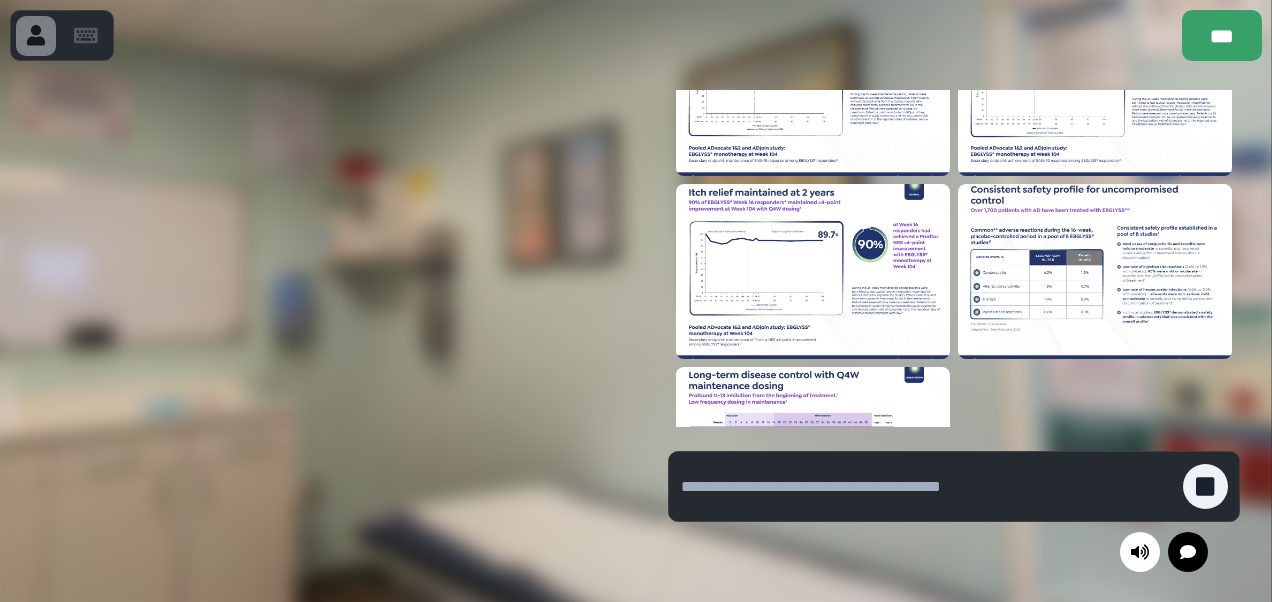 click at bounding box center (927, 487) 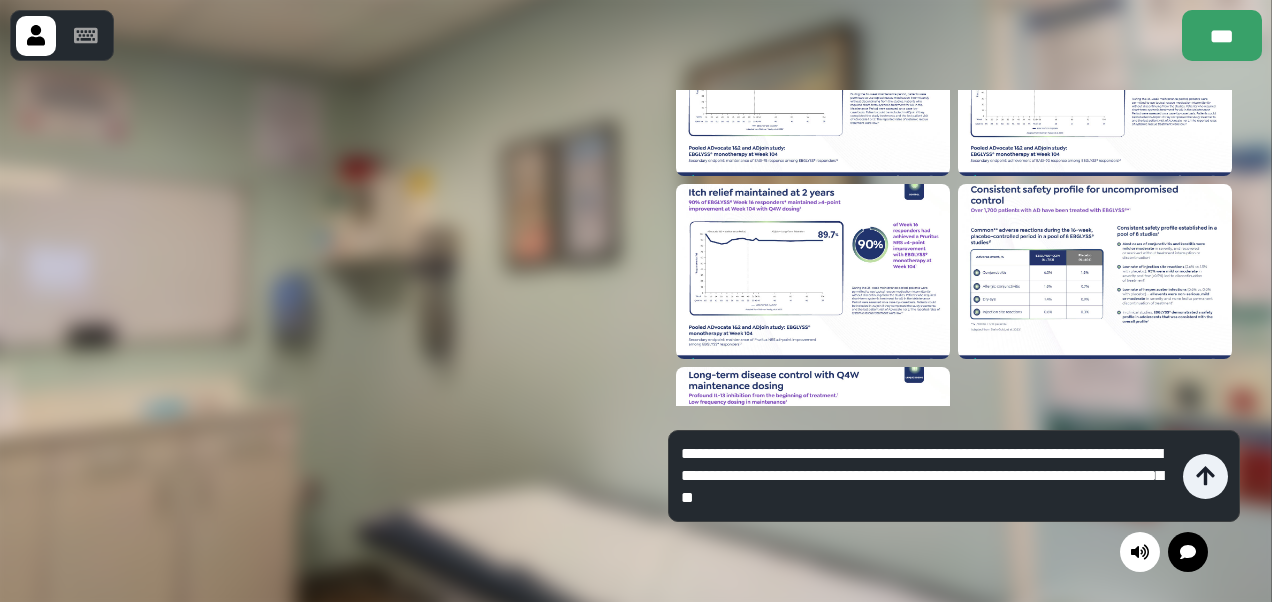 type on "**********" 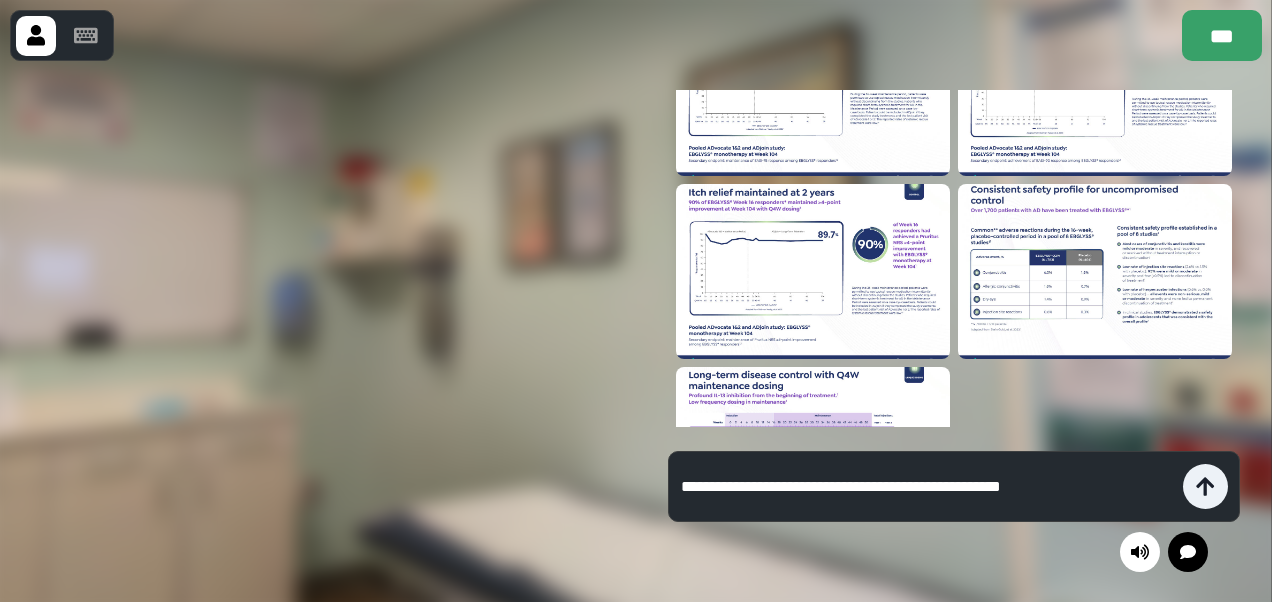 type on "**********" 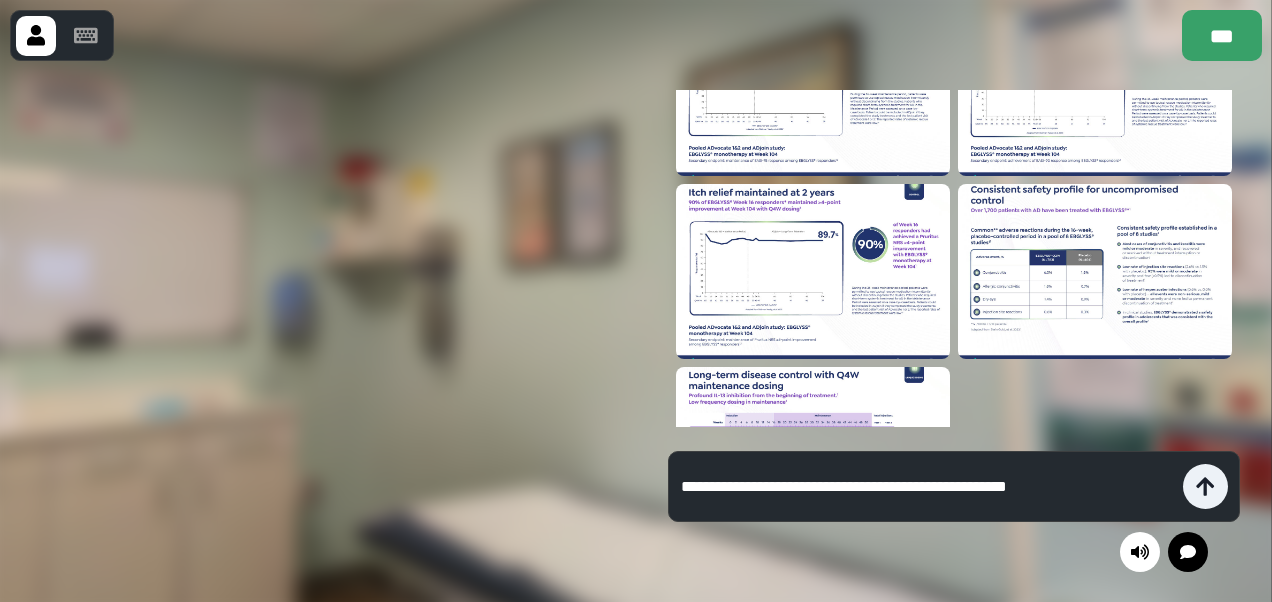 type 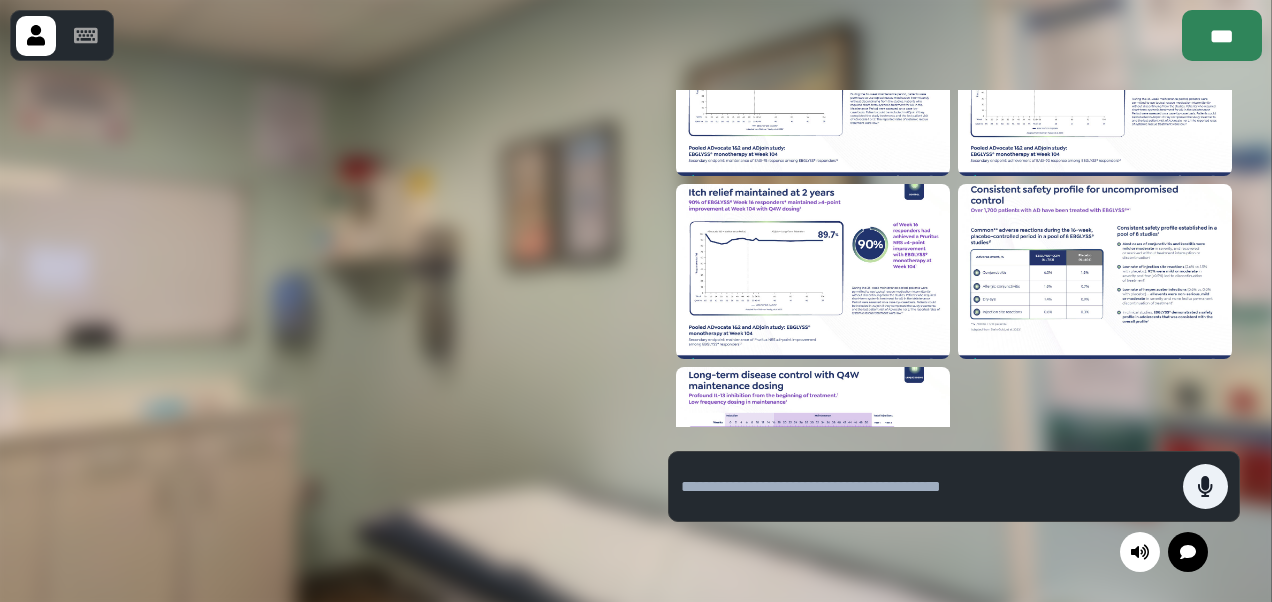 click on "***" at bounding box center (1222, 35) 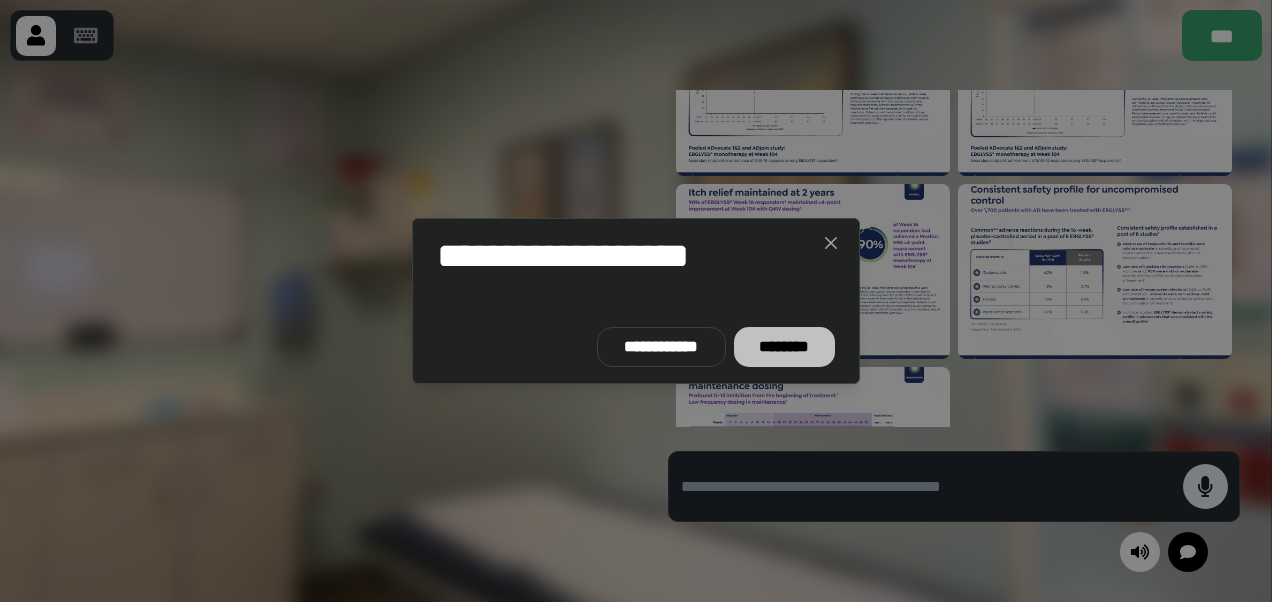 click on "********" at bounding box center (784, 347) 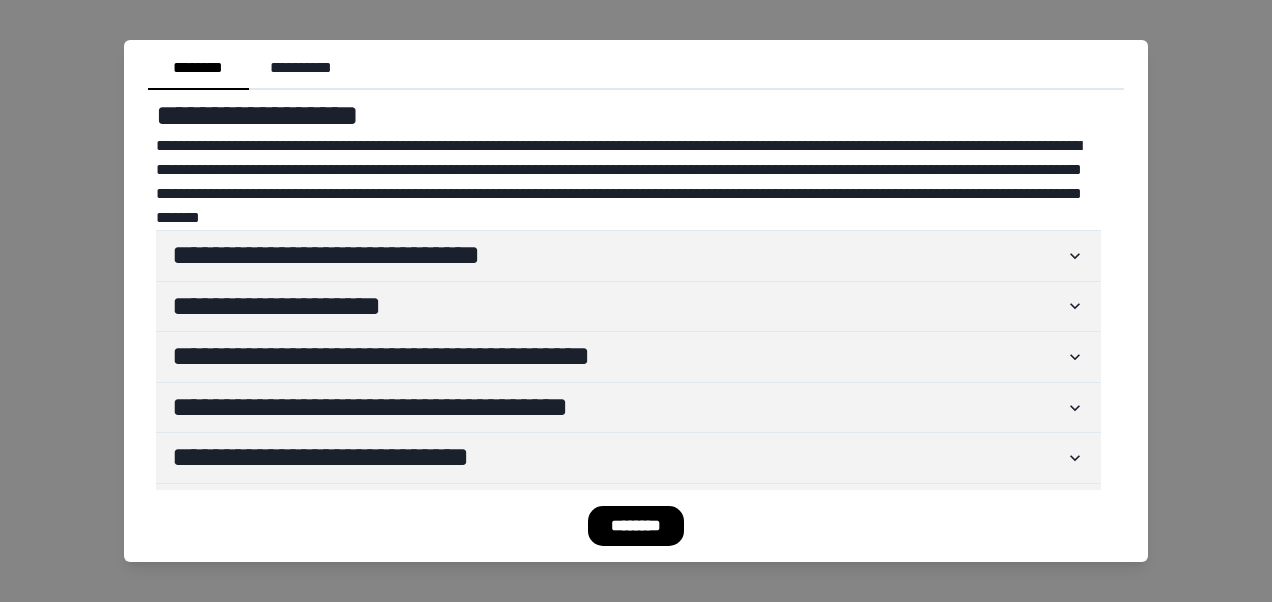 scroll, scrollTop: 597, scrollLeft: 0, axis: vertical 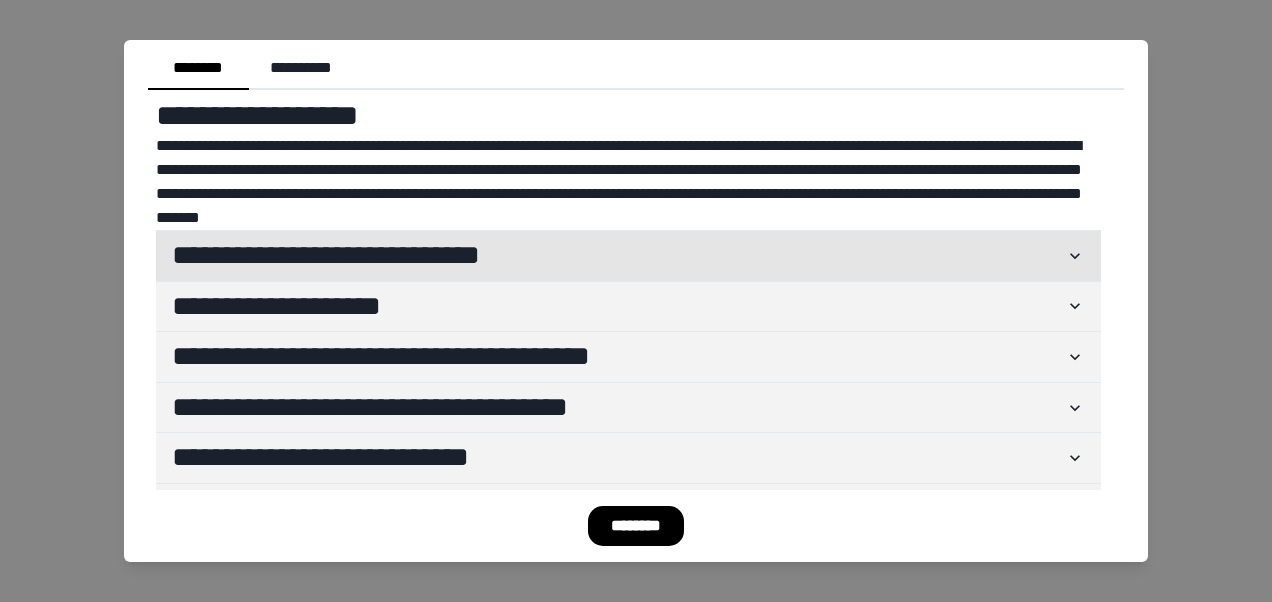 click 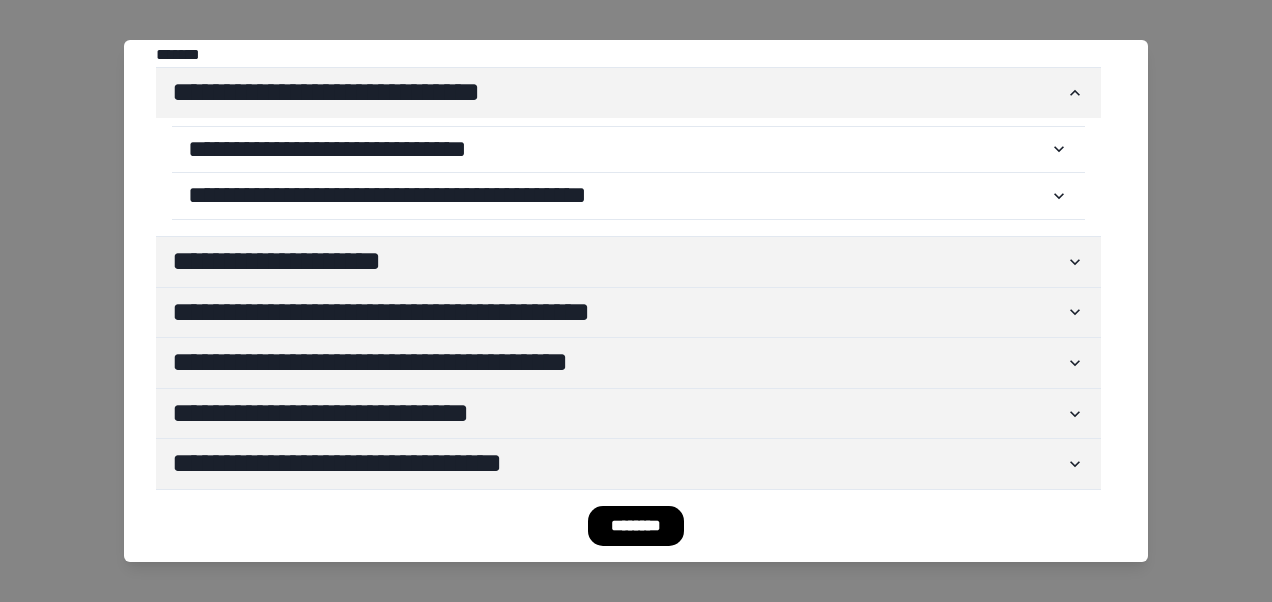 scroll, scrollTop: 176, scrollLeft: 0, axis: vertical 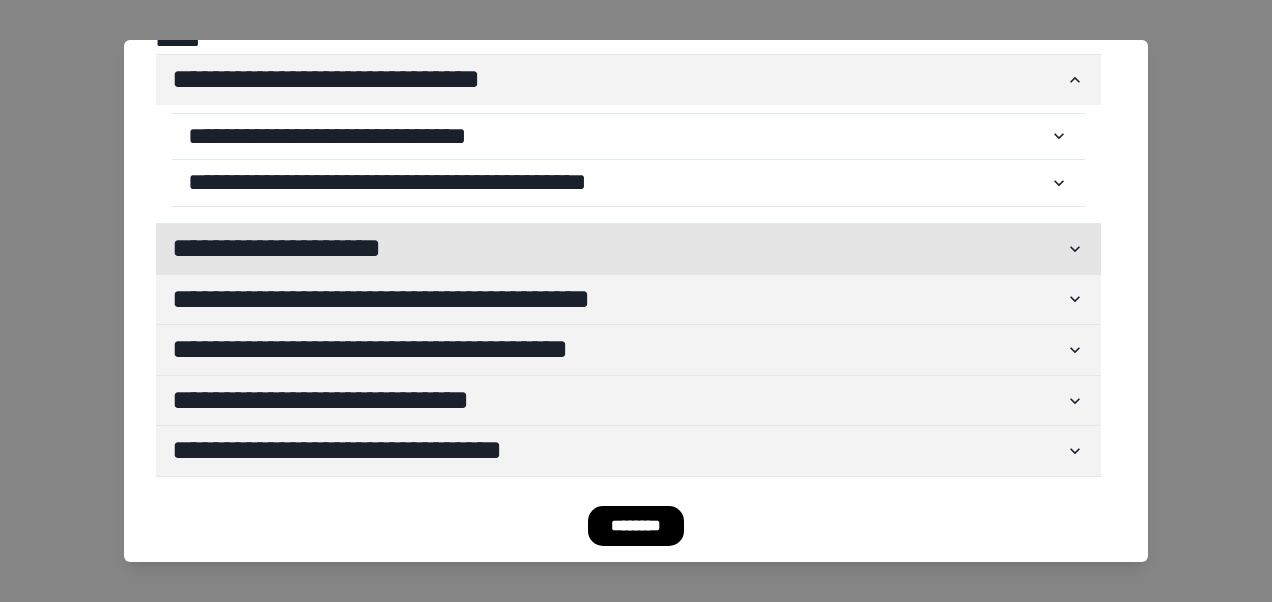 click 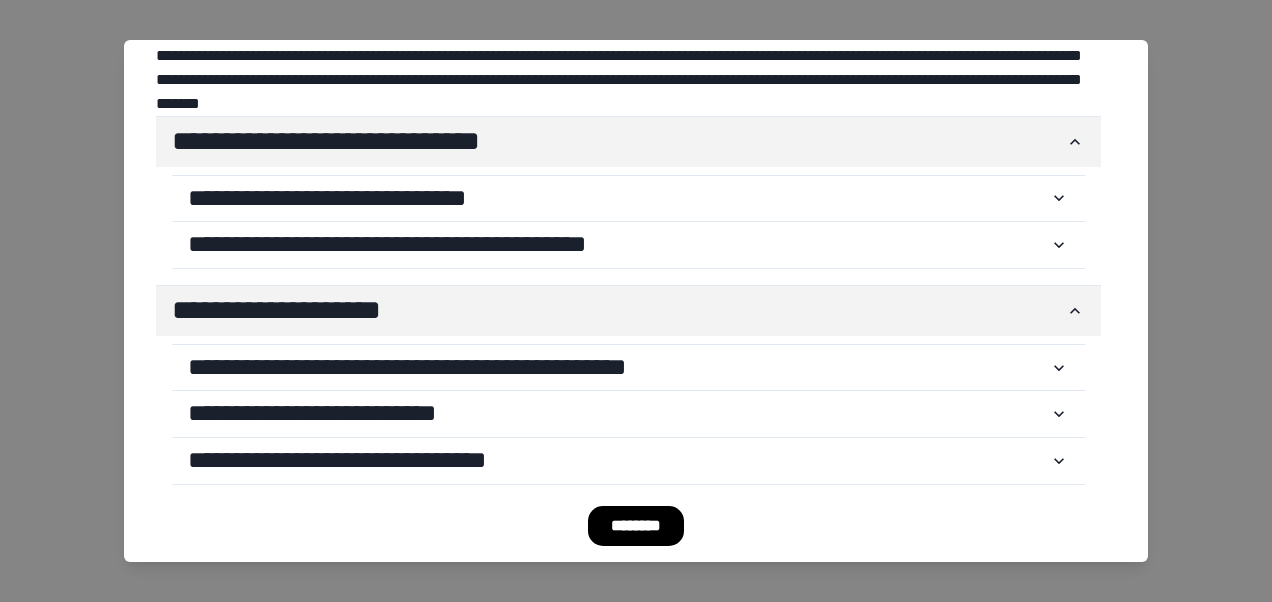 scroll, scrollTop: 0, scrollLeft: 0, axis: both 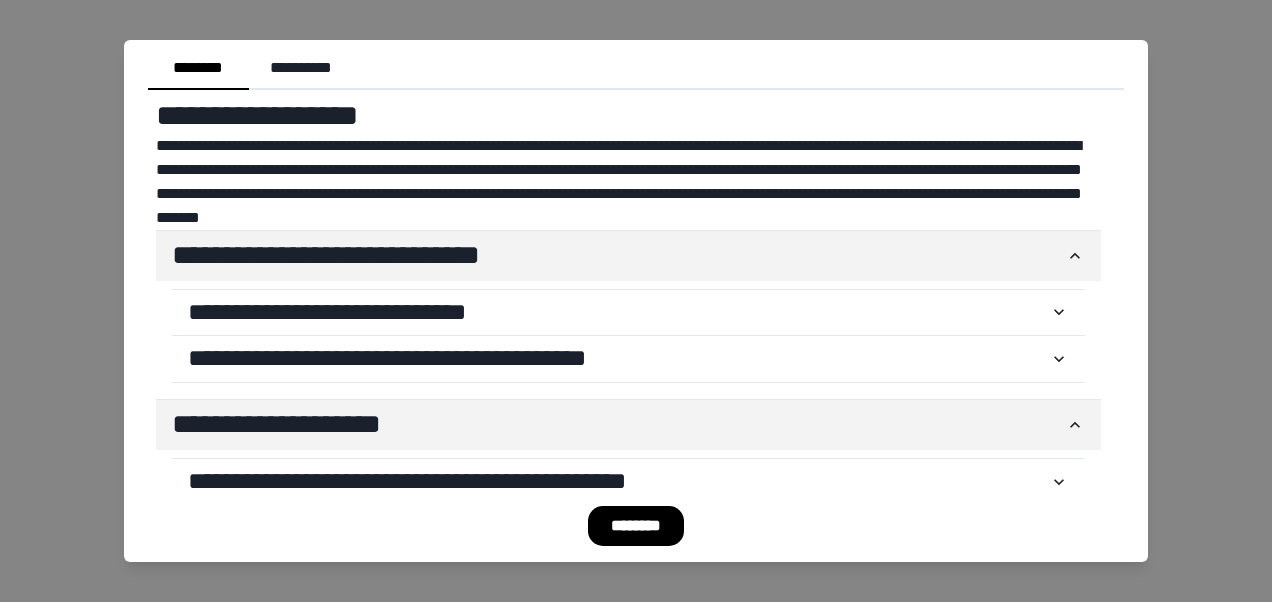 click on "********" at bounding box center [636, 526] 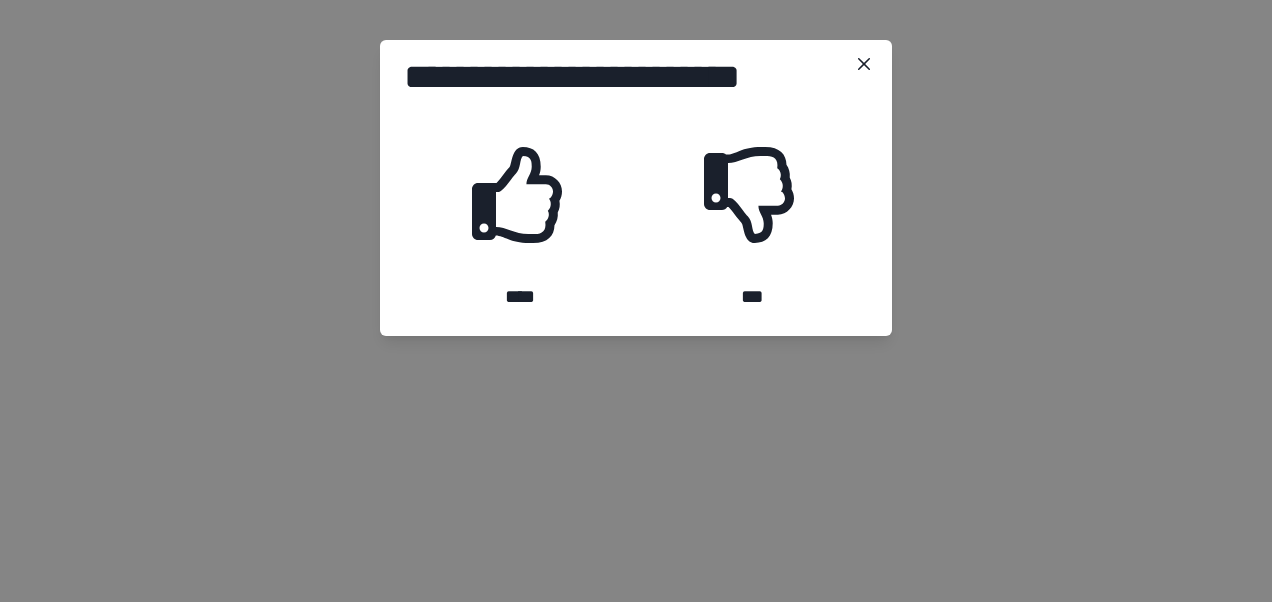 click 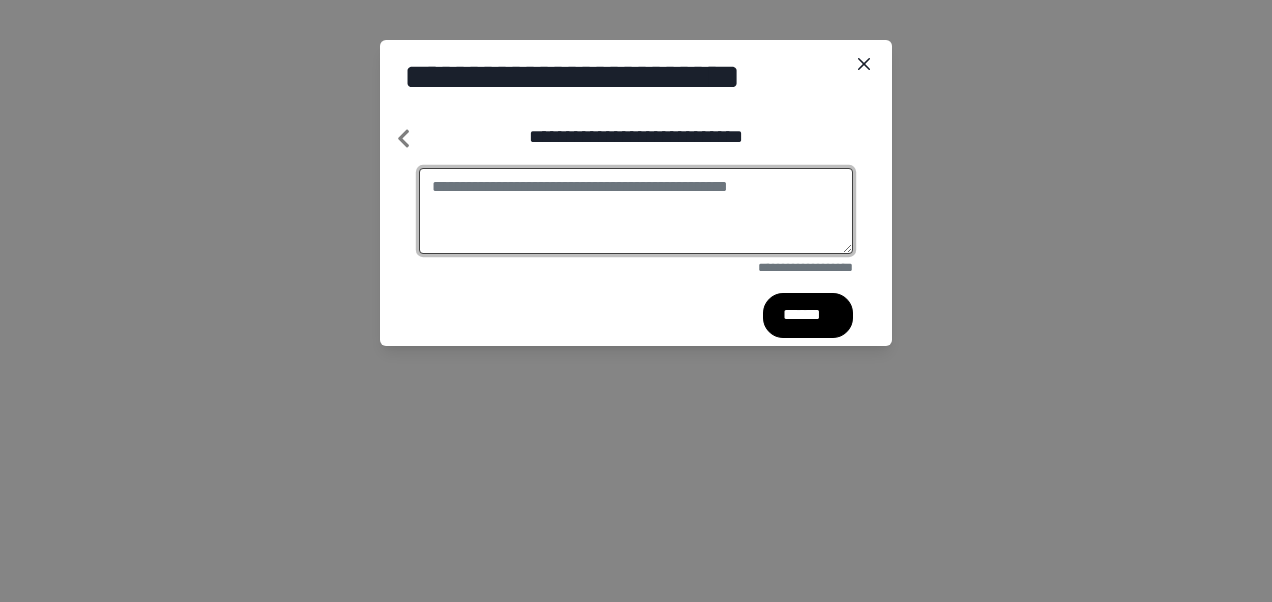 click at bounding box center [636, 211] 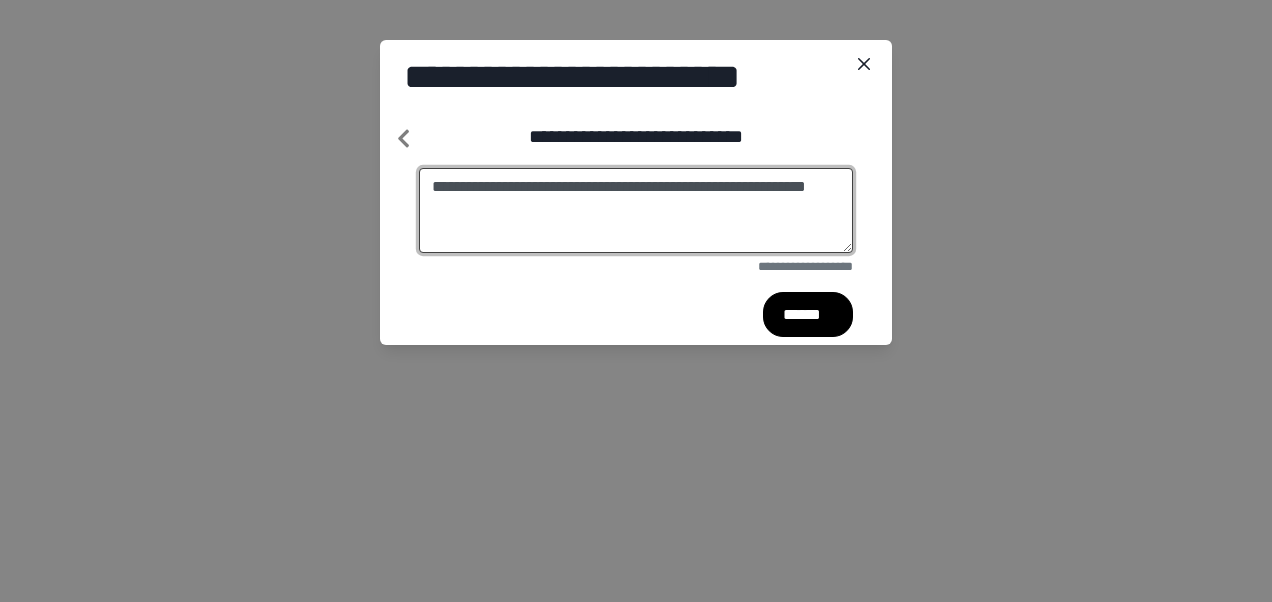 type on "**********" 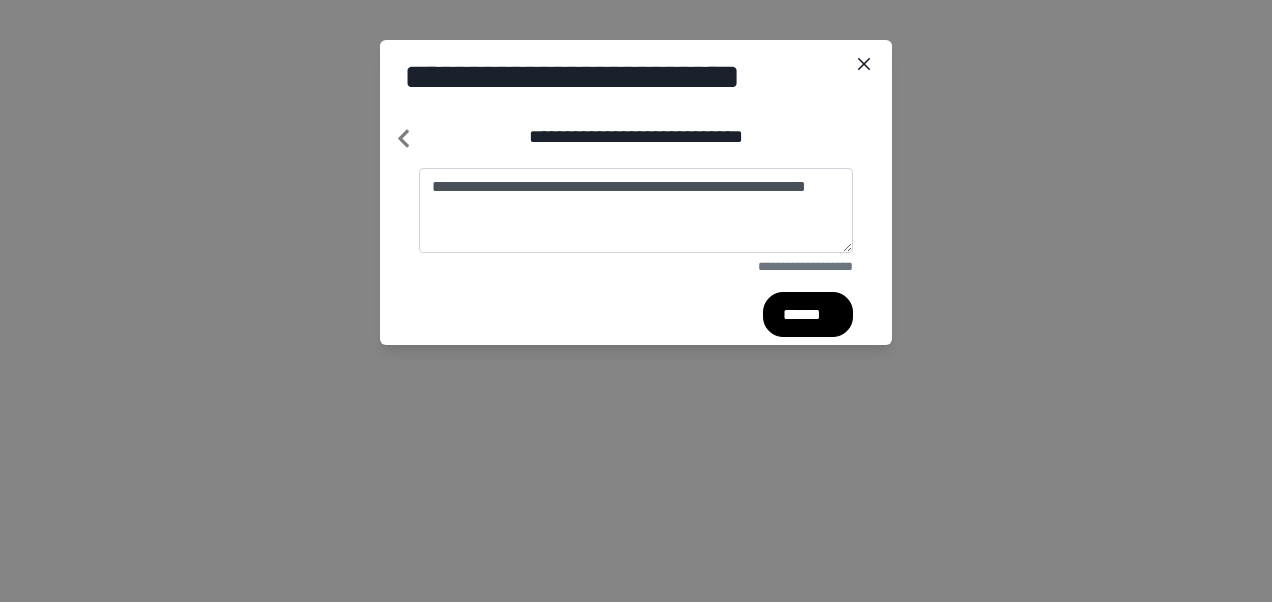 click on "******" at bounding box center (808, 314) 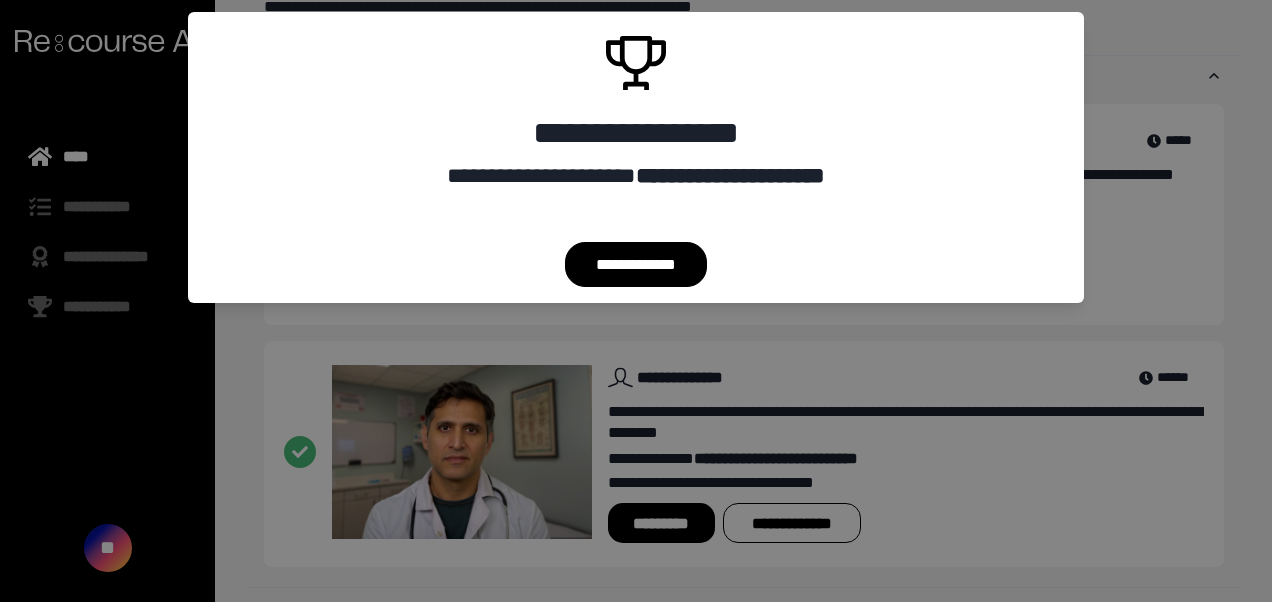 click on "**********" at bounding box center [636, 264] 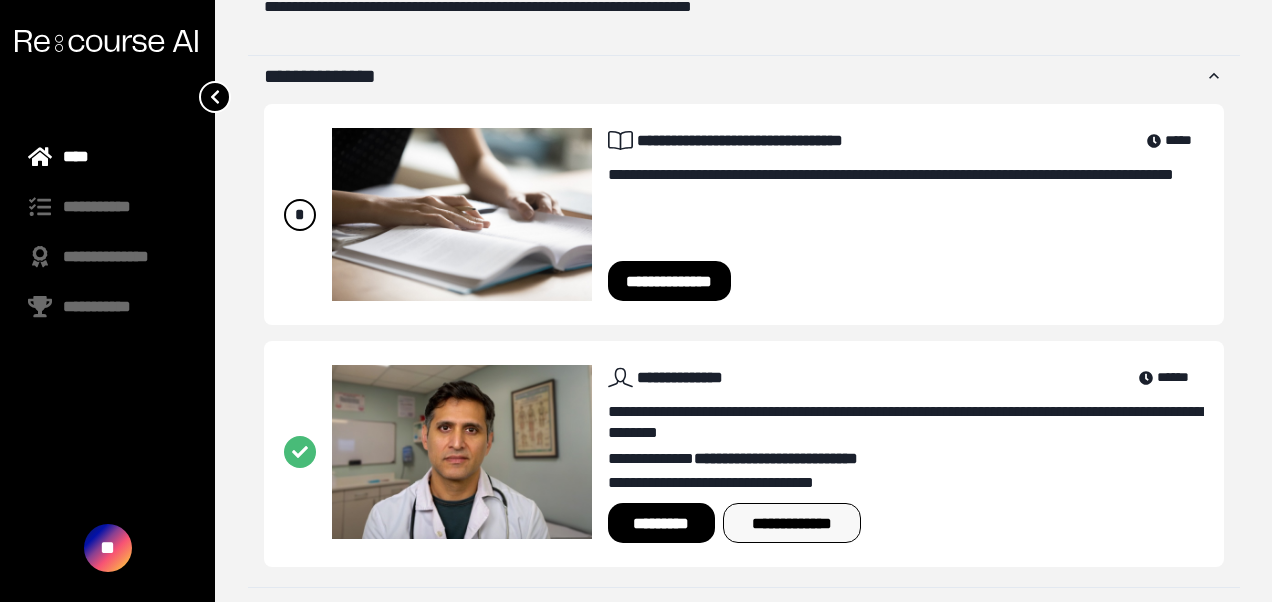click on "**********" at bounding box center [792, 523] 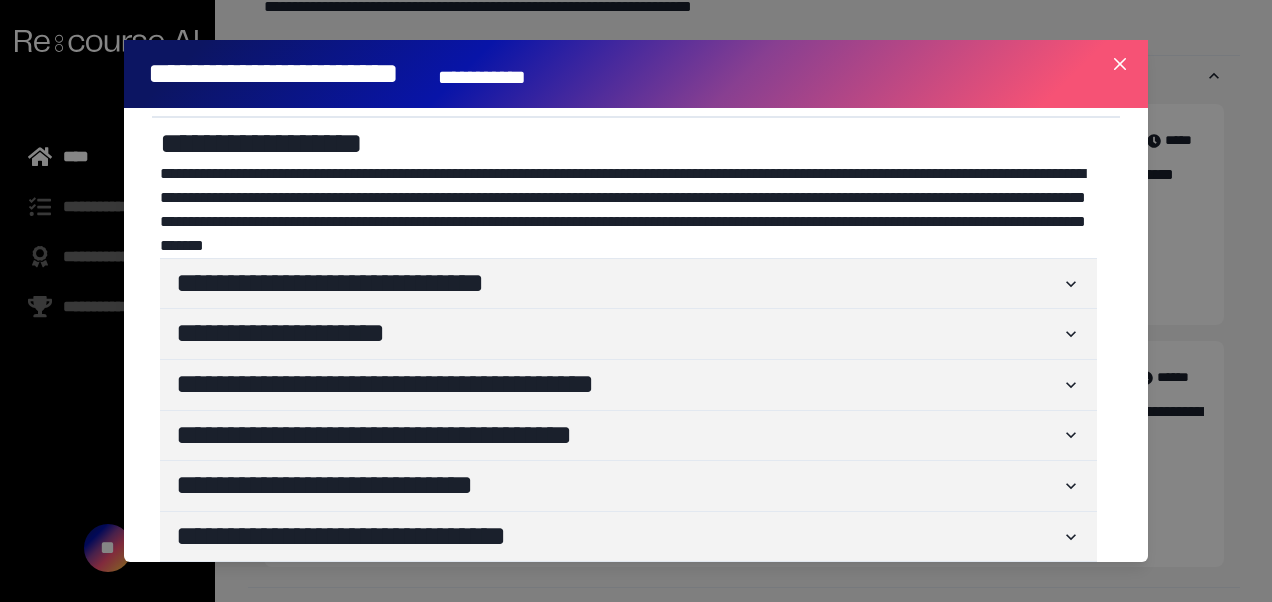 scroll, scrollTop: 146, scrollLeft: 0, axis: vertical 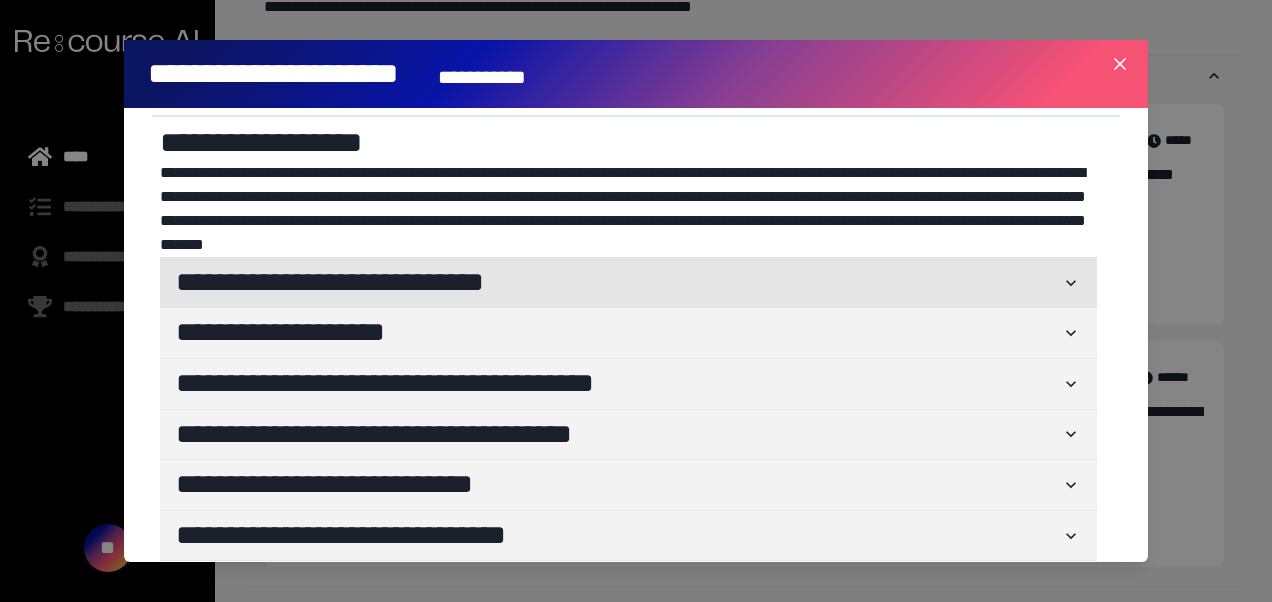 click 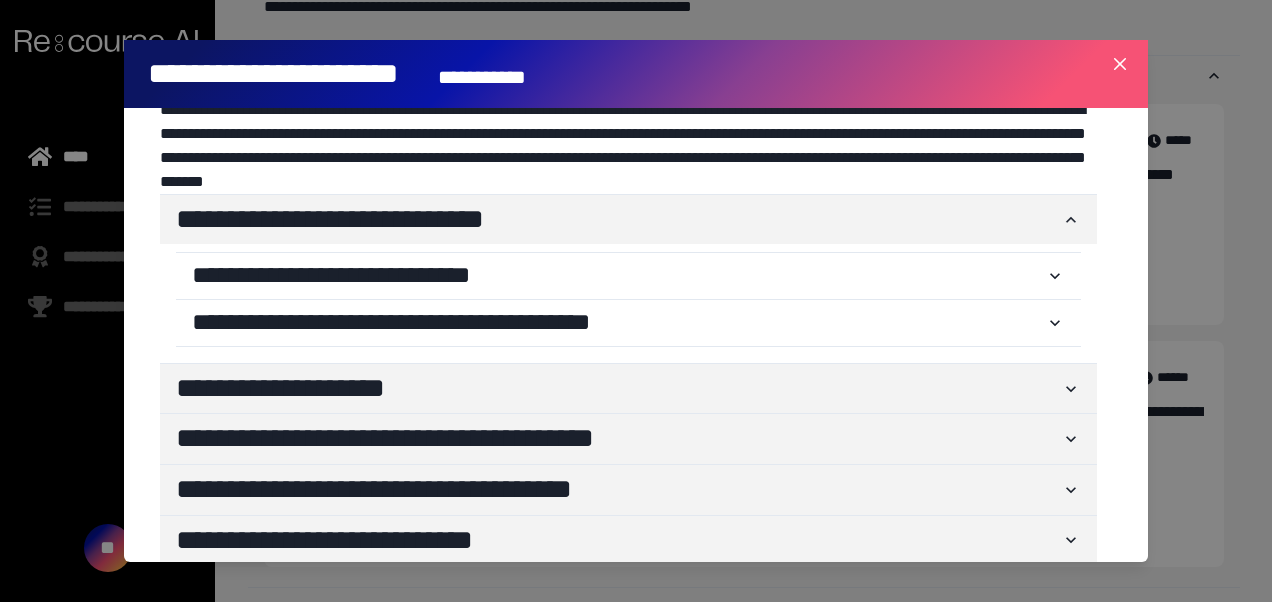 scroll, scrollTop: 211, scrollLeft: 0, axis: vertical 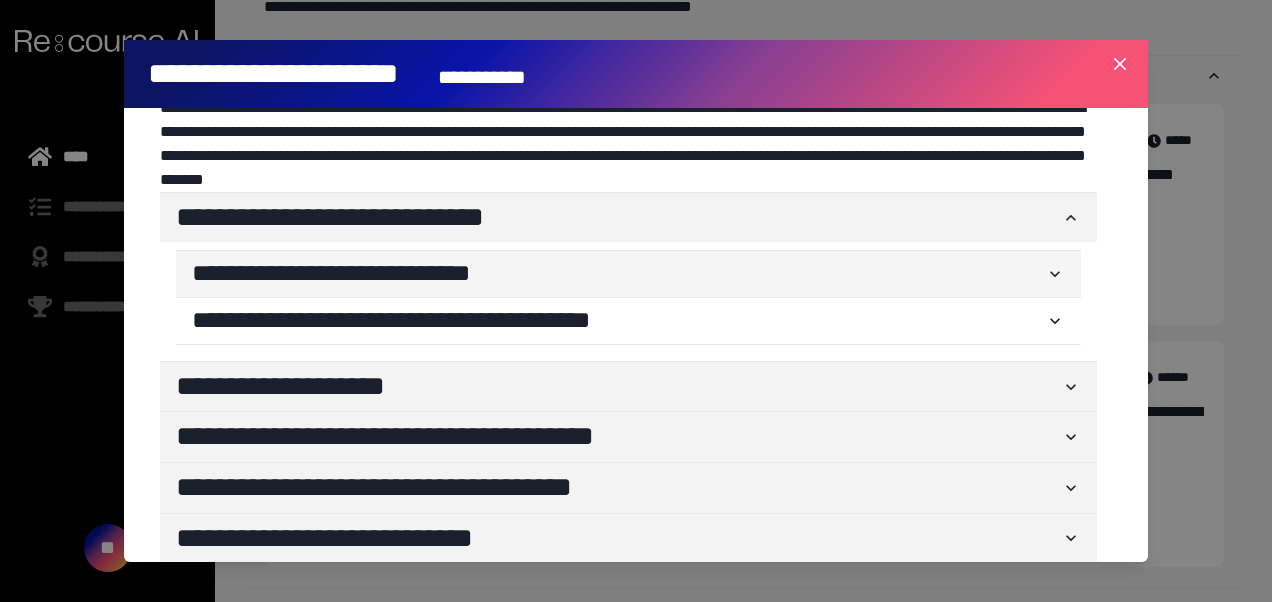 click 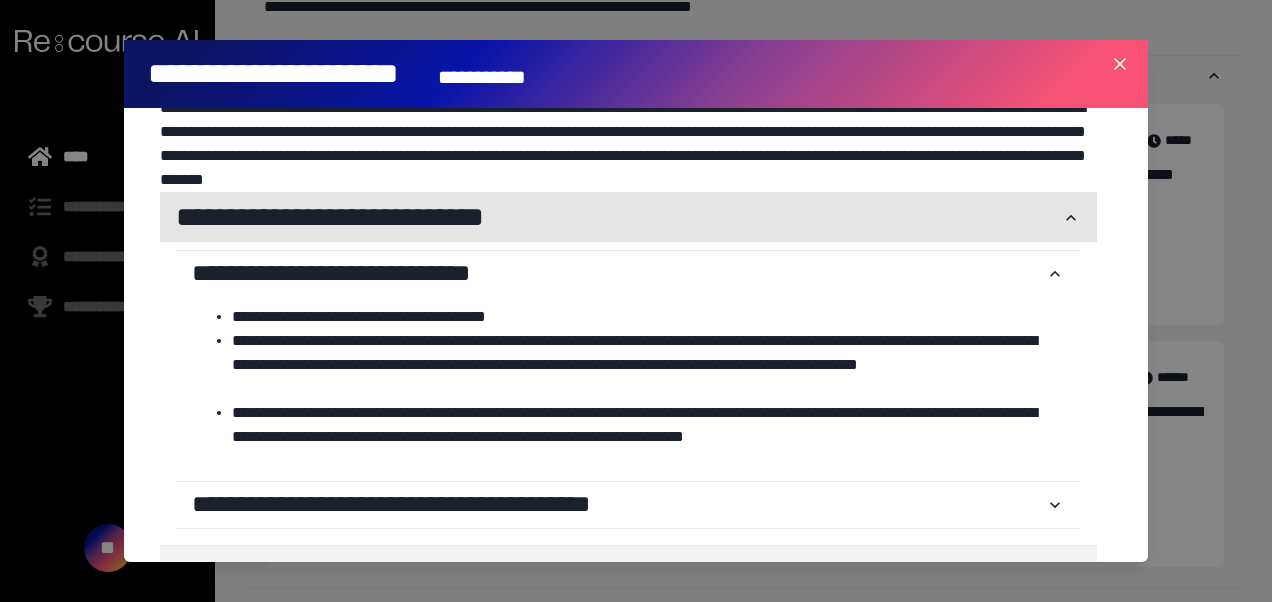 click 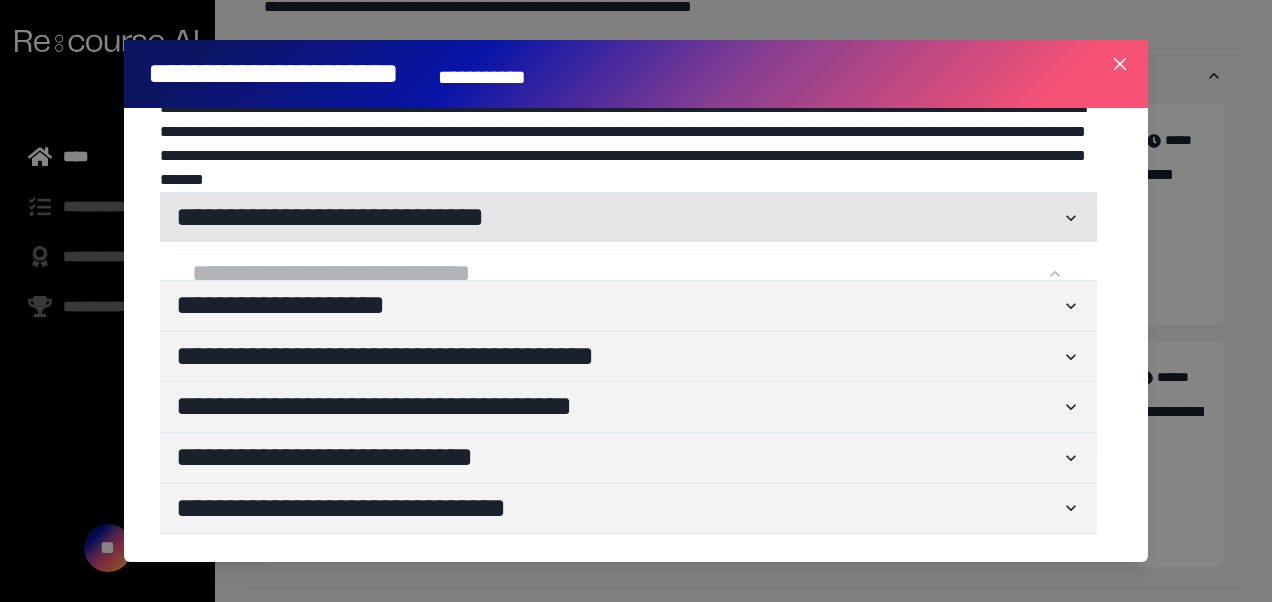 scroll, scrollTop: 163, scrollLeft: 0, axis: vertical 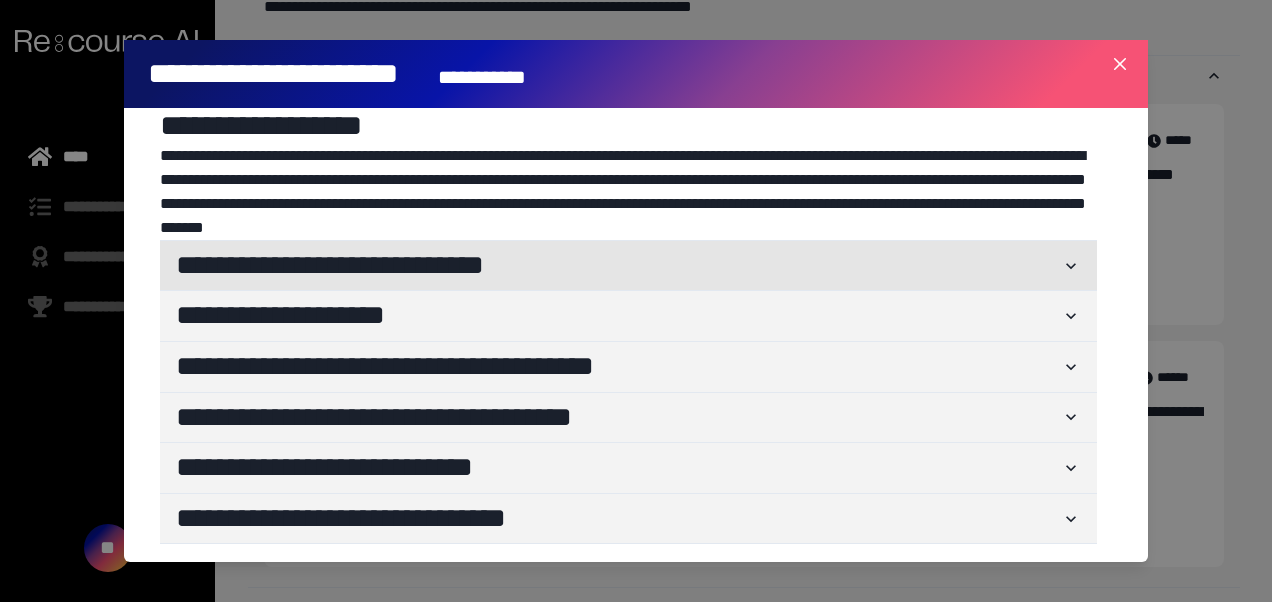 click 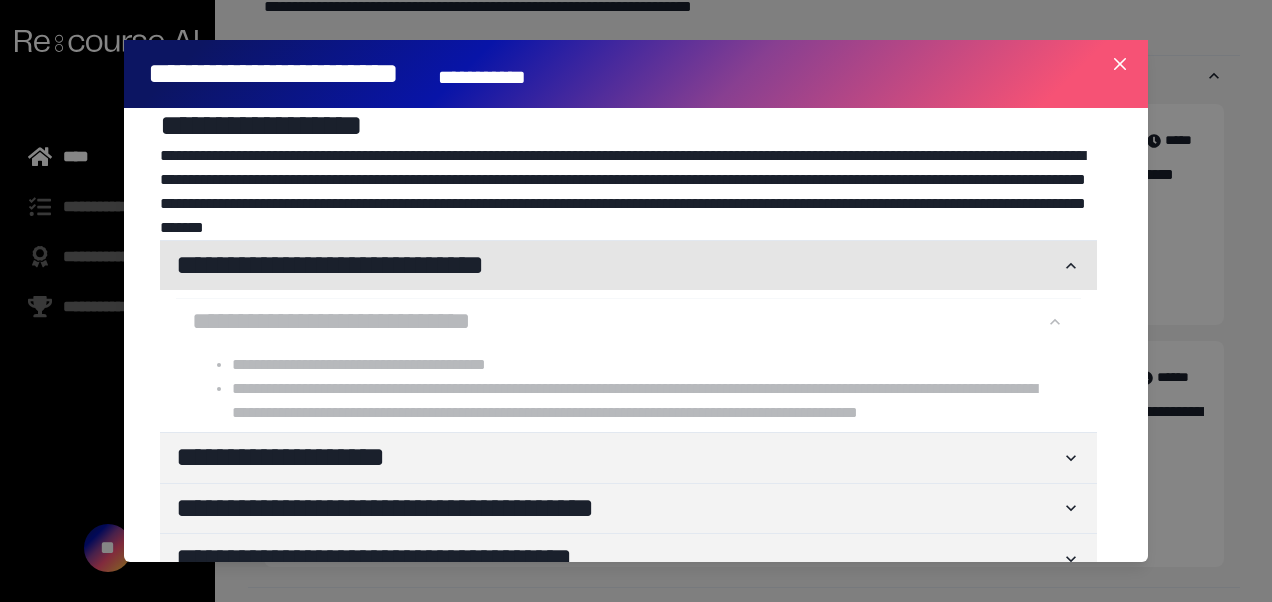 scroll, scrollTop: 211, scrollLeft: 0, axis: vertical 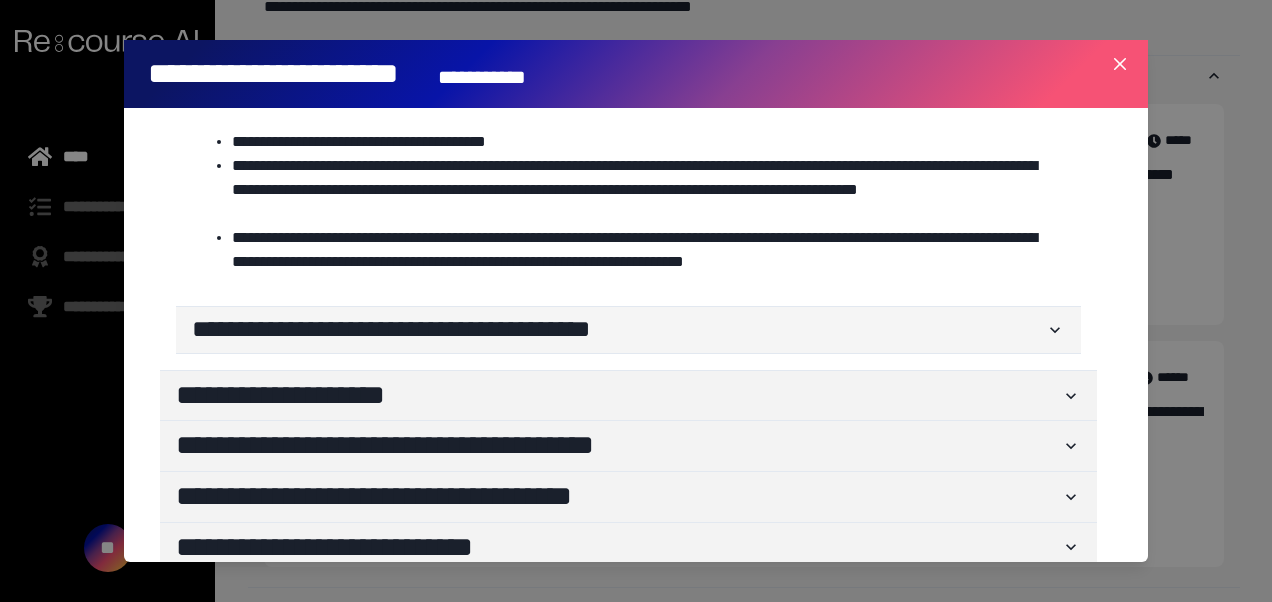 click 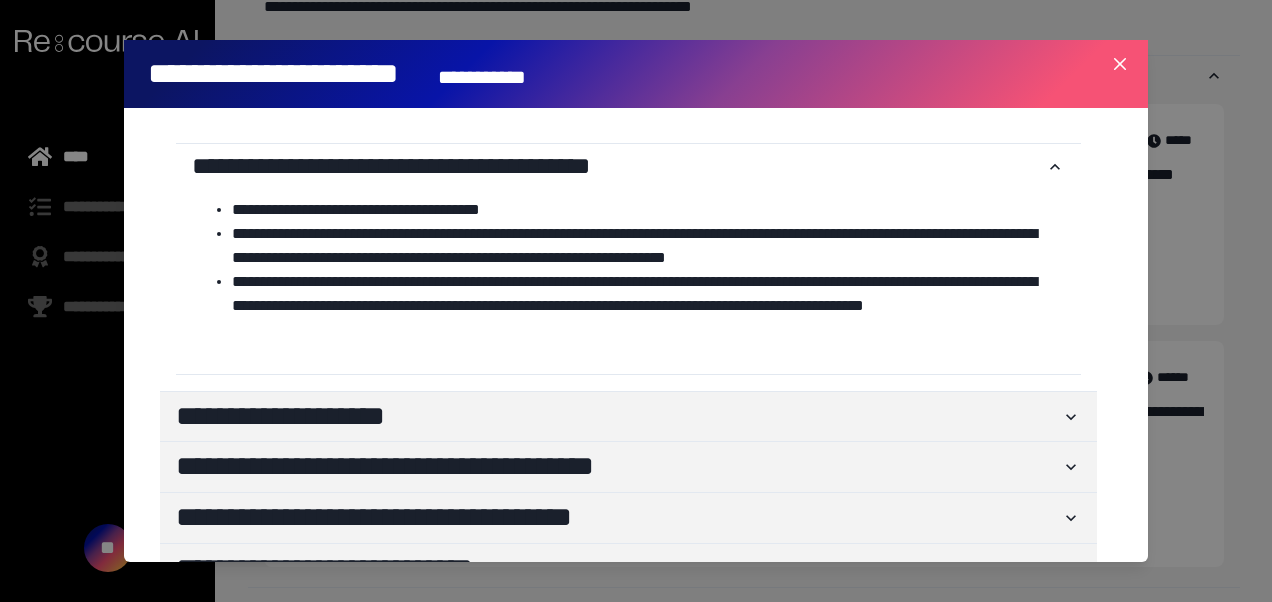 scroll, scrollTop: 614, scrollLeft: 0, axis: vertical 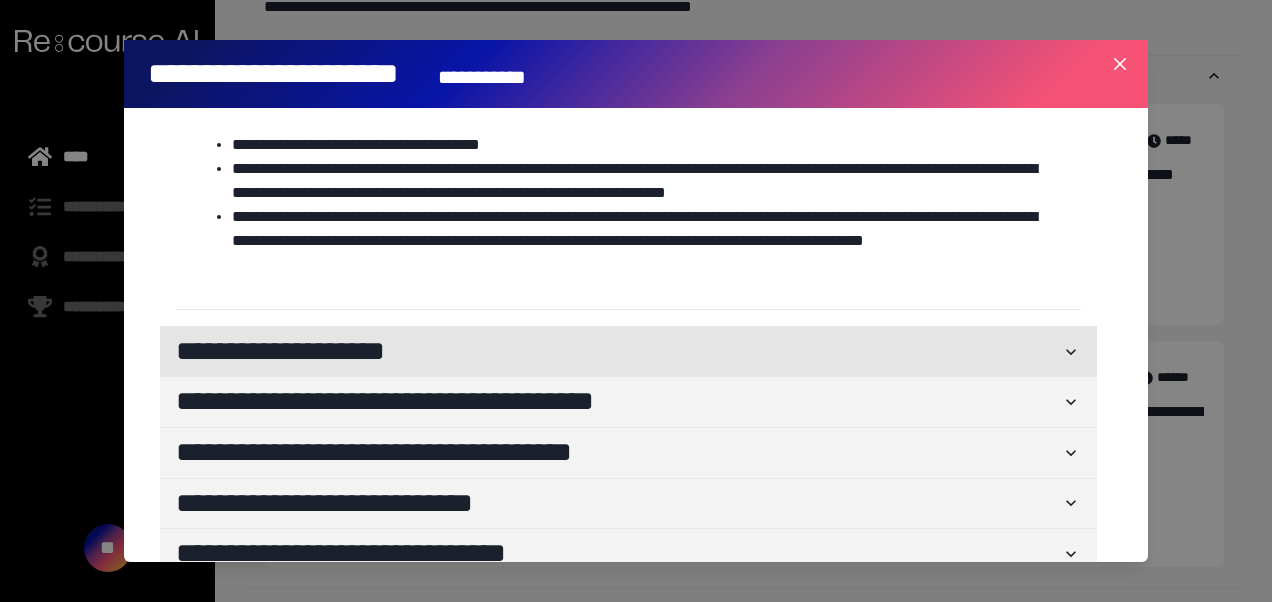 click 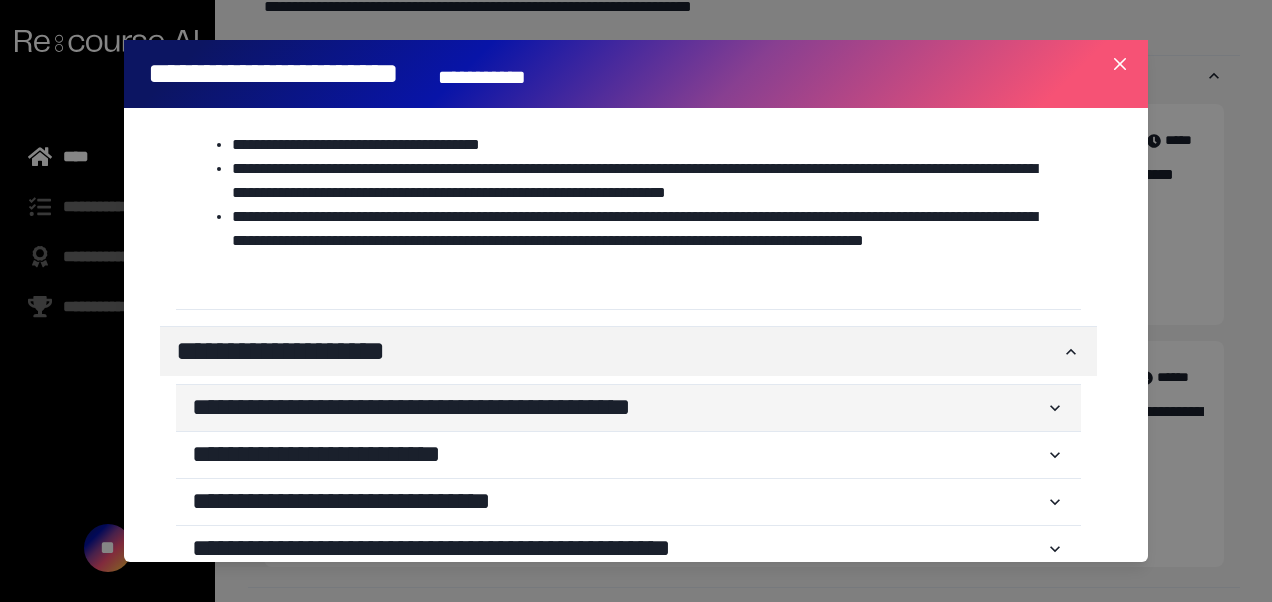 click 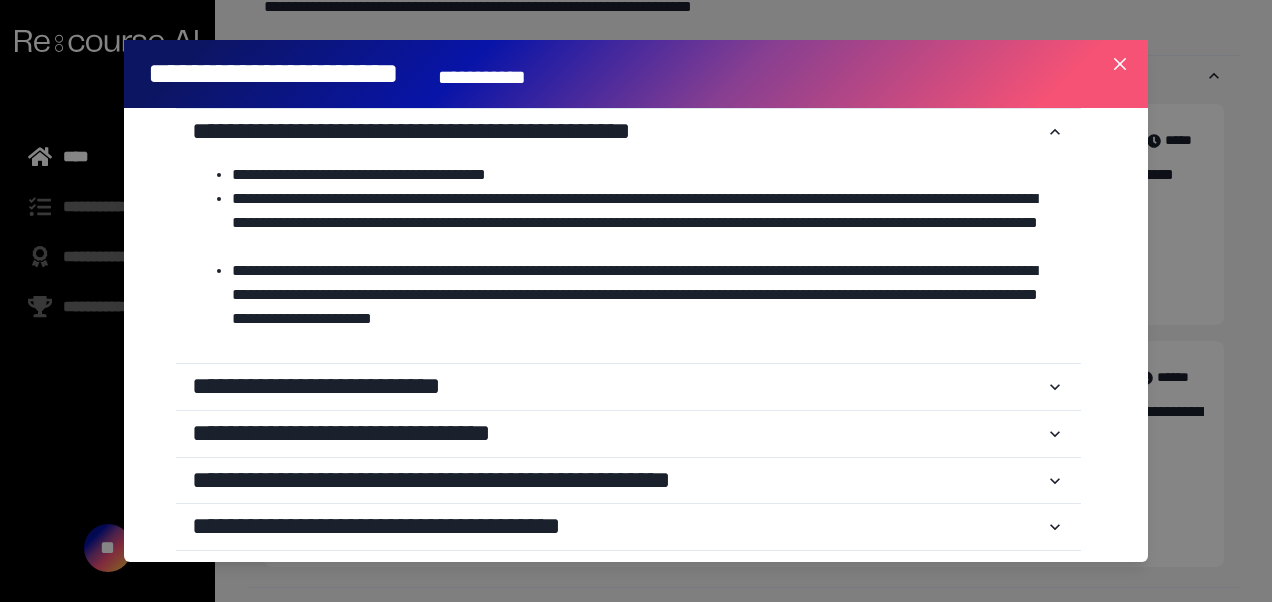 scroll, scrollTop: 893, scrollLeft: 0, axis: vertical 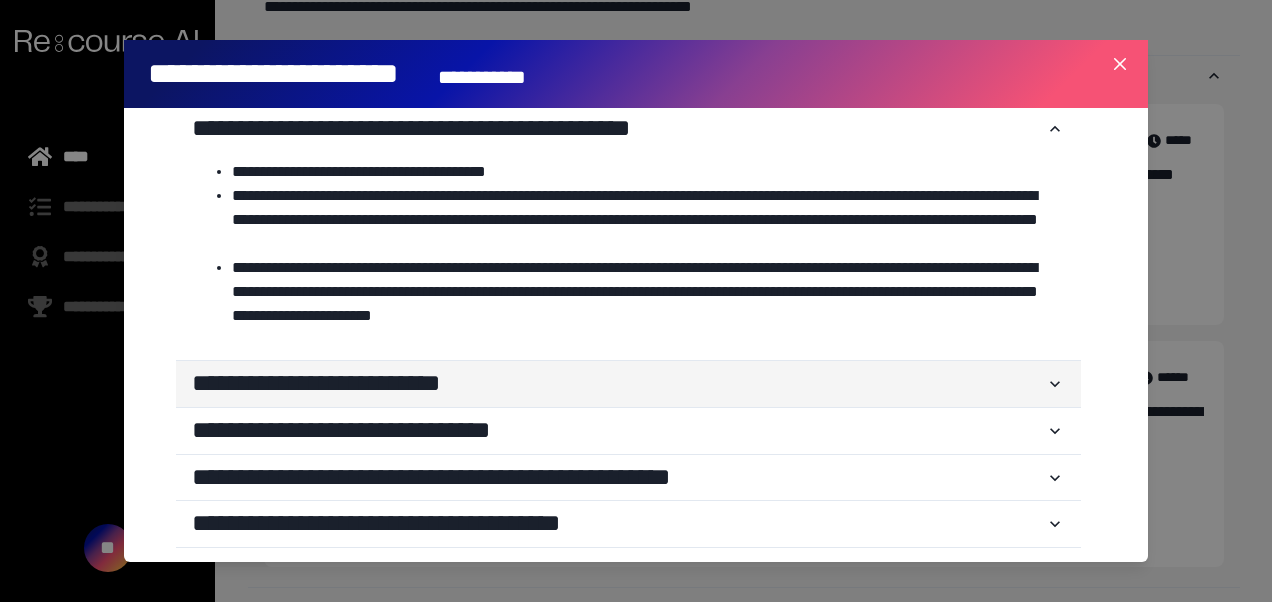 click 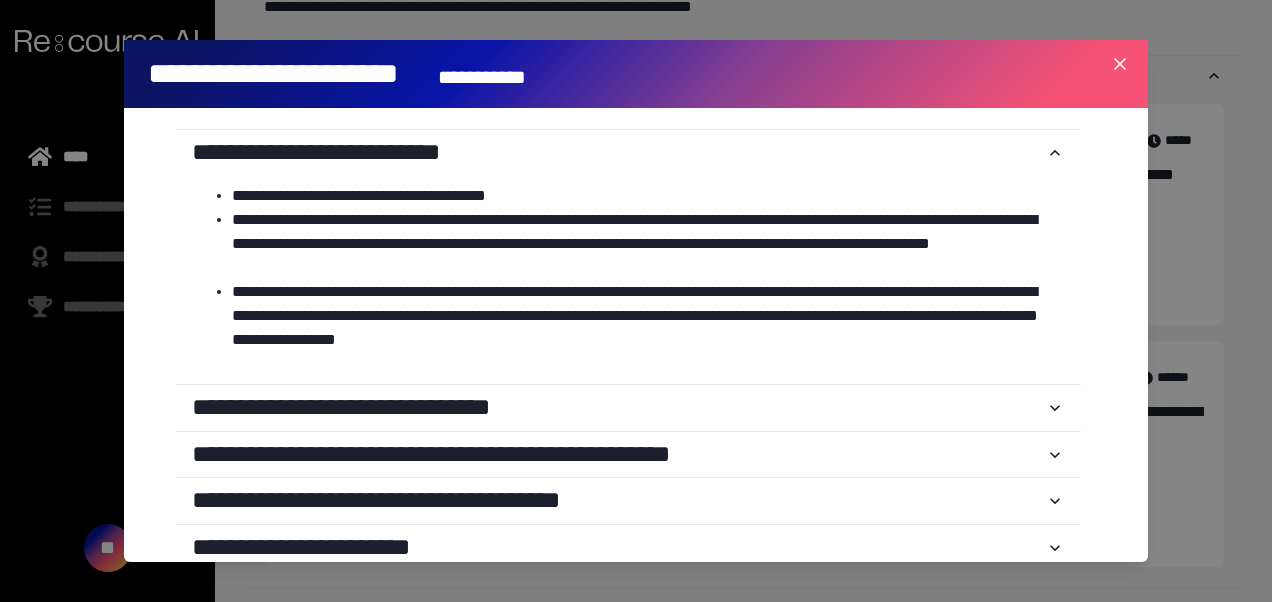 scroll, scrollTop: 1171, scrollLeft: 0, axis: vertical 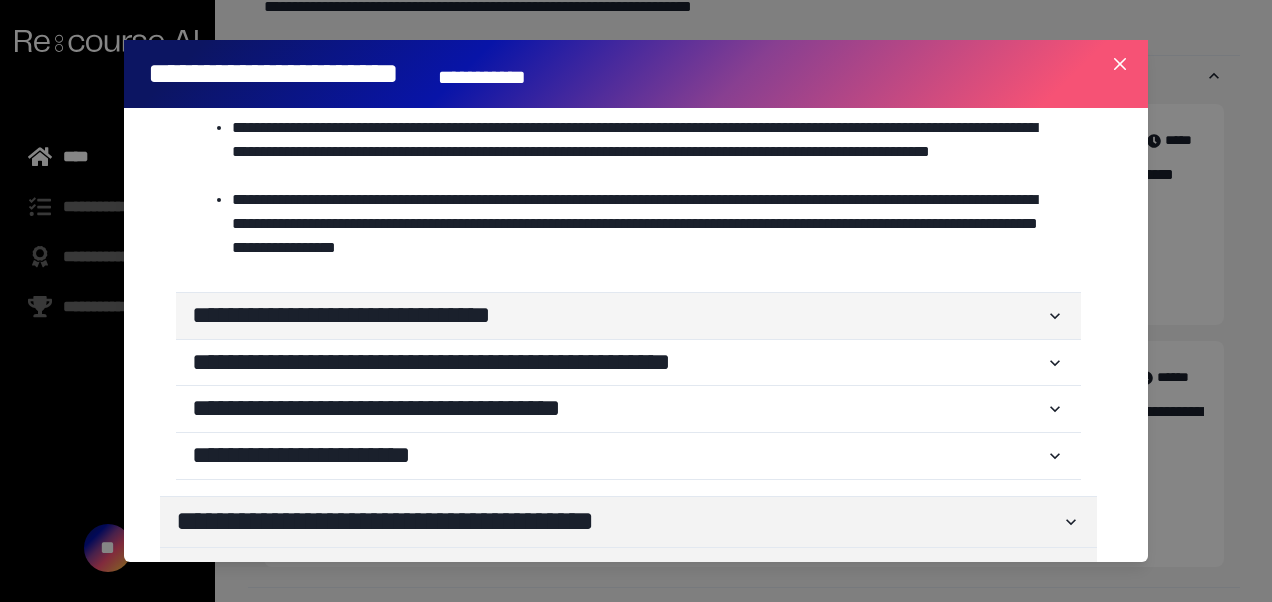 click 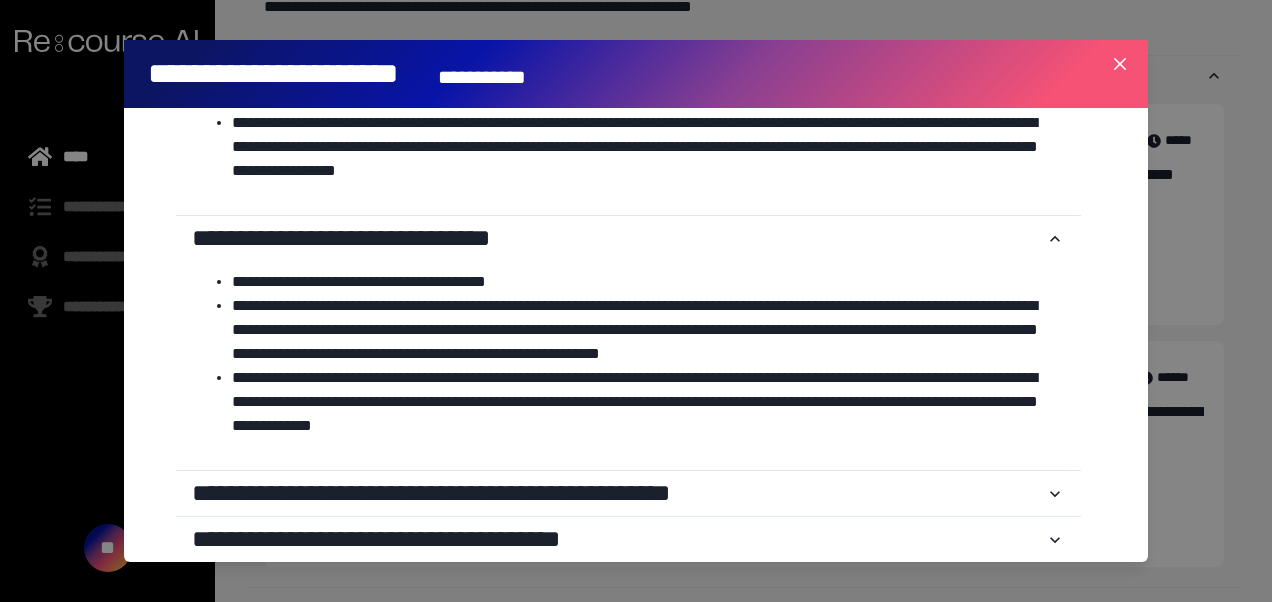 scroll, scrollTop: 1323, scrollLeft: 0, axis: vertical 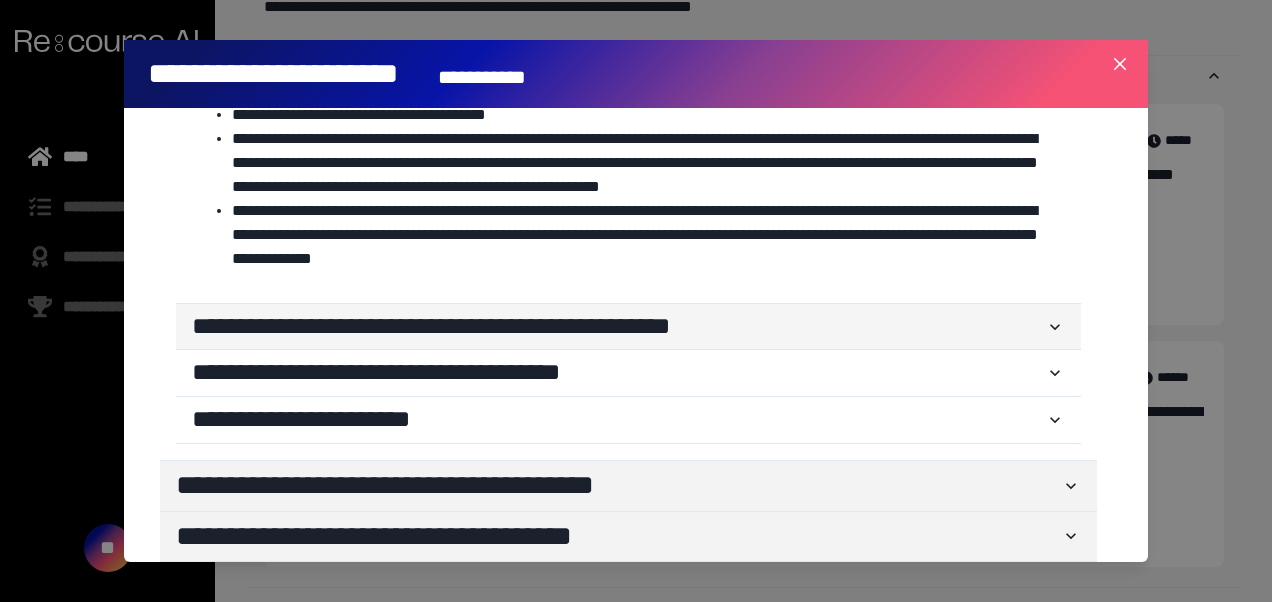 click 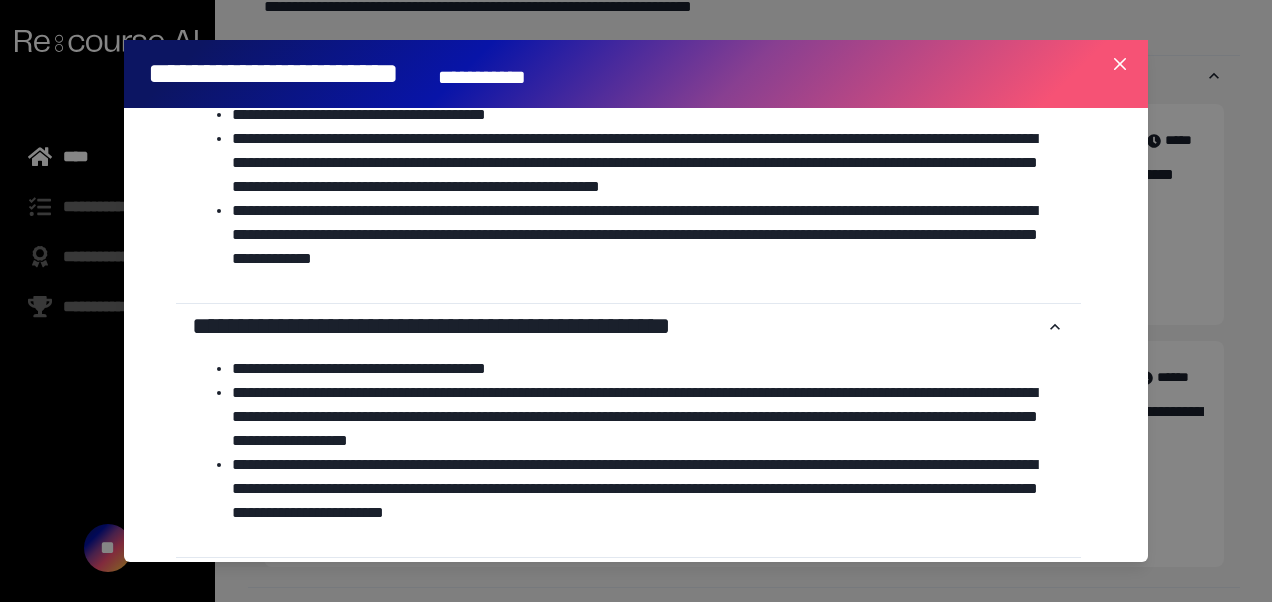 scroll, scrollTop: 1535, scrollLeft: 0, axis: vertical 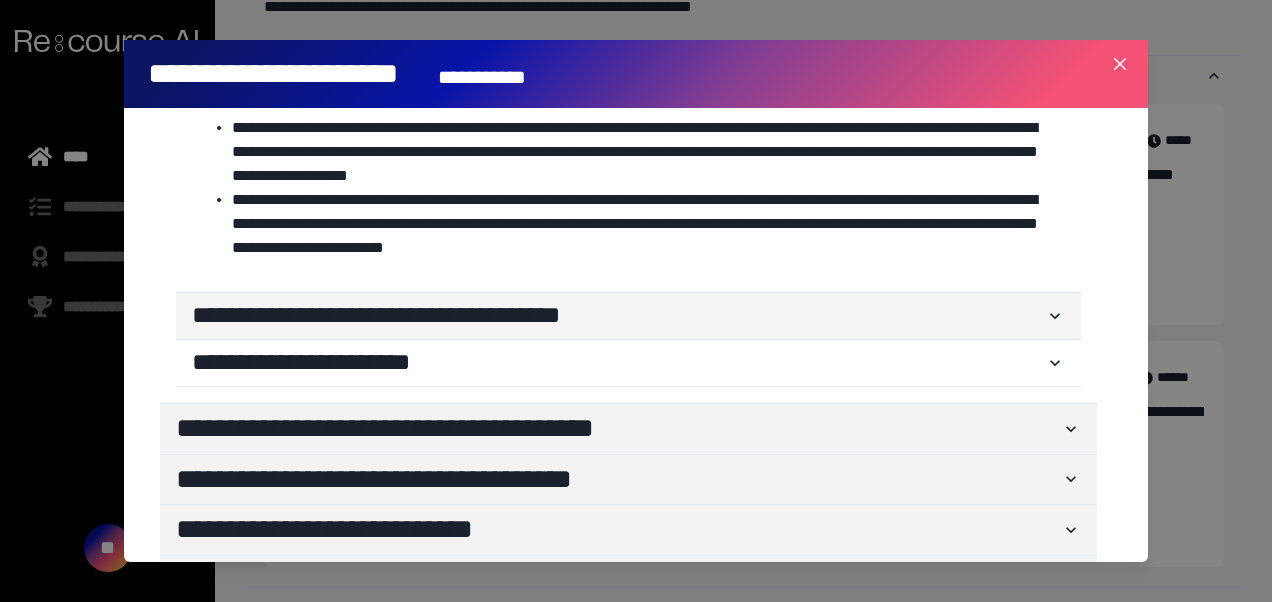 click on "**********" at bounding box center [628, 316] 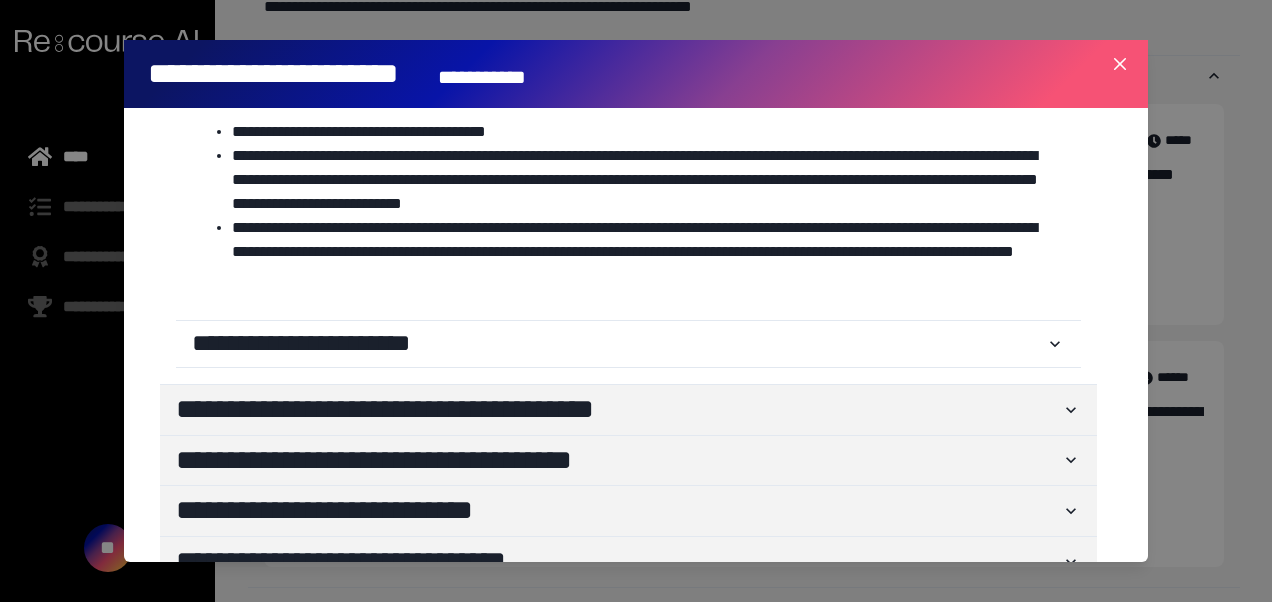 scroll, scrollTop: 1992, scrollLeft: 0, axis: vertical 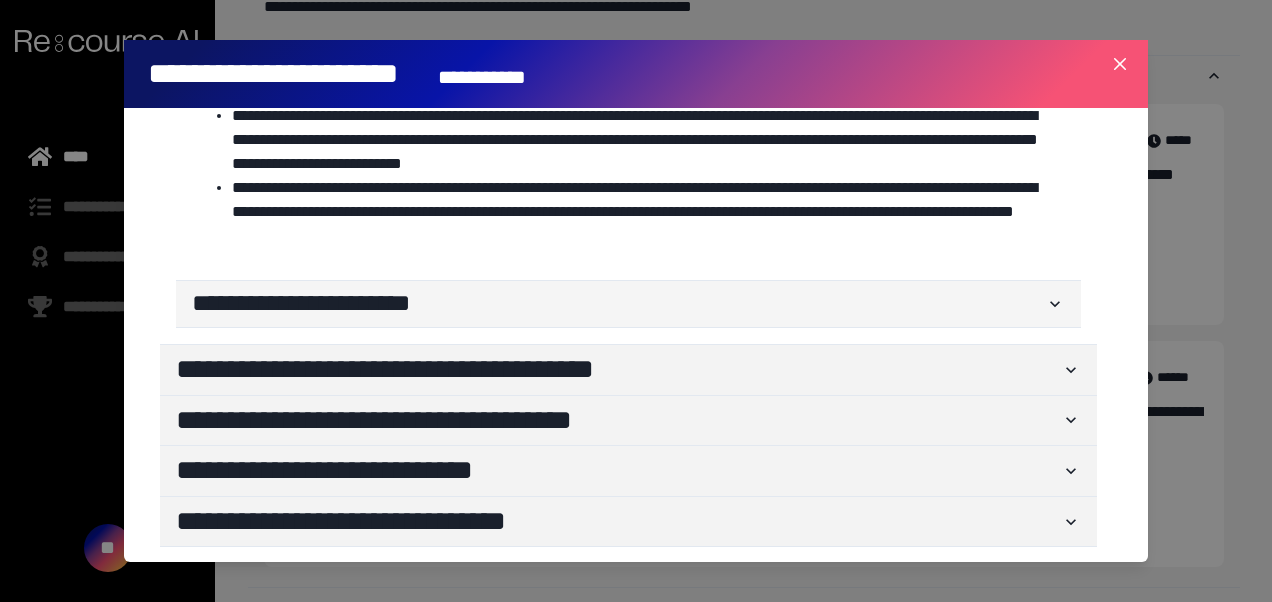 click 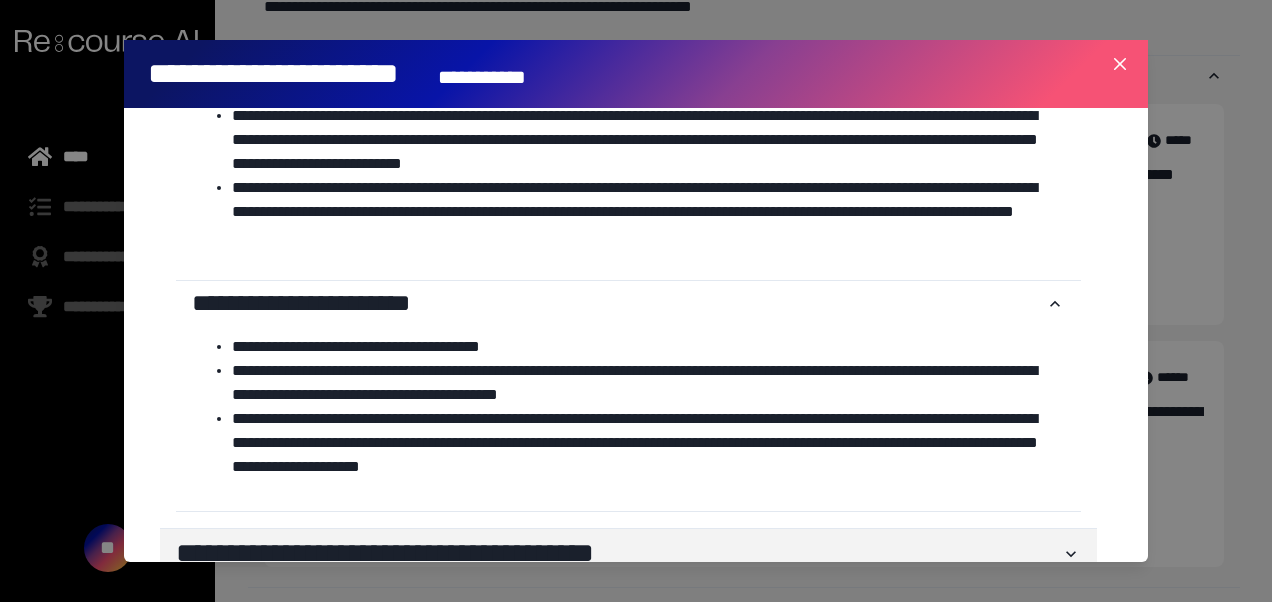 scroll, scrollTop: 2176, scrollLeft: 0, axis: vertical 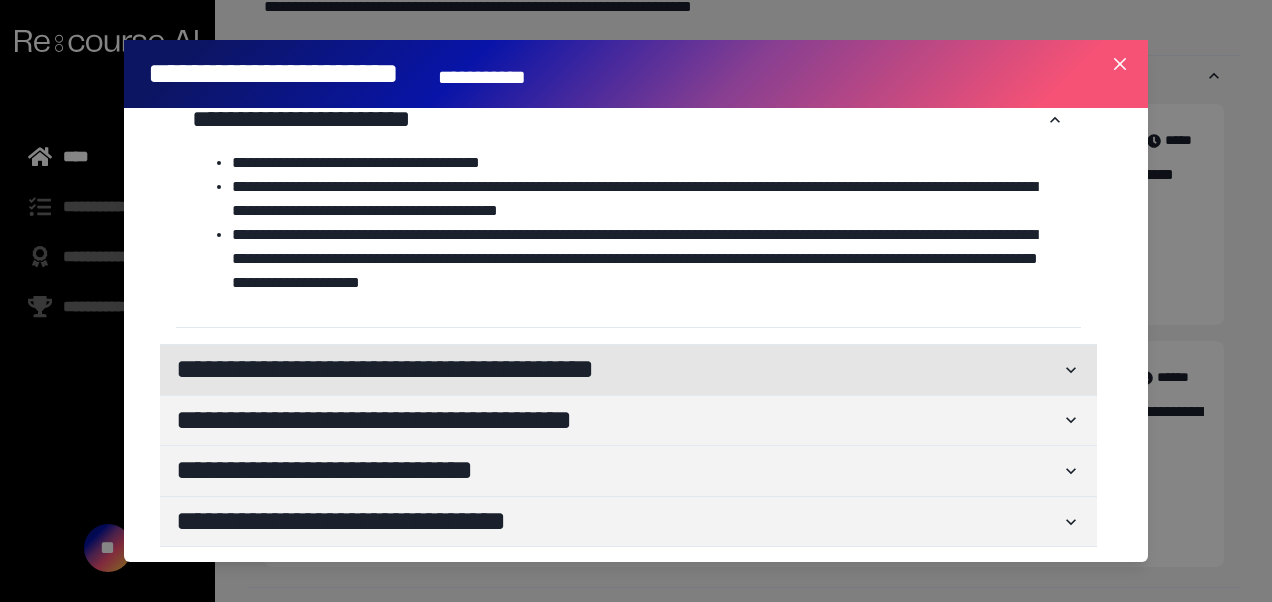 click 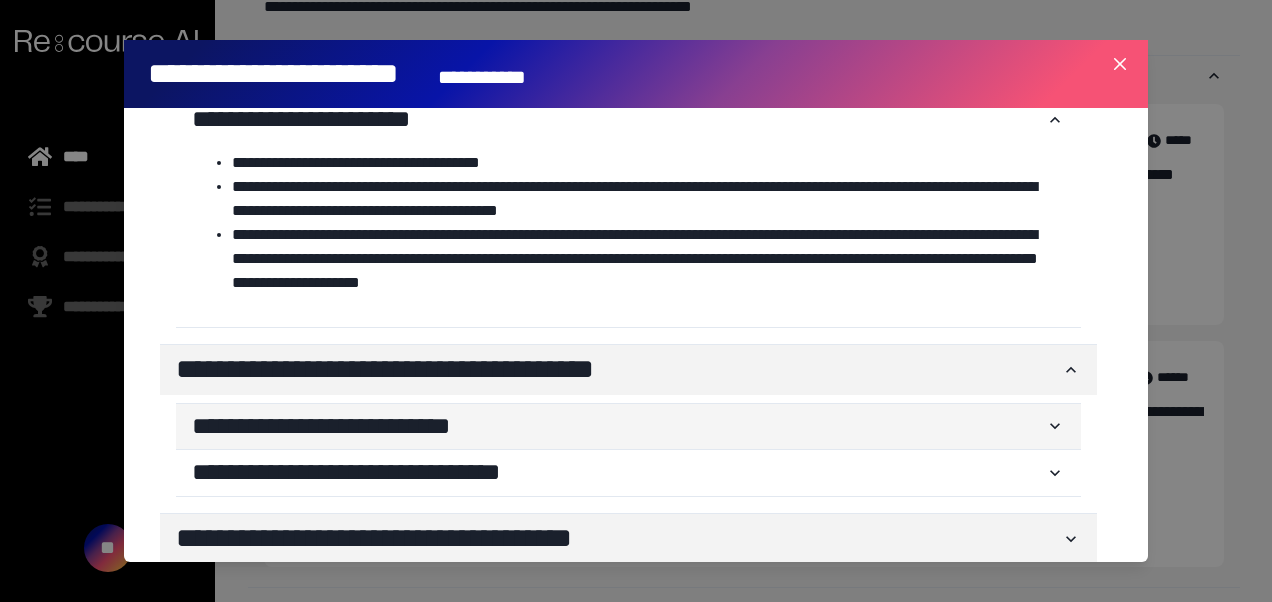 click 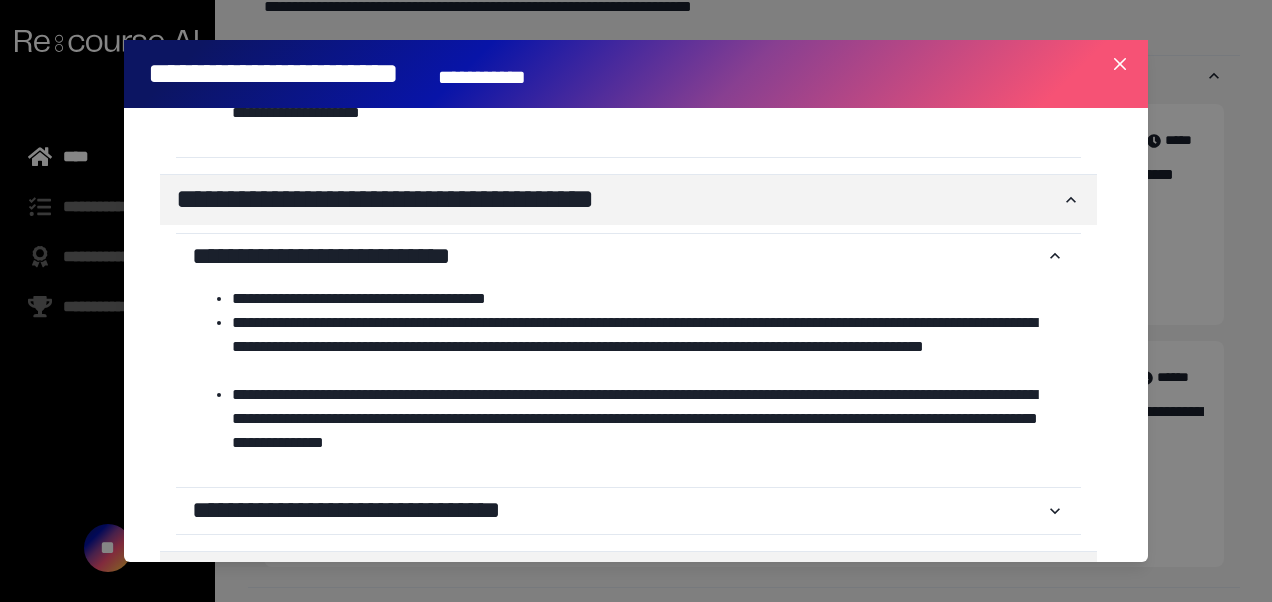 scroll, scrollTop: 2384, scrollLeft: 0, axis: vertical 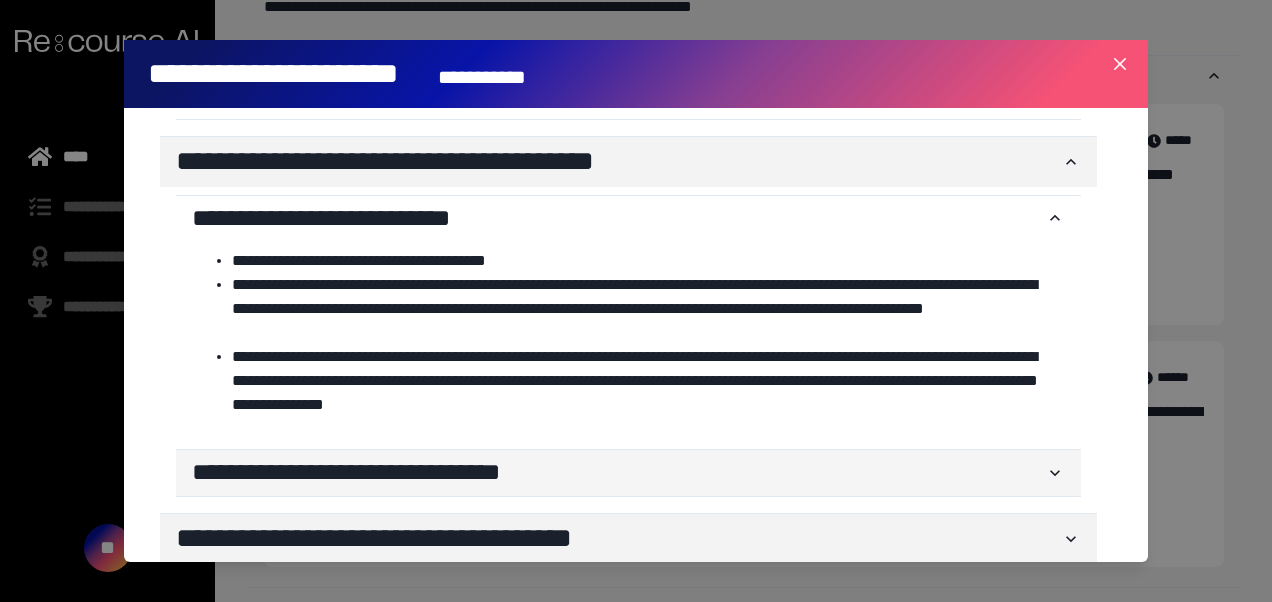 click 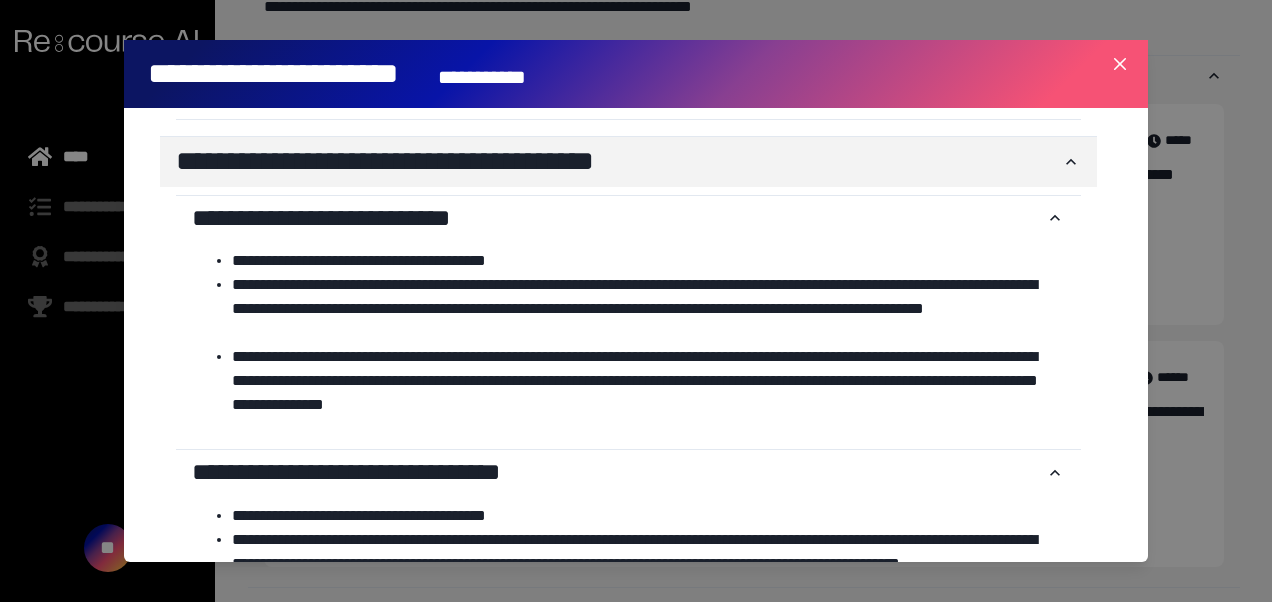 scroll, scrollTop: 2662, scrollLeft: 0, axis: vertical 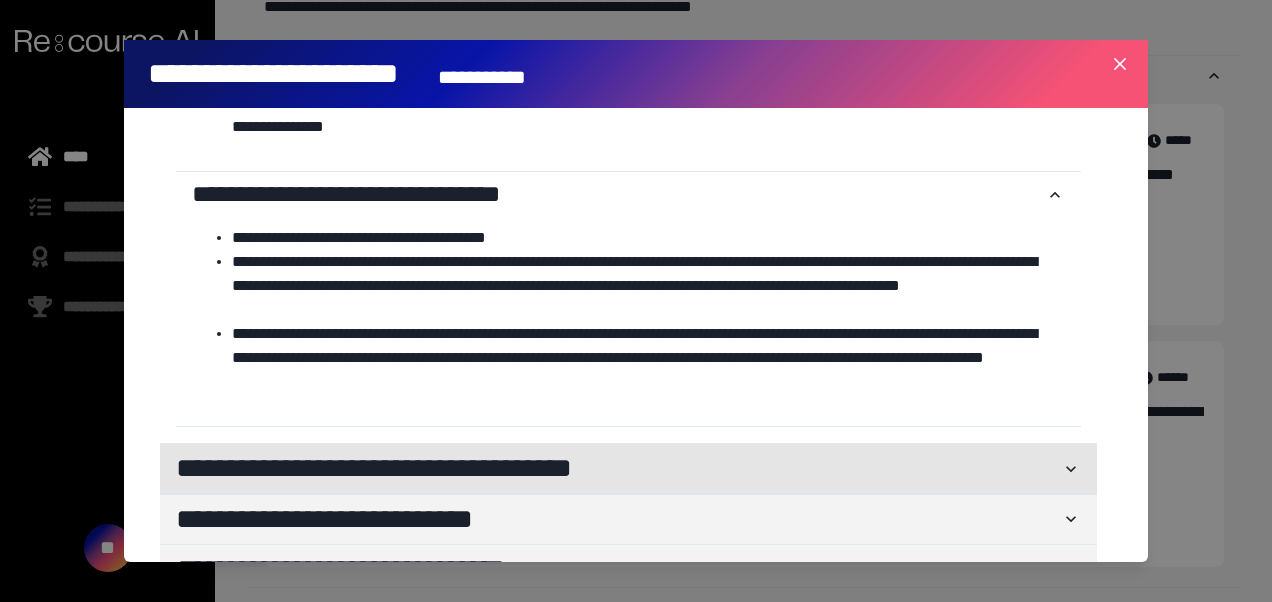 click 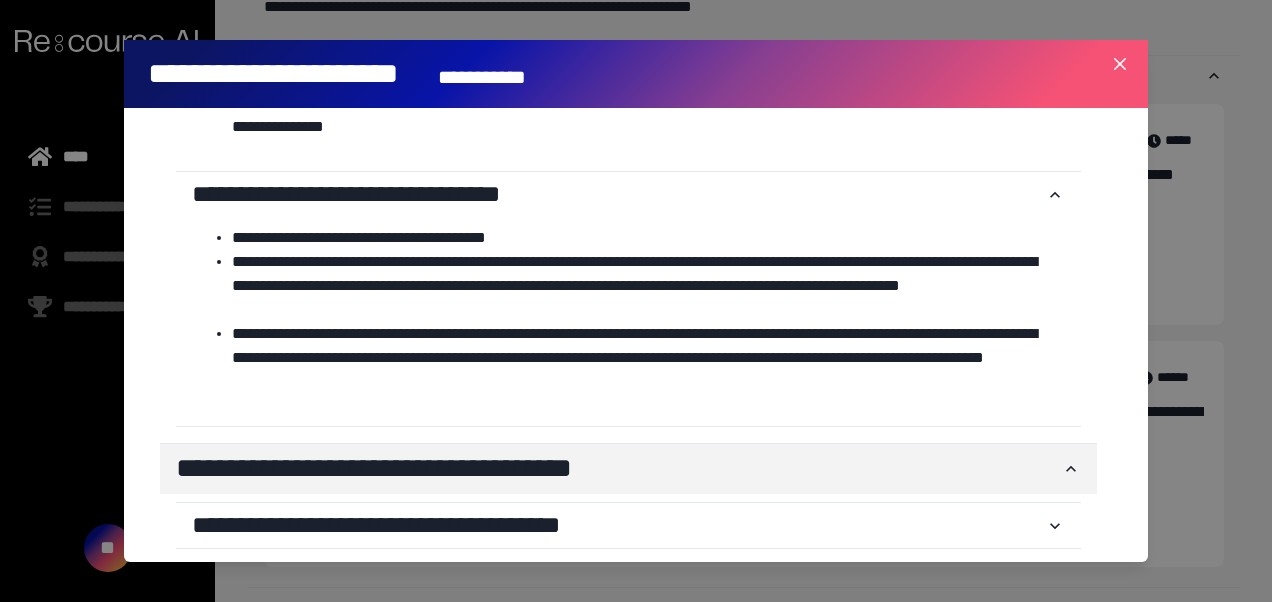 scroll, scrollTop: 3012, scrollLeft: 0, axis: vertical 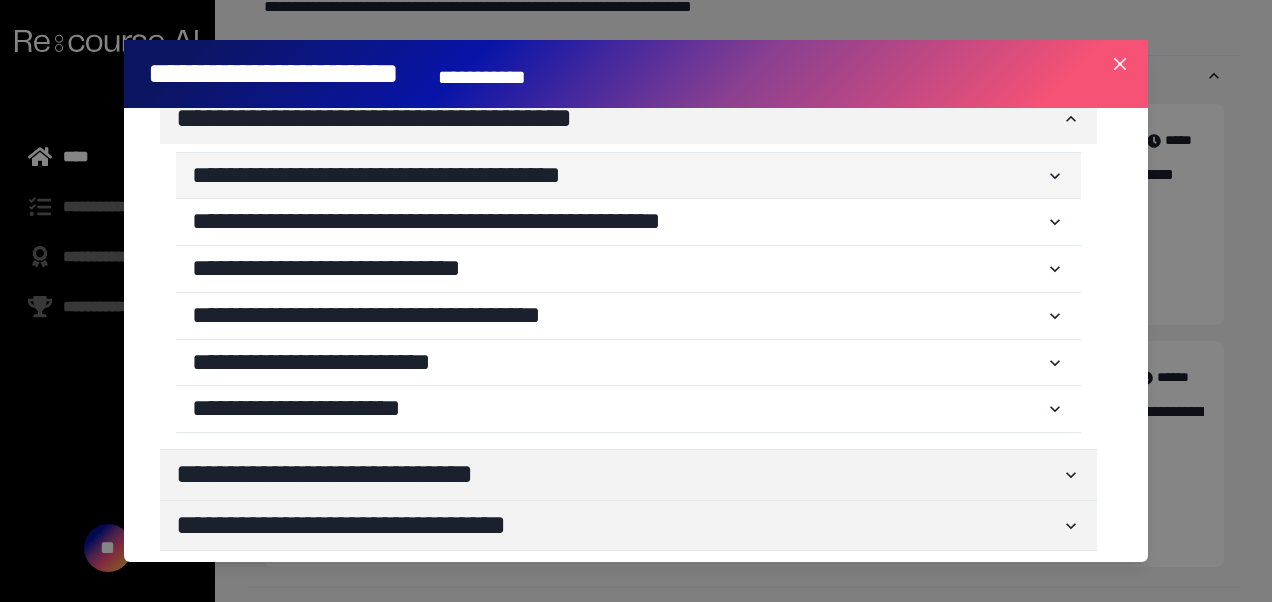 click 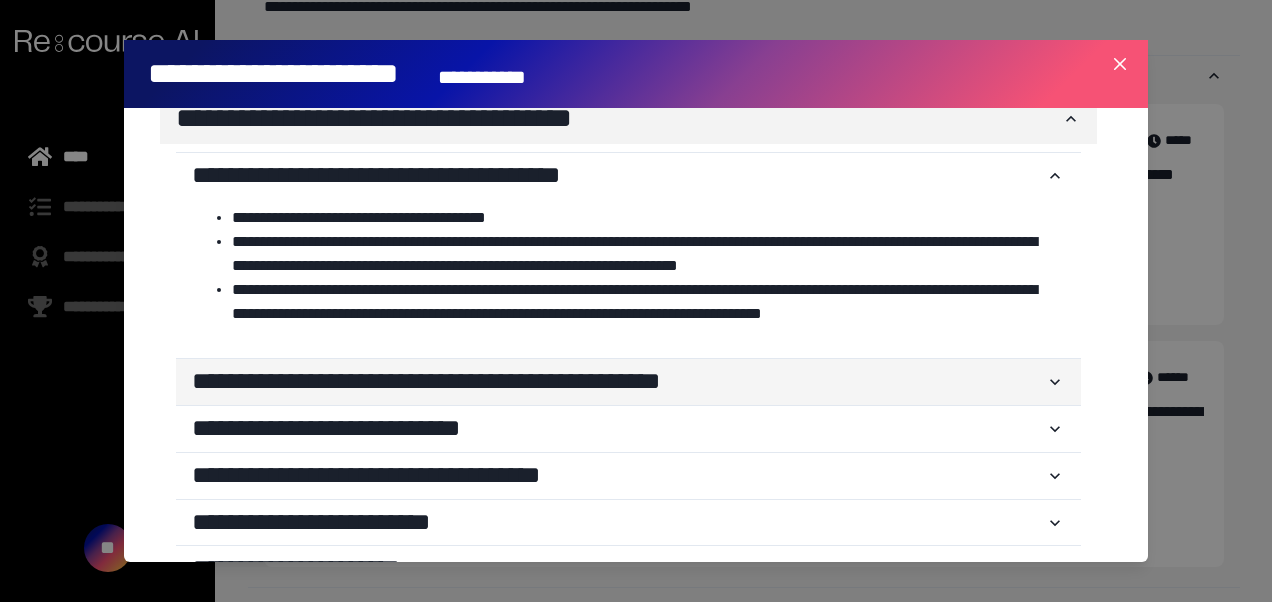 click 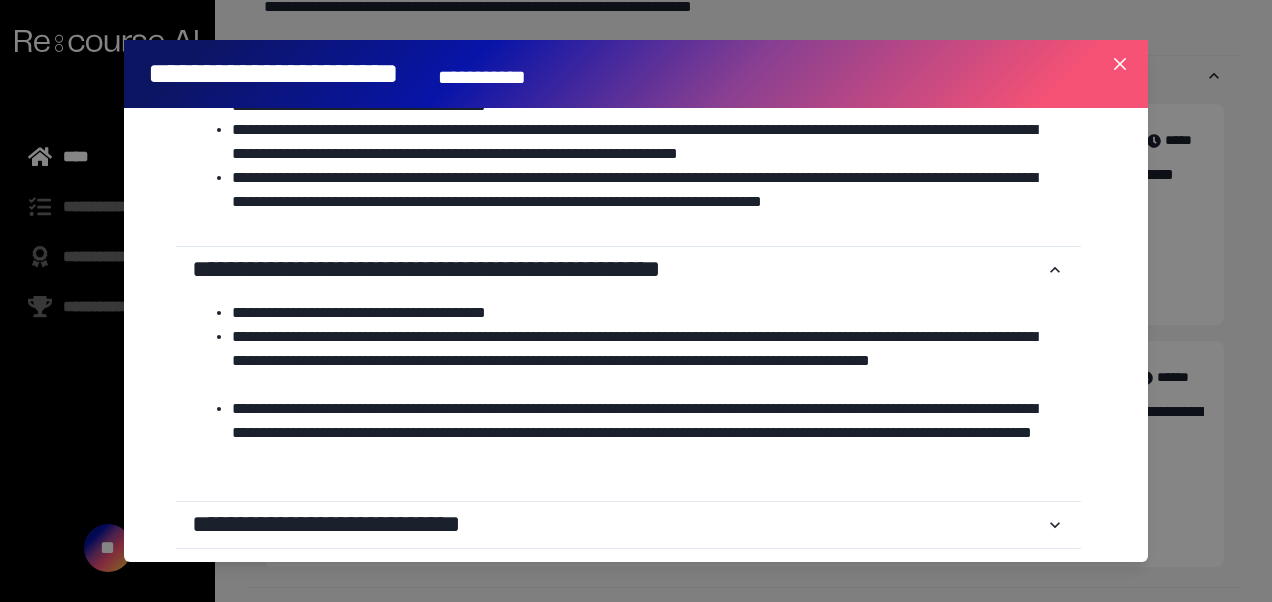 scroll, scrollTop: 3129, scrollLeft: 0, axis: vertical 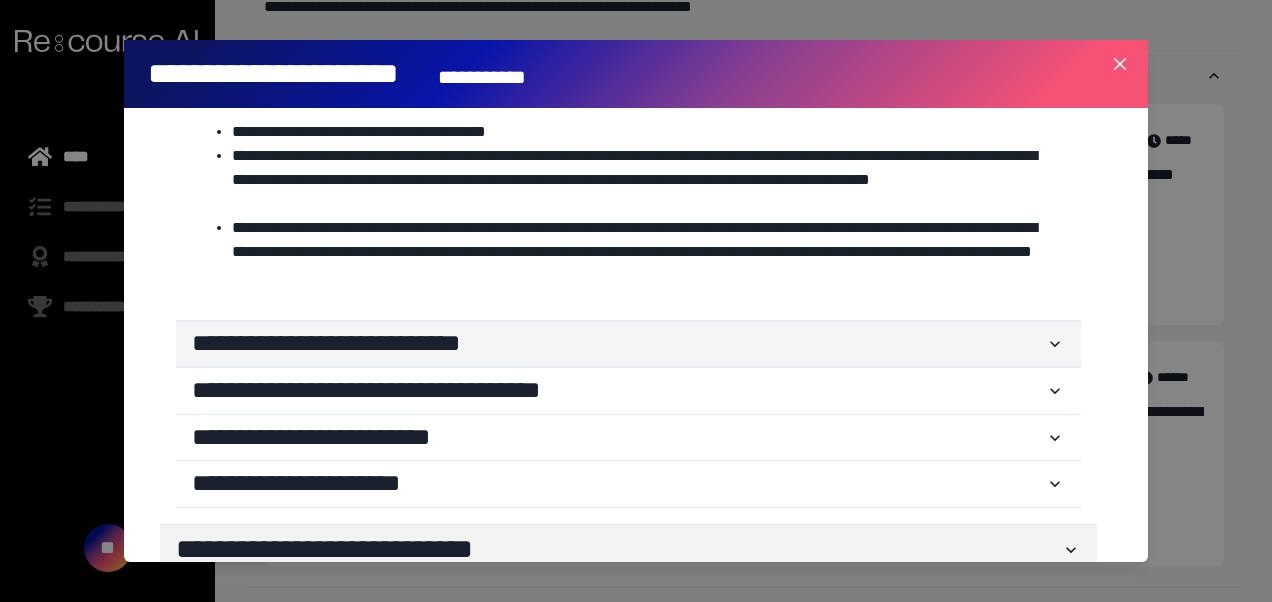click on "**********" at bounding box center (628, 344) 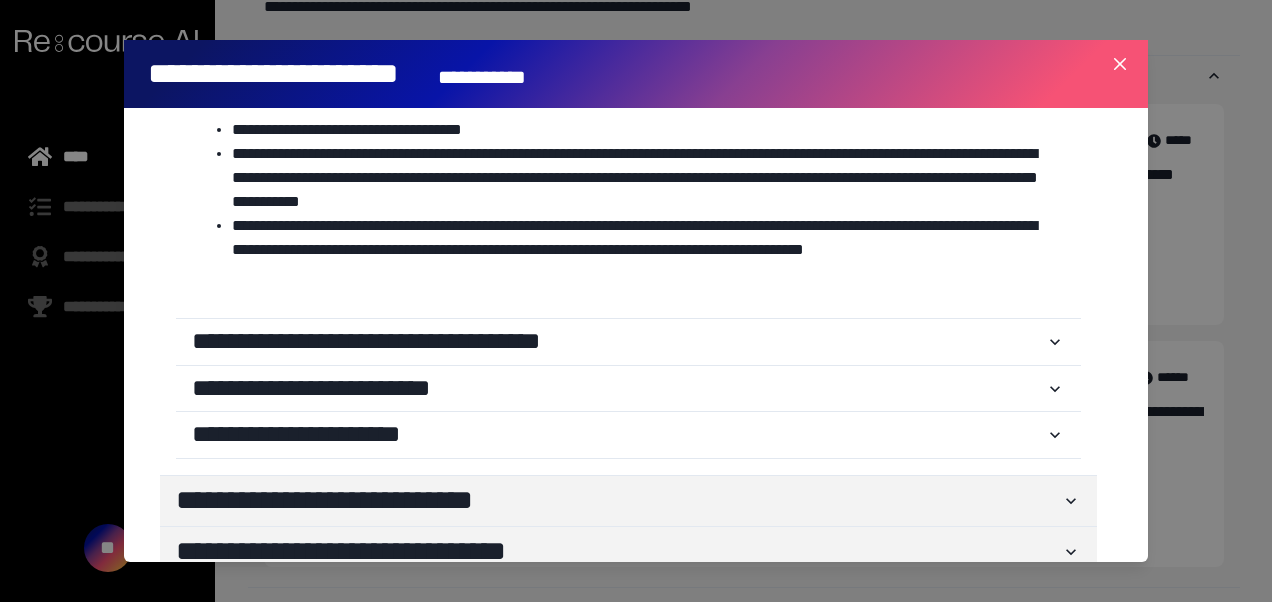 scroll, scrollTop: 3575, scrollLeft: 0, axis: vertical 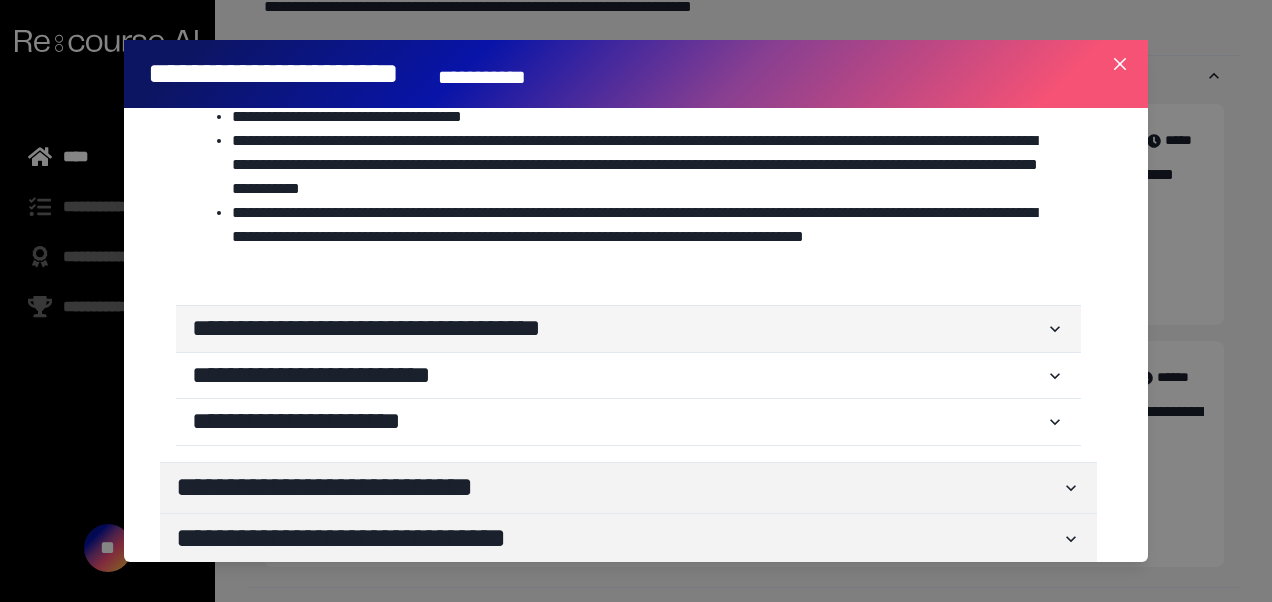 click 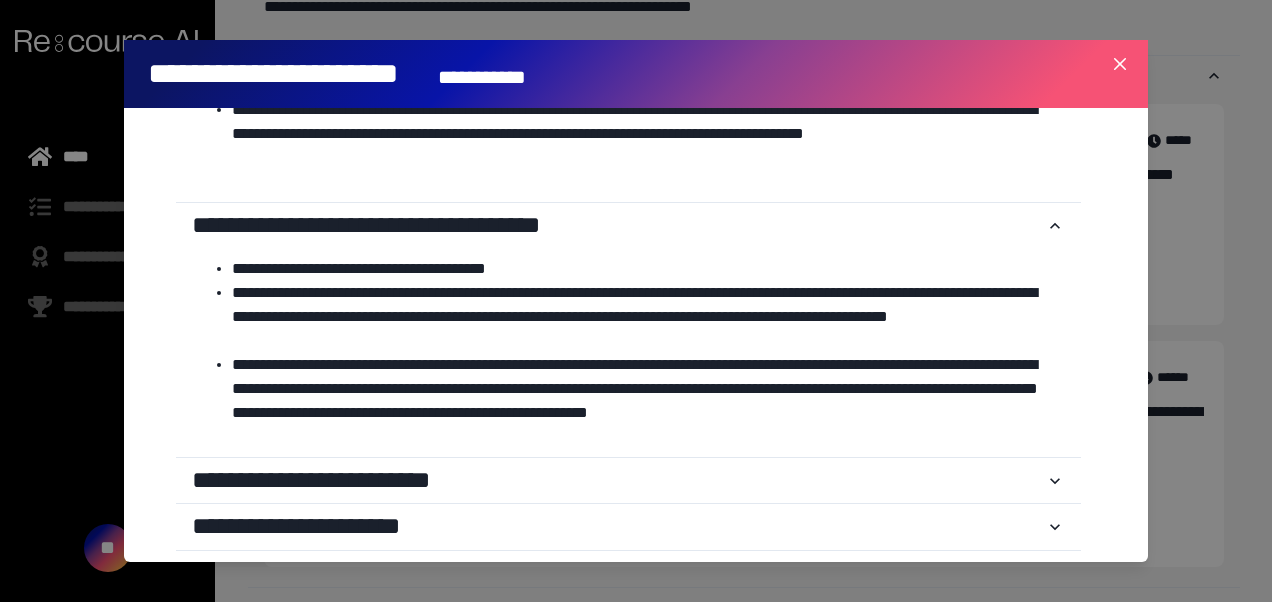 scroll, scrollTop: 3699, scrollLeft: 0, axis: vertical 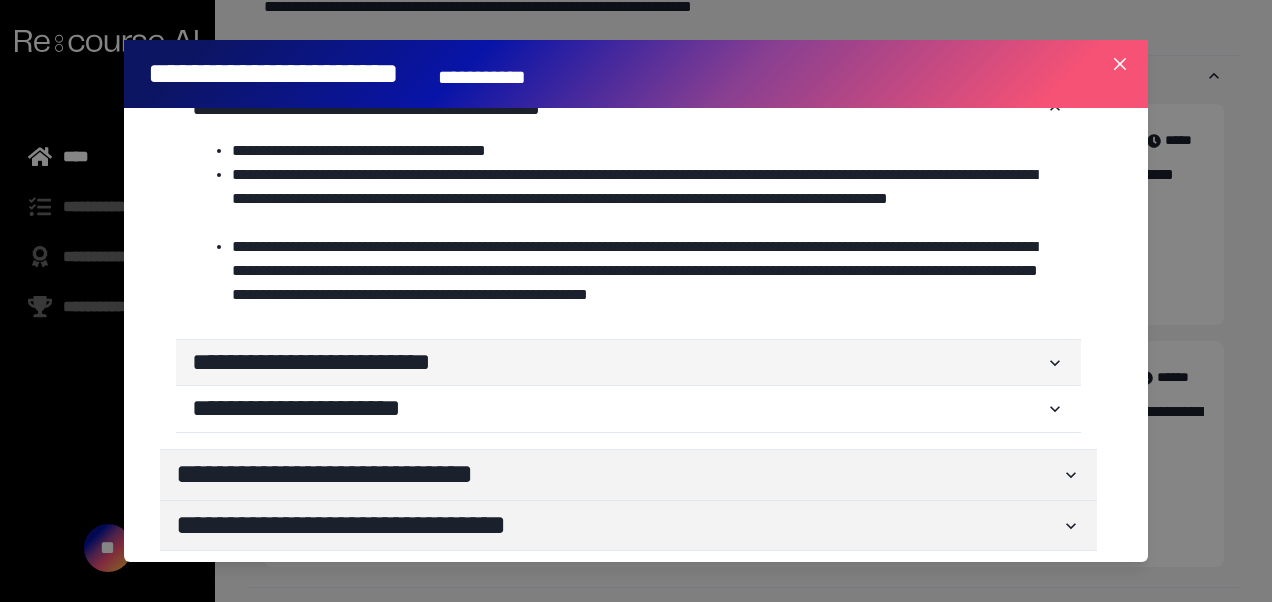 click 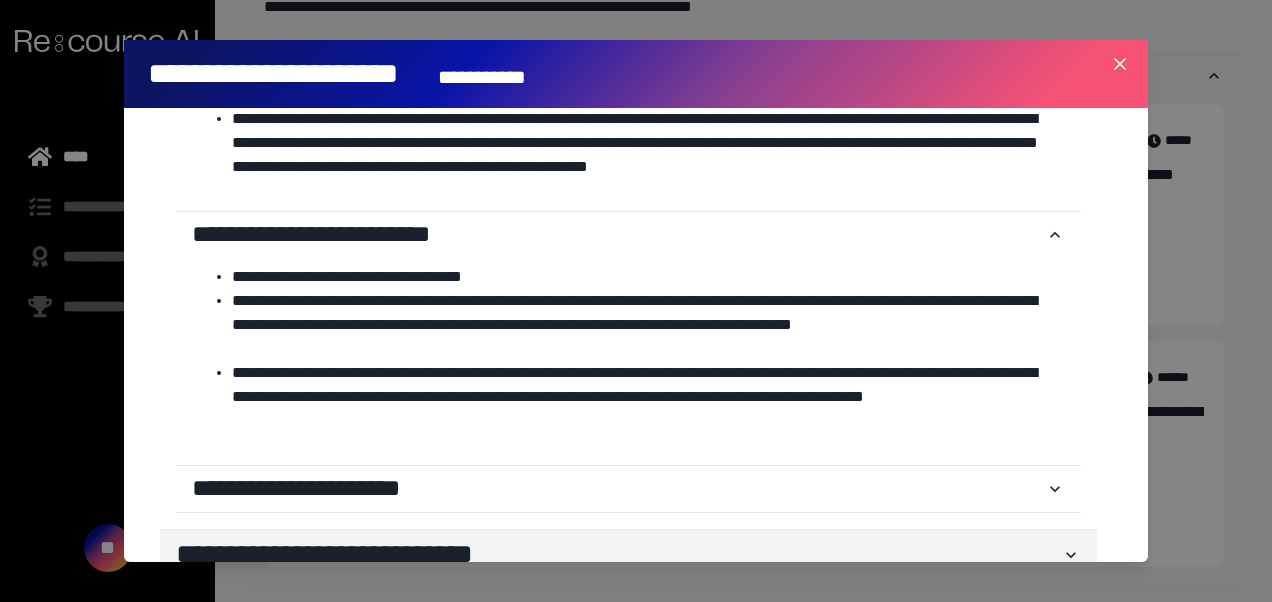 scroll, scrollTop: 3997, scrollLeft: 0, axis: vertical 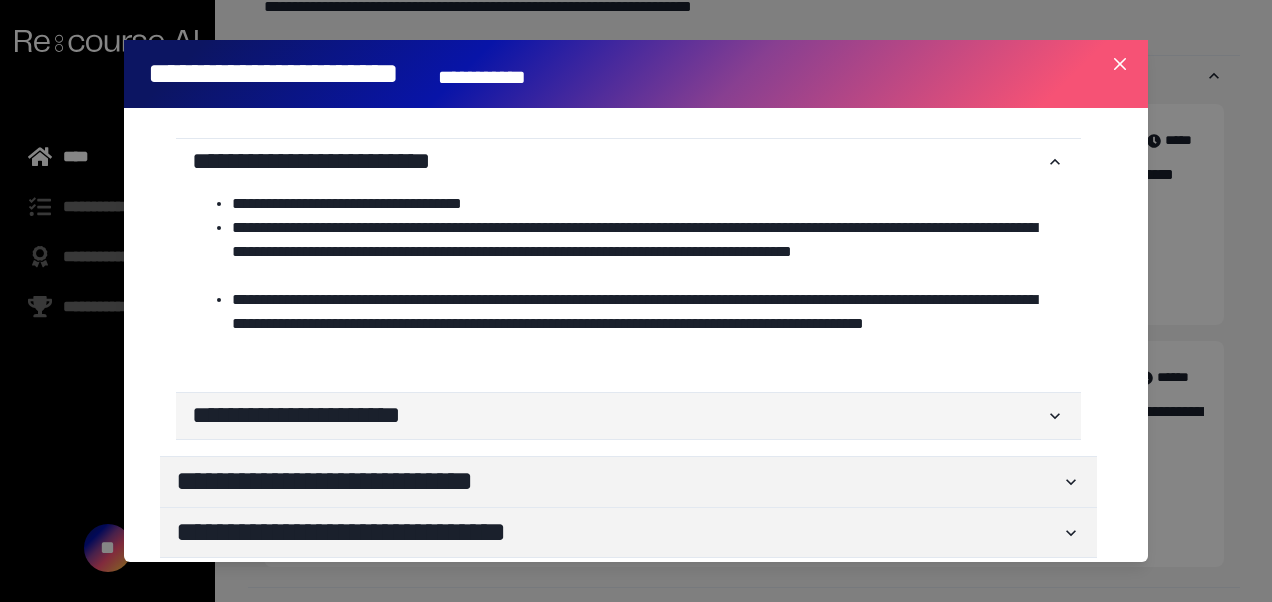 click 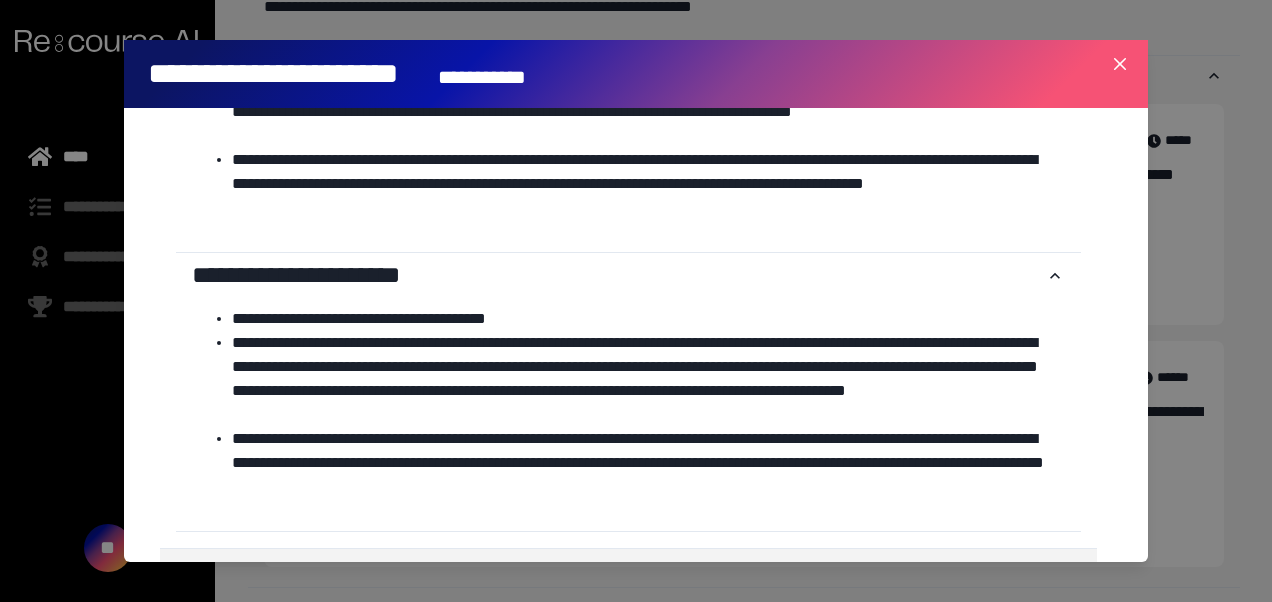 scroll, scrollTop: 4144, scrollLeft: 0, axis: vertical 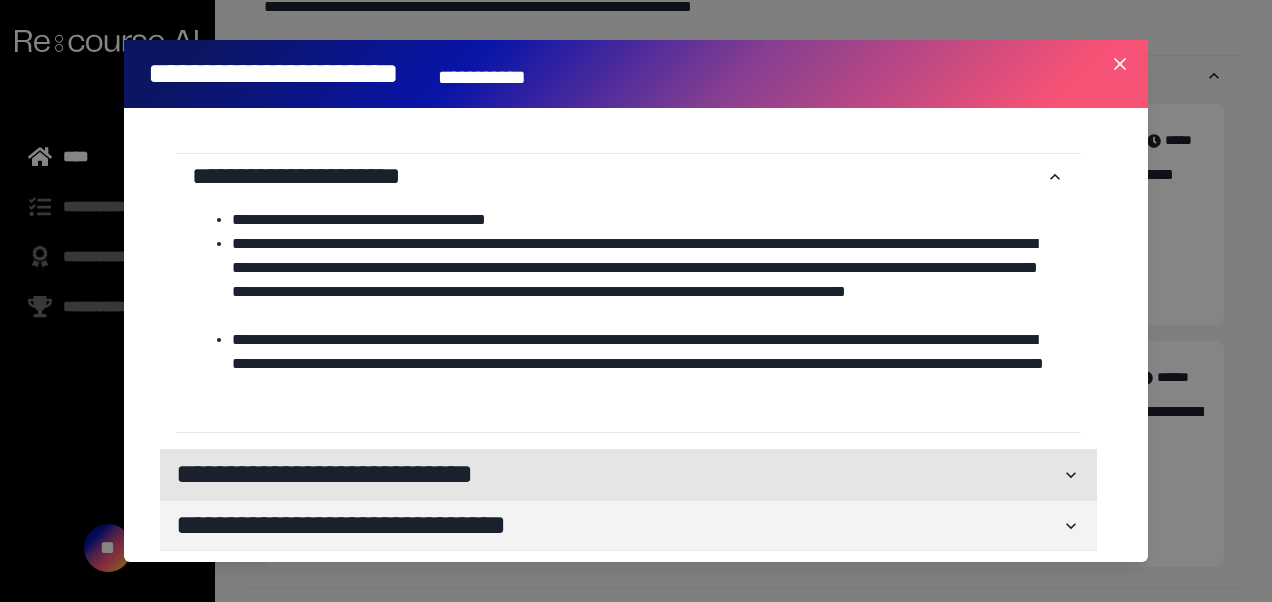 click 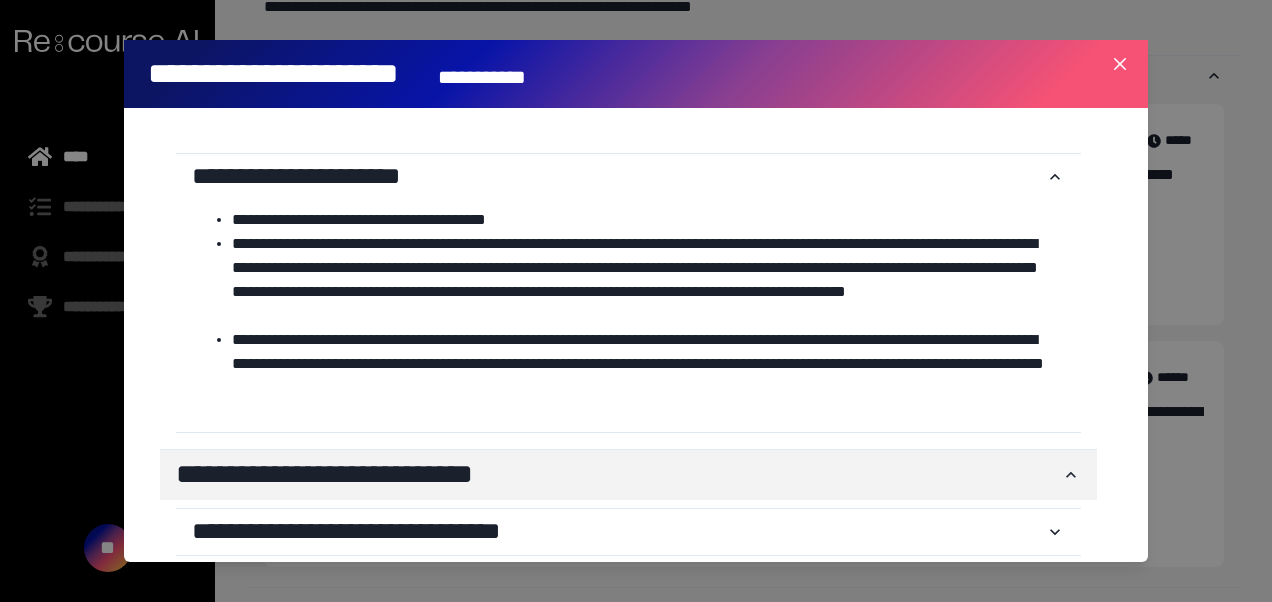 scroll, scrollTop: 4400, scrollLeft: 0, axis: vertical 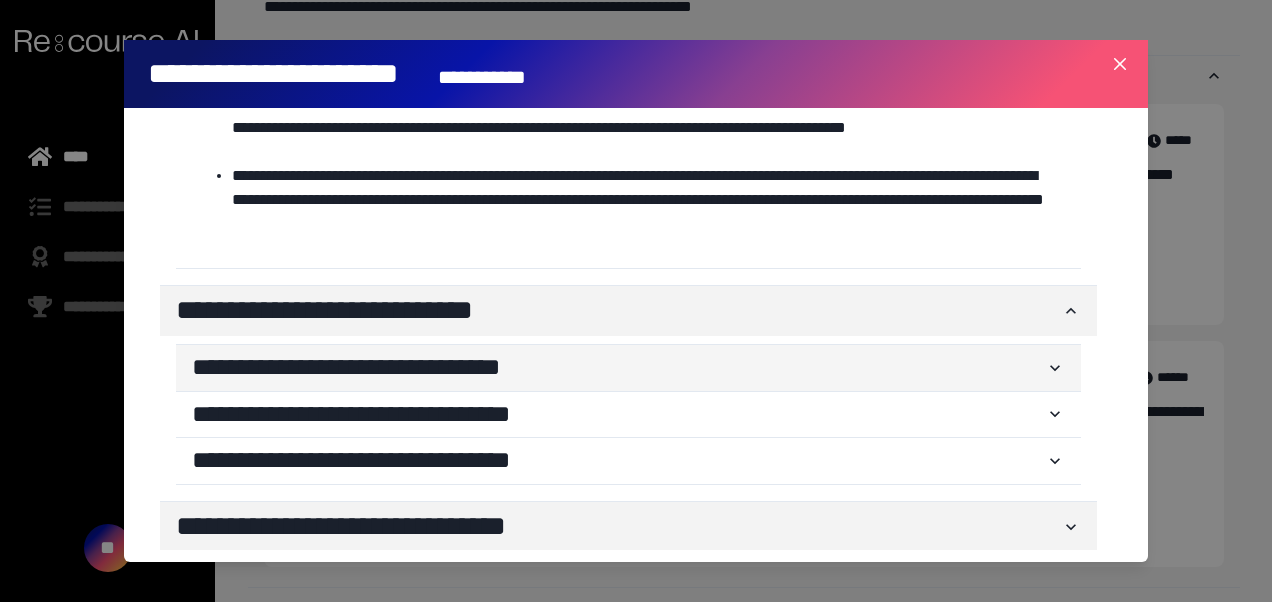 click 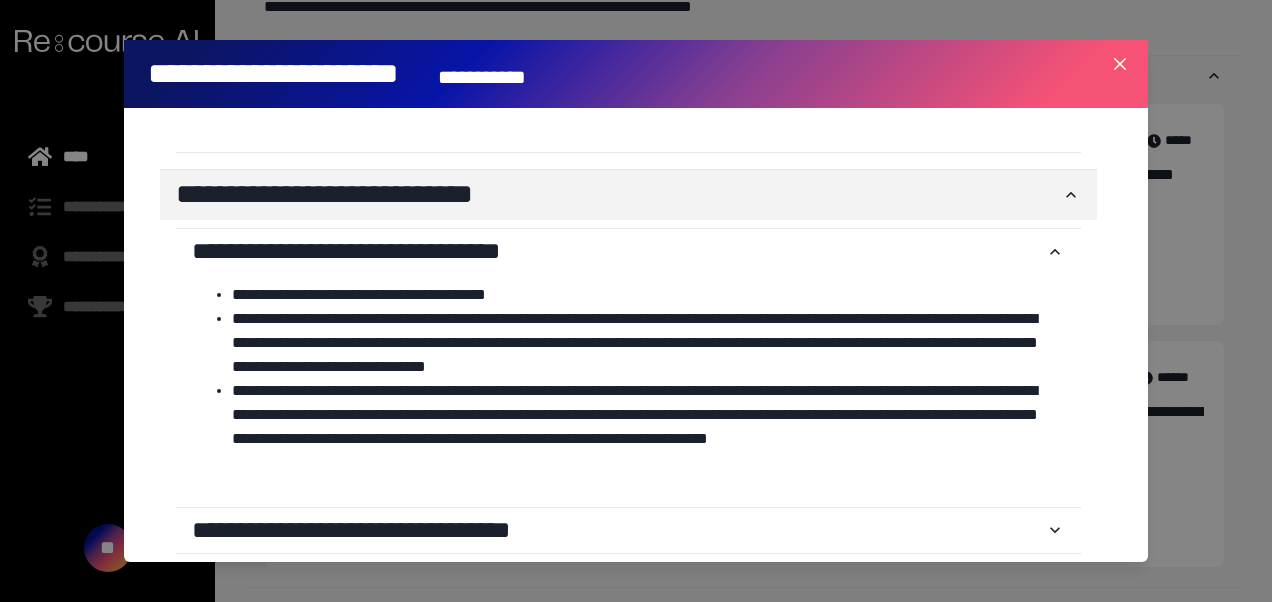 scroll, scrollTop: 4541, scrollLeft: 0, axis: vertical 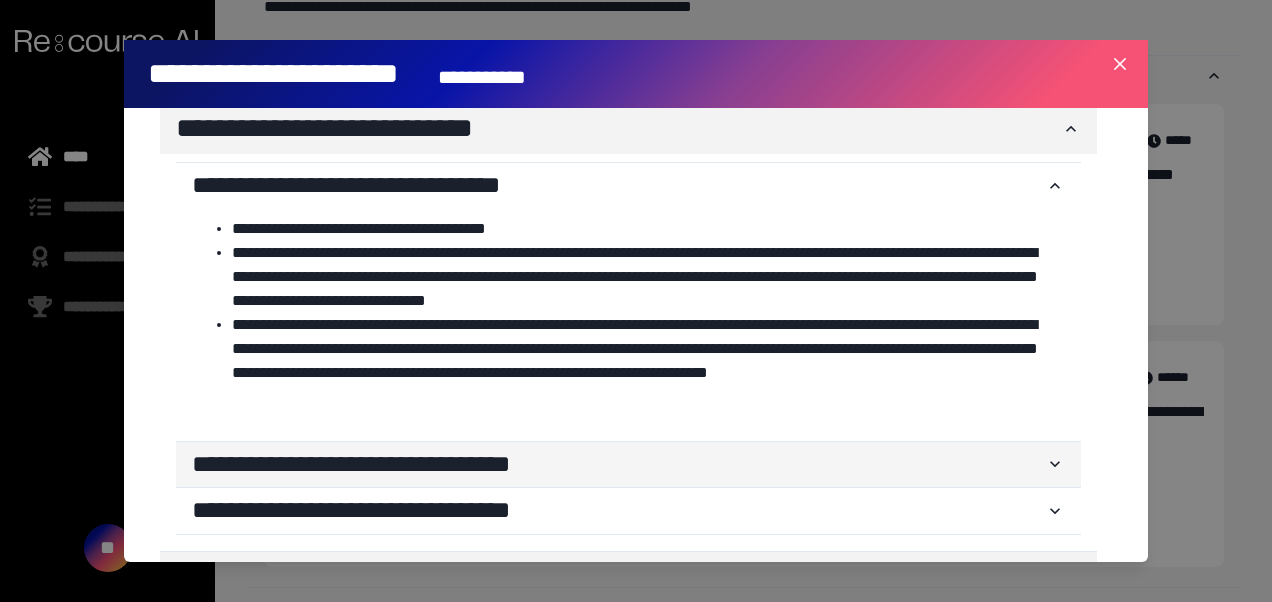 click 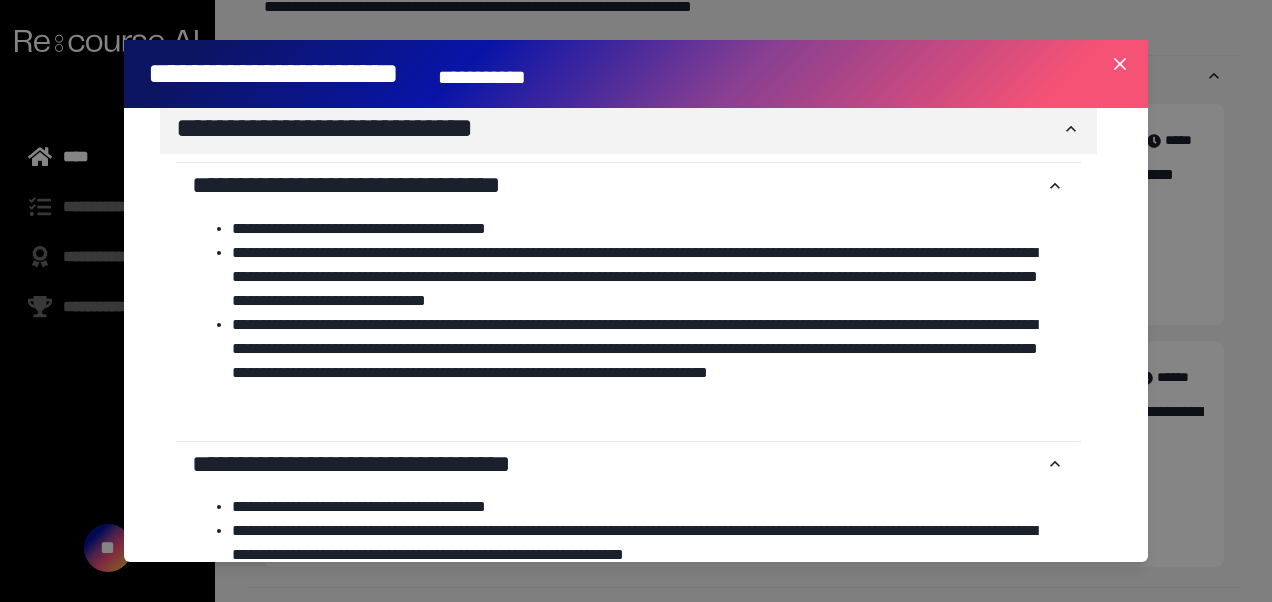 scroll, scrollTop: 4792, scrollLeft: 0, axis: vertical 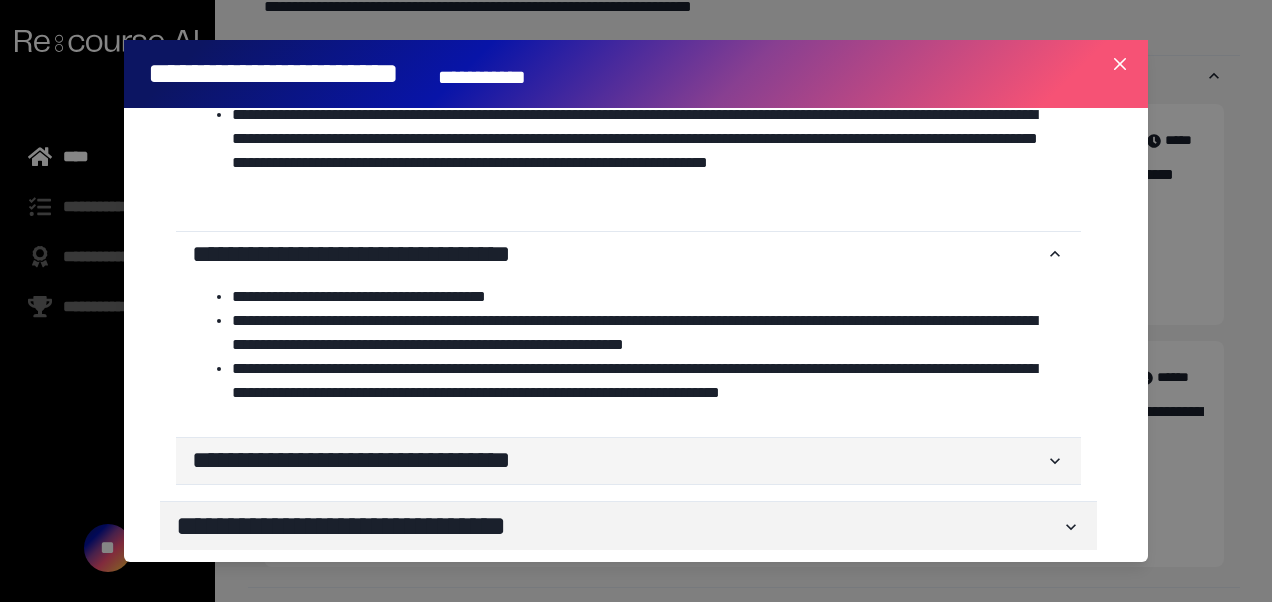 click 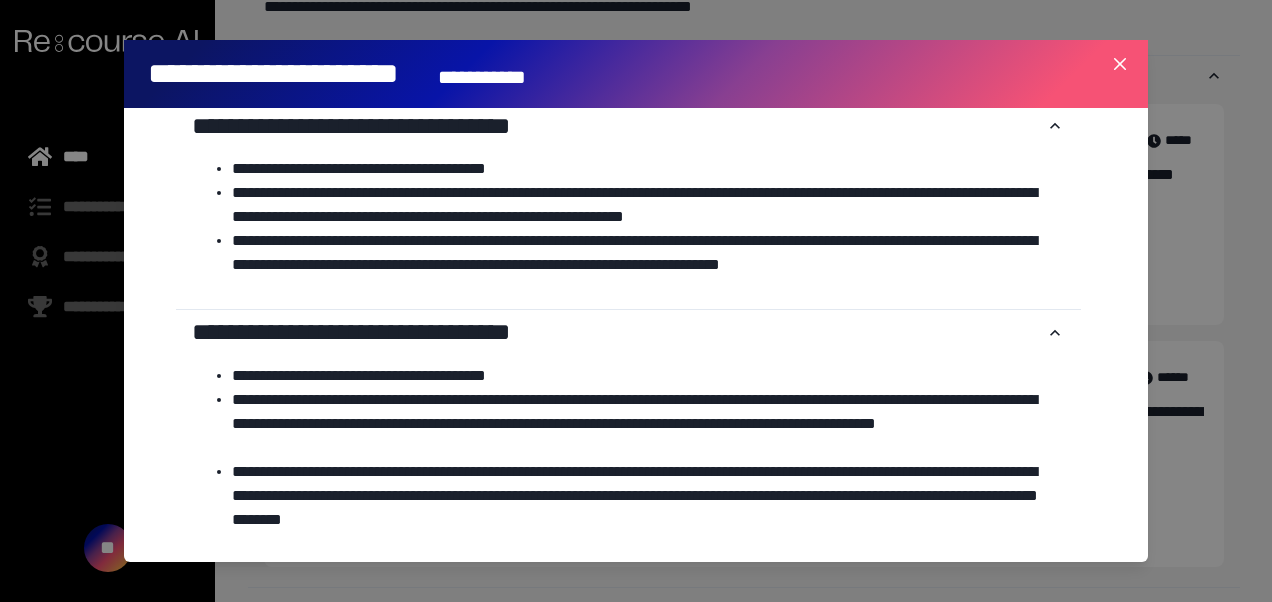 scroll, scrollTop: 4938, scrollLeft: 0, axis: vertical 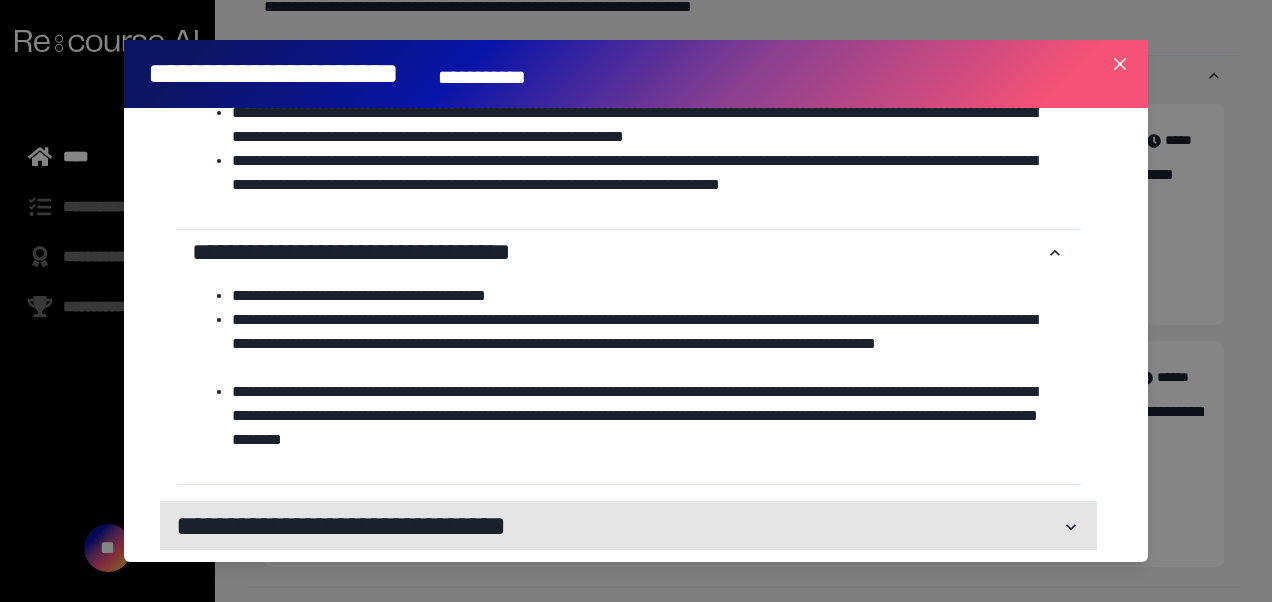 click 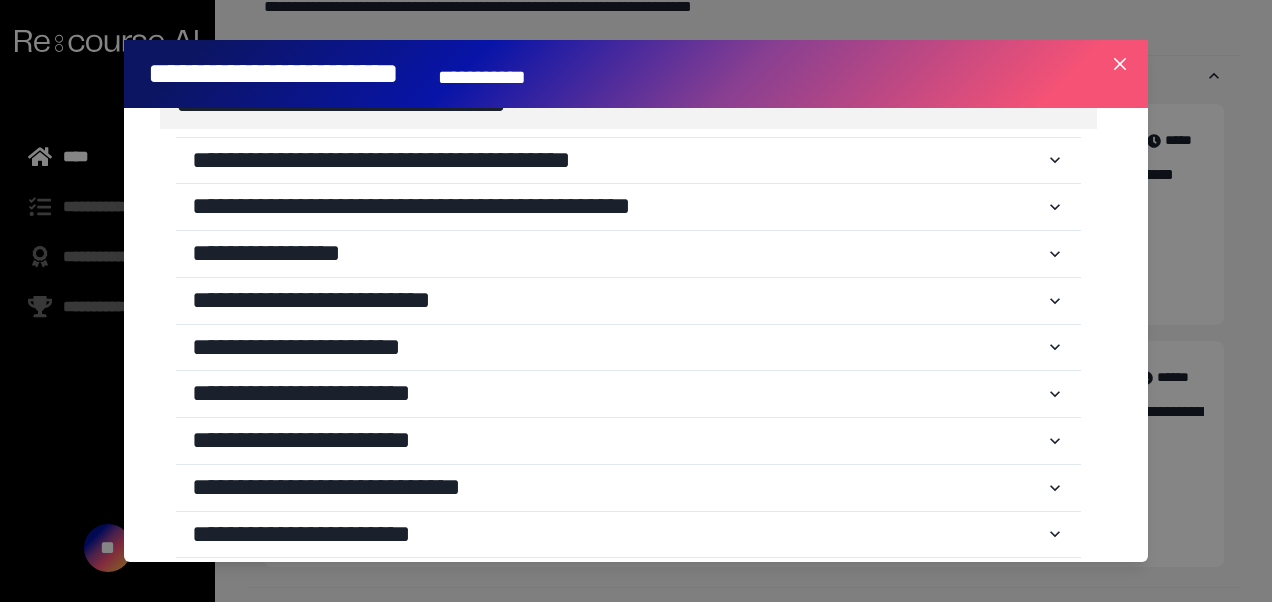 scroll, scrollTop: 5404, scrollLeft: 0, axis: vertical 